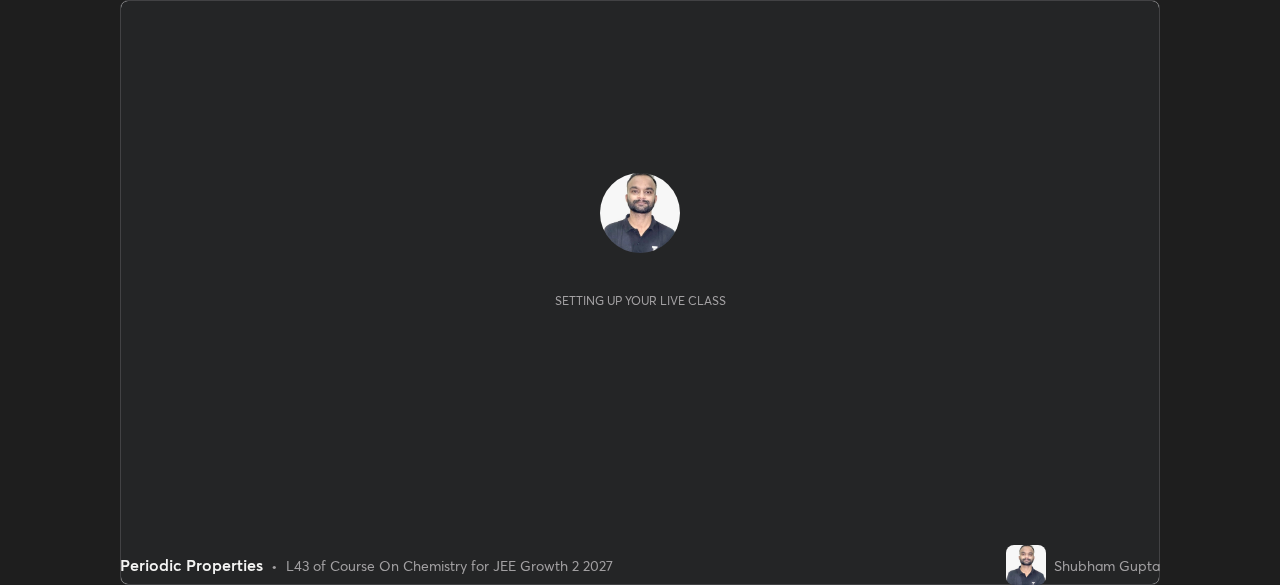 scroll, scrollTop: 0, scrollLeft: 0, axis: both 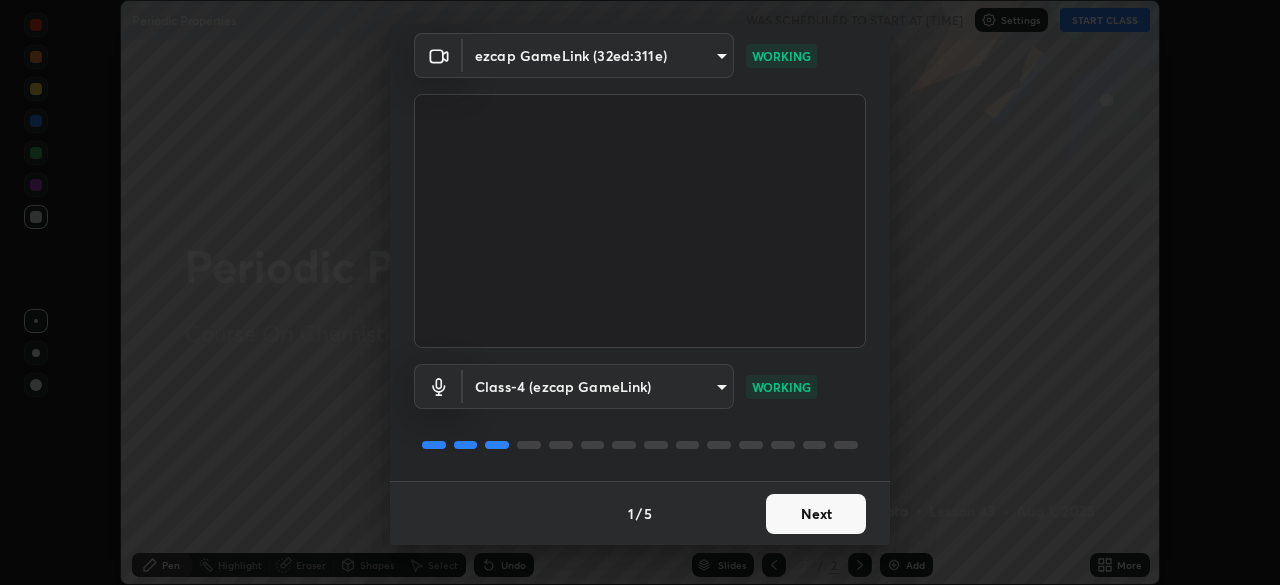 click on "Next" at bounding box center [816, 514] 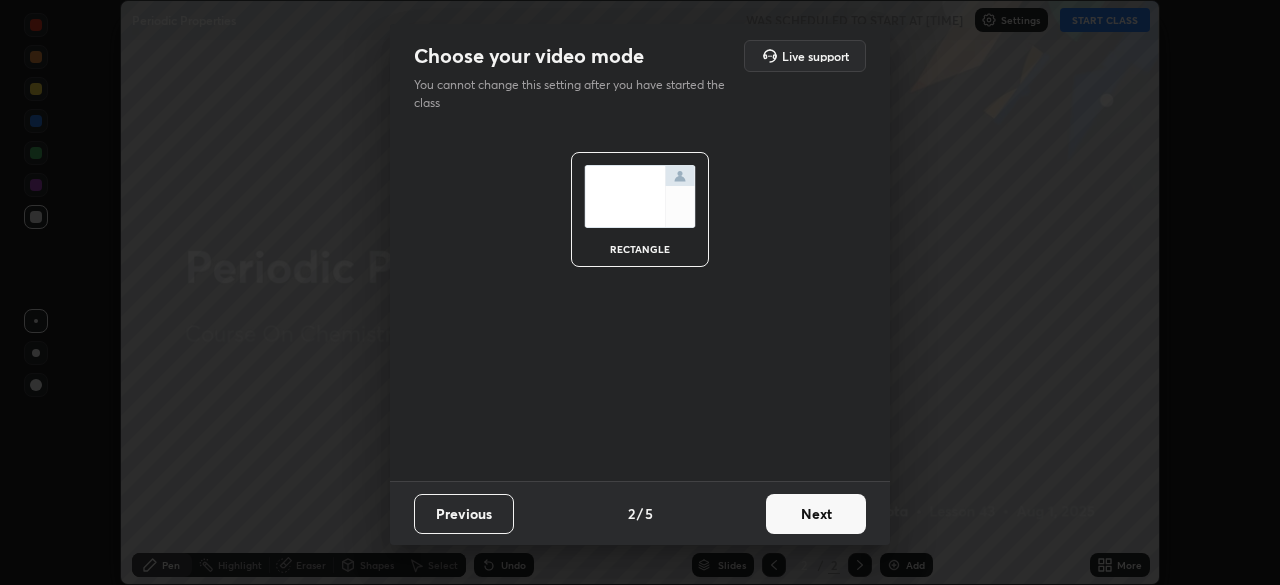 click on "Next" at bounding box center [816, 514] 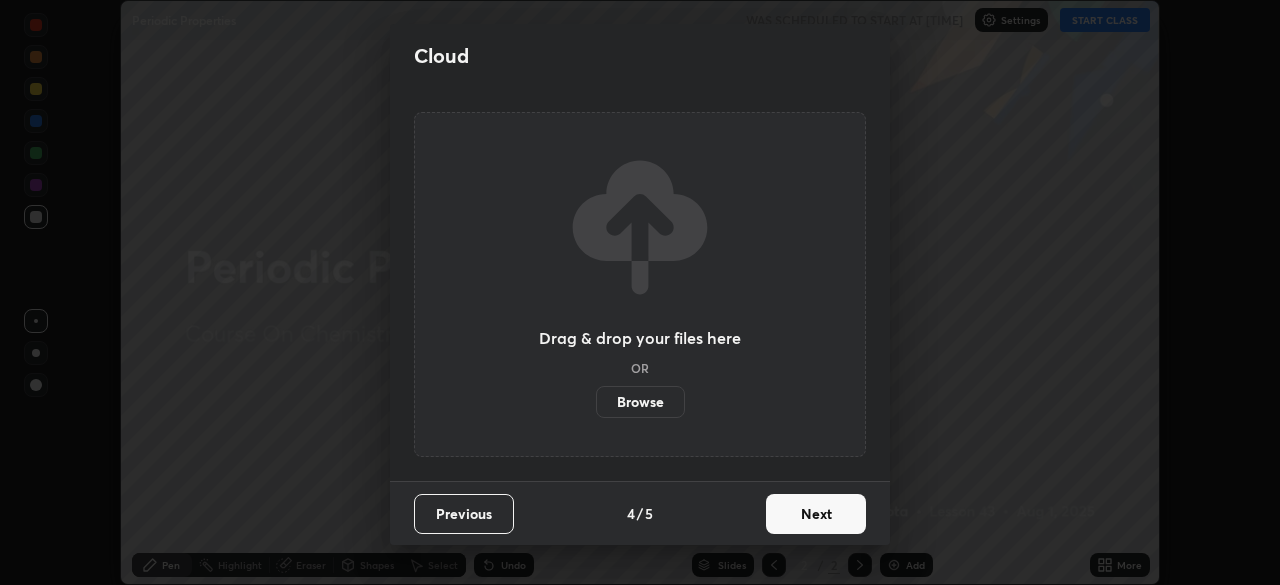 click on "Next" at bounding box center [816, 514] 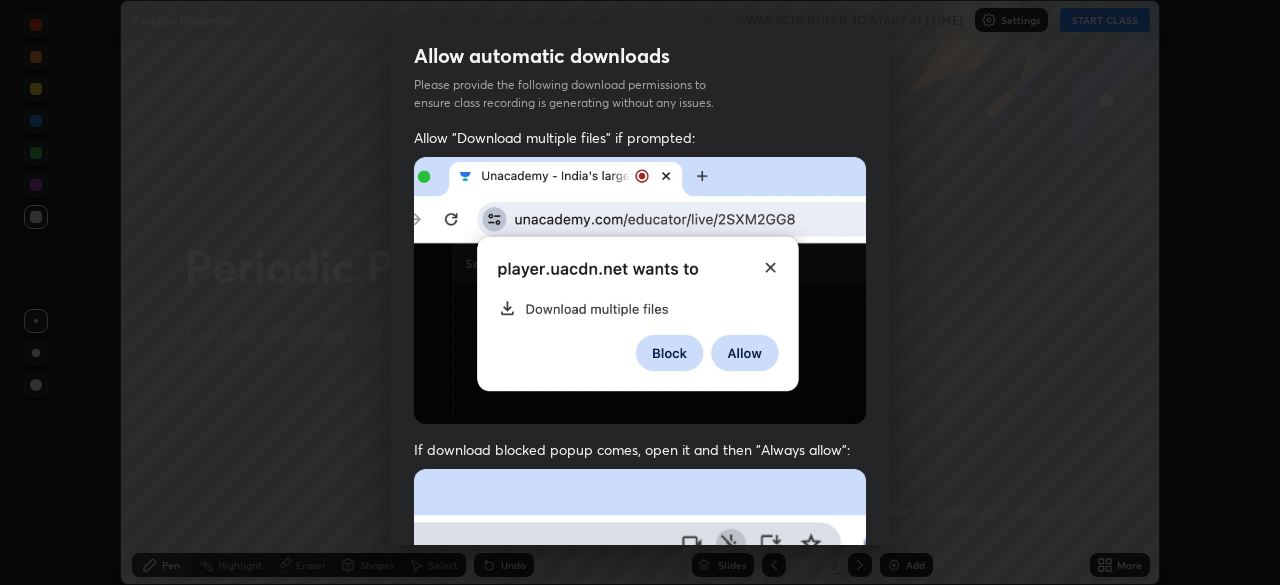 click at bounding box center [640, 687] 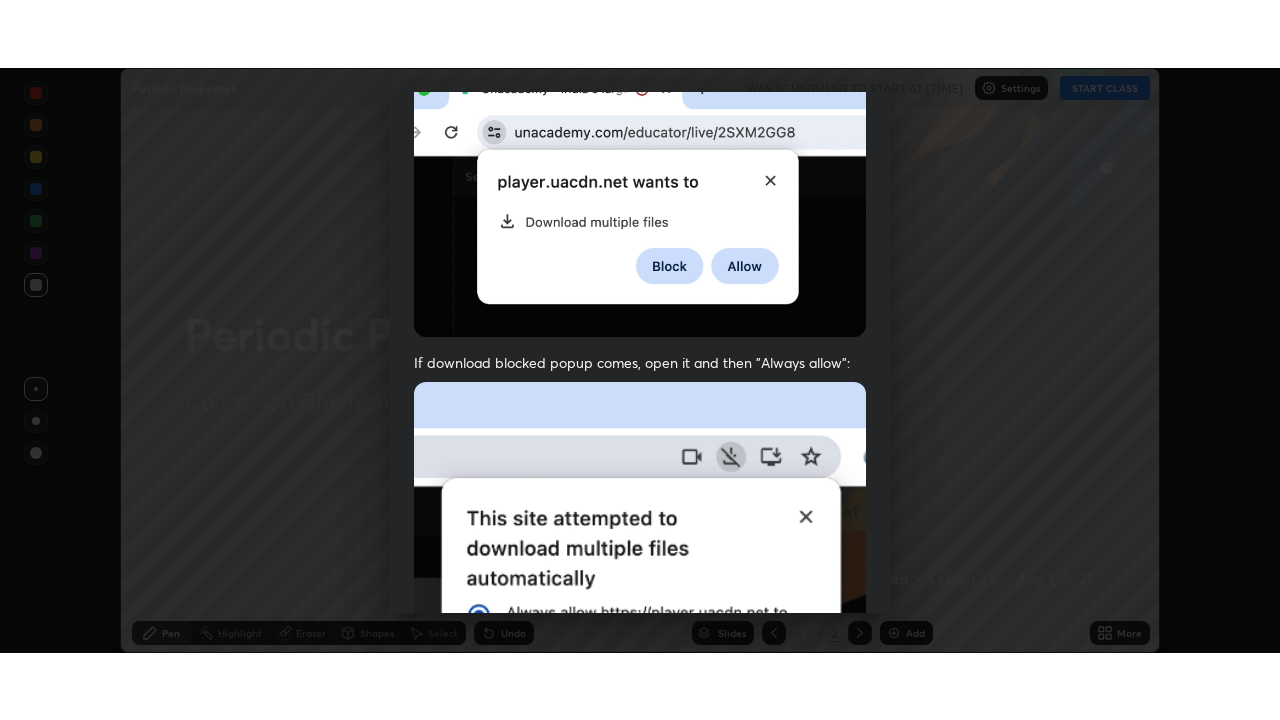 scroll, scrollTop: 479, scrollLeft: 0, axis: vertical 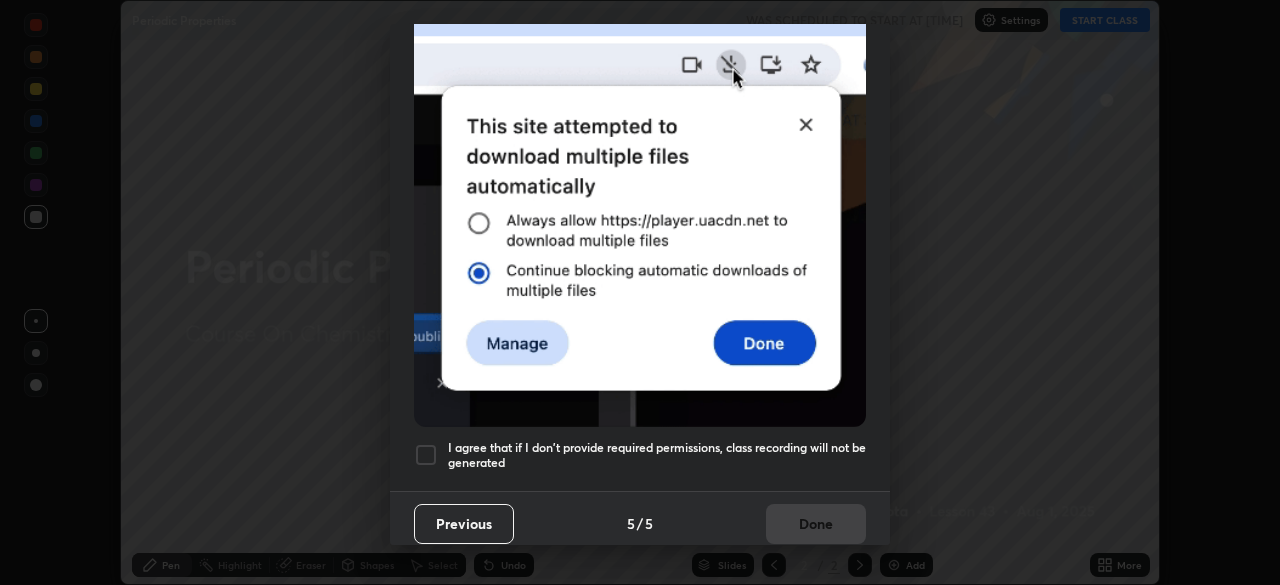 click at bounding box center [426, 455] 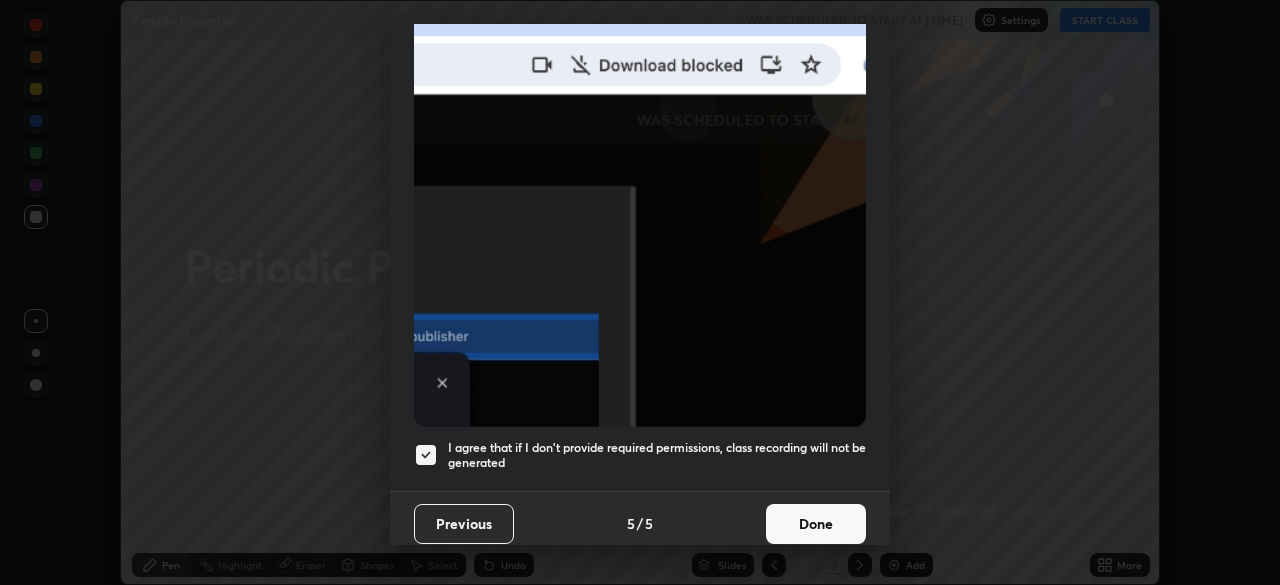 click on "Done" at bounding box center [816, 524] 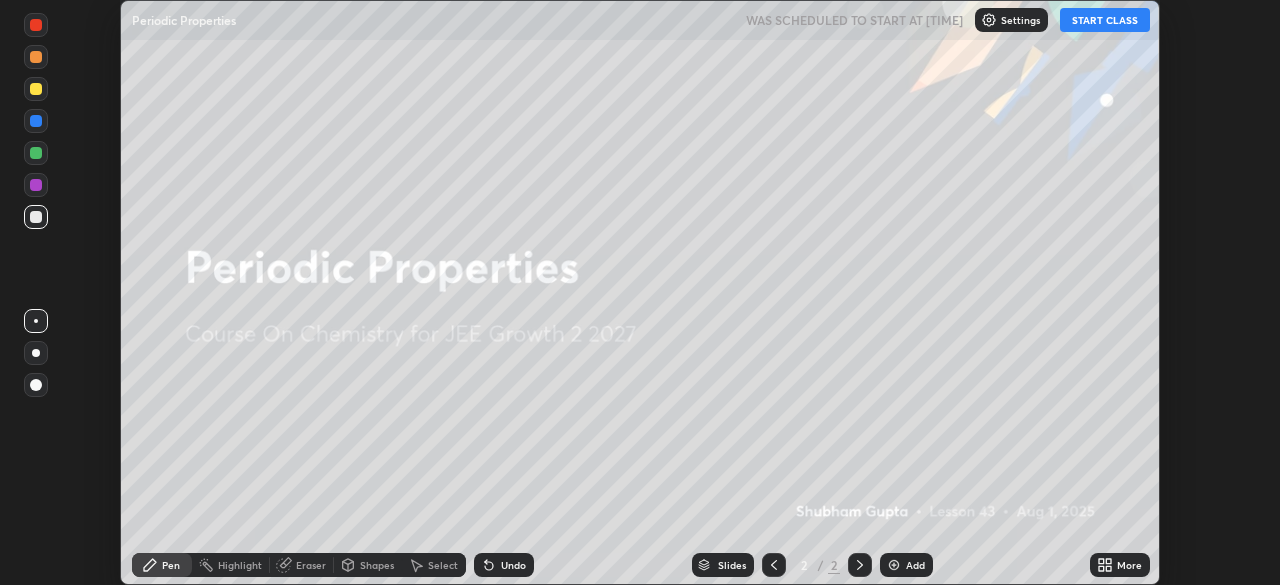 click on "START CLASS" at bounding box center [1105, 20] 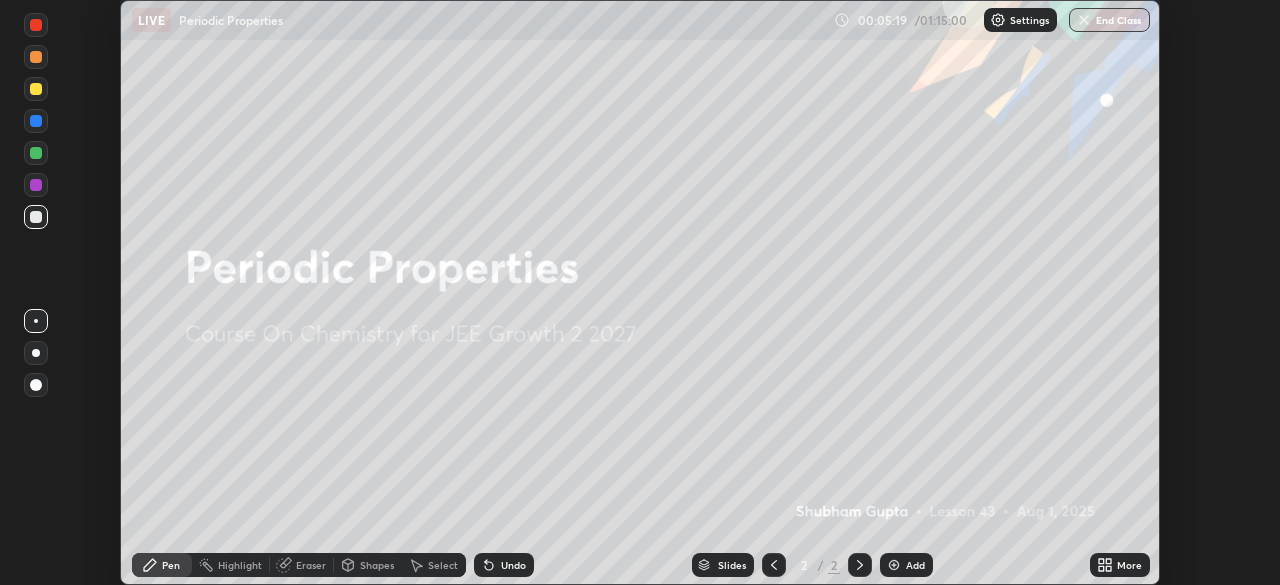 click on "Add" at bounding box center [915, 565] 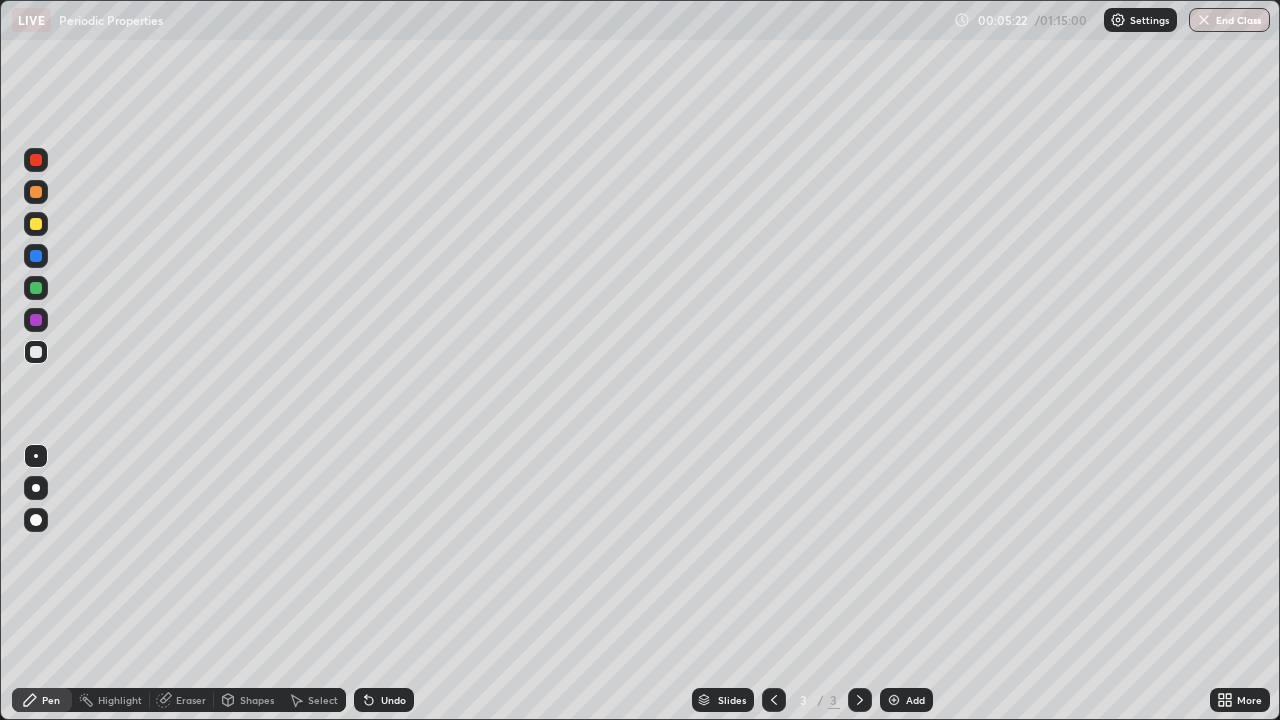 scroll, scrollTop: 99280, scrollLeft: 98720, axis: both 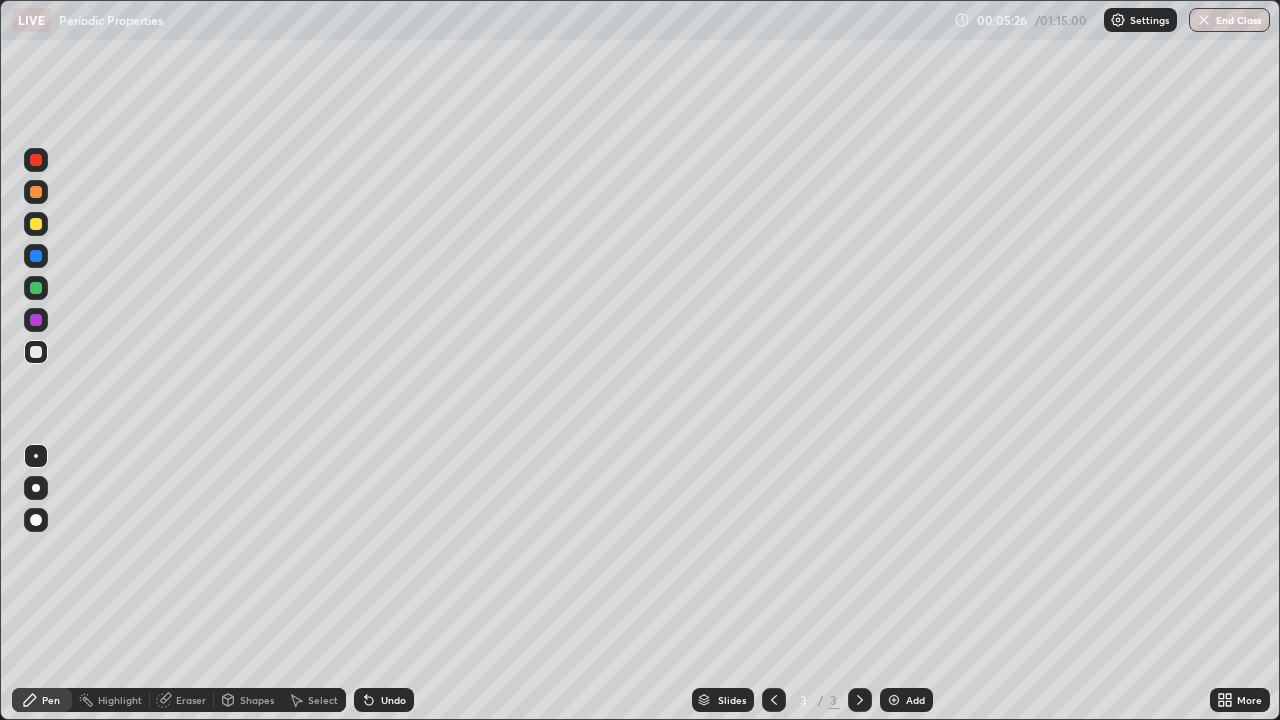 click at bounding box center (36, 488) 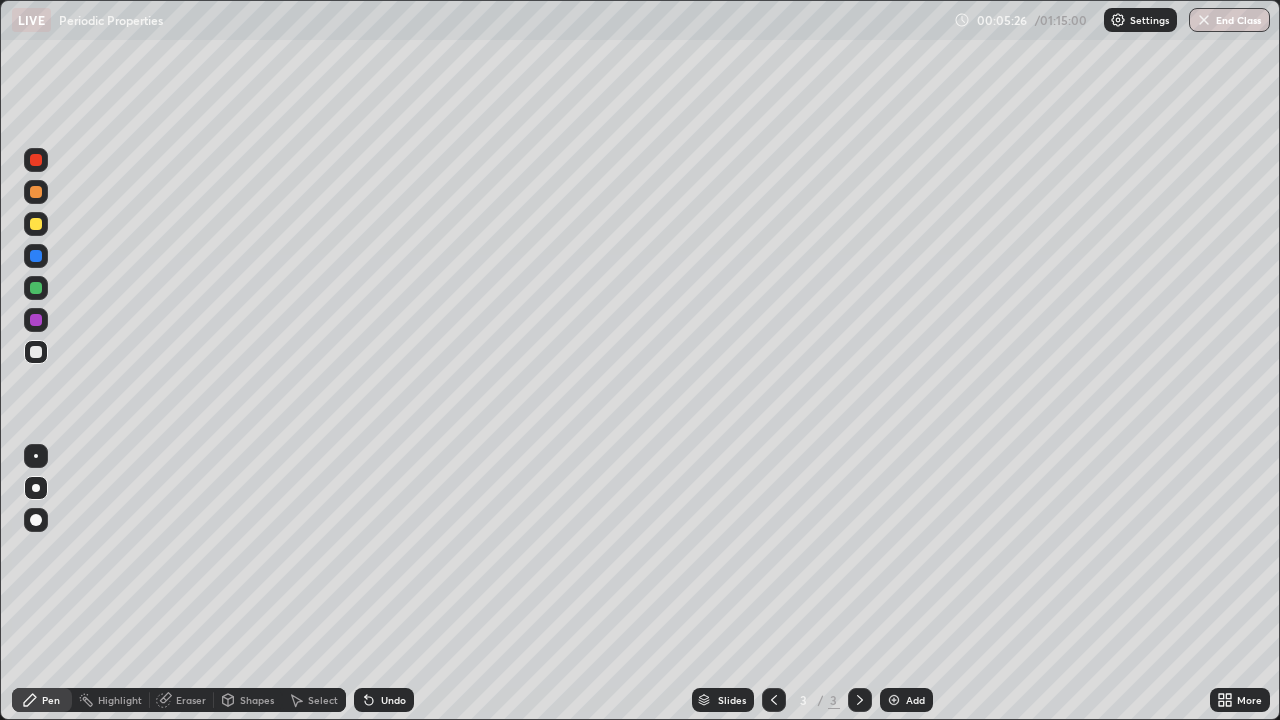 click at bounding box center [36, 488] 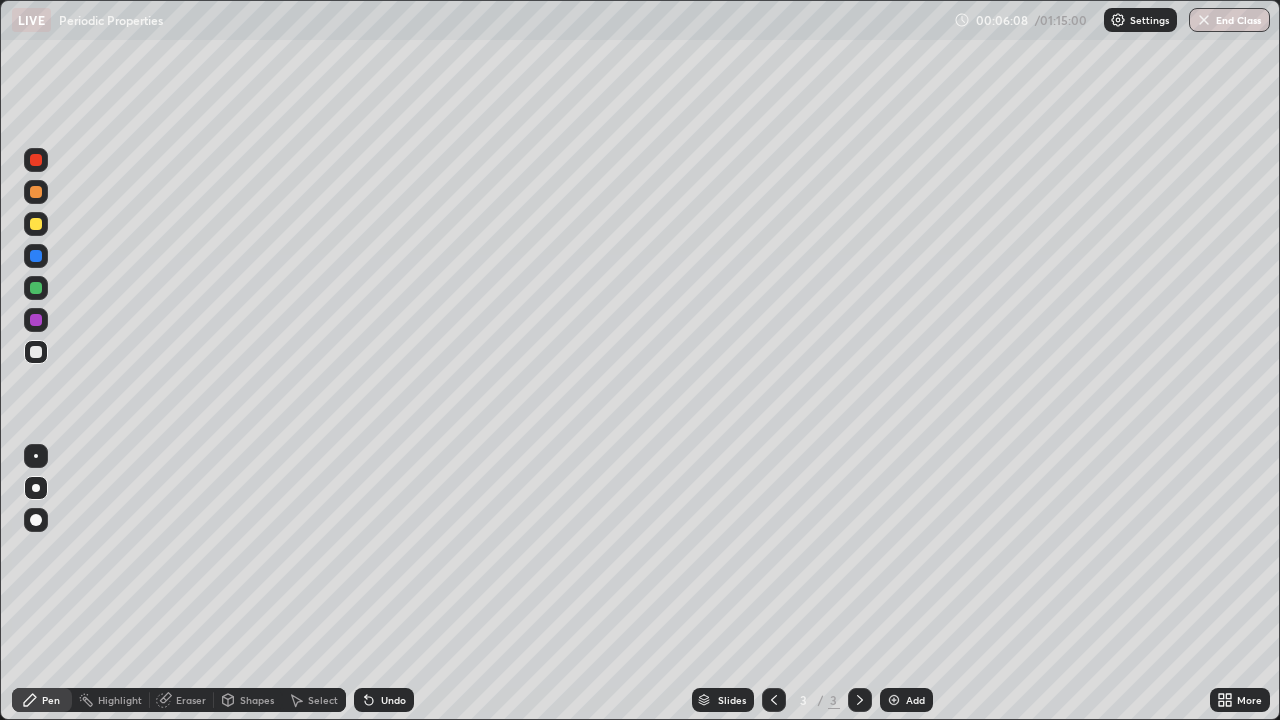 click on "Undo" at bounding box center (384, 700) 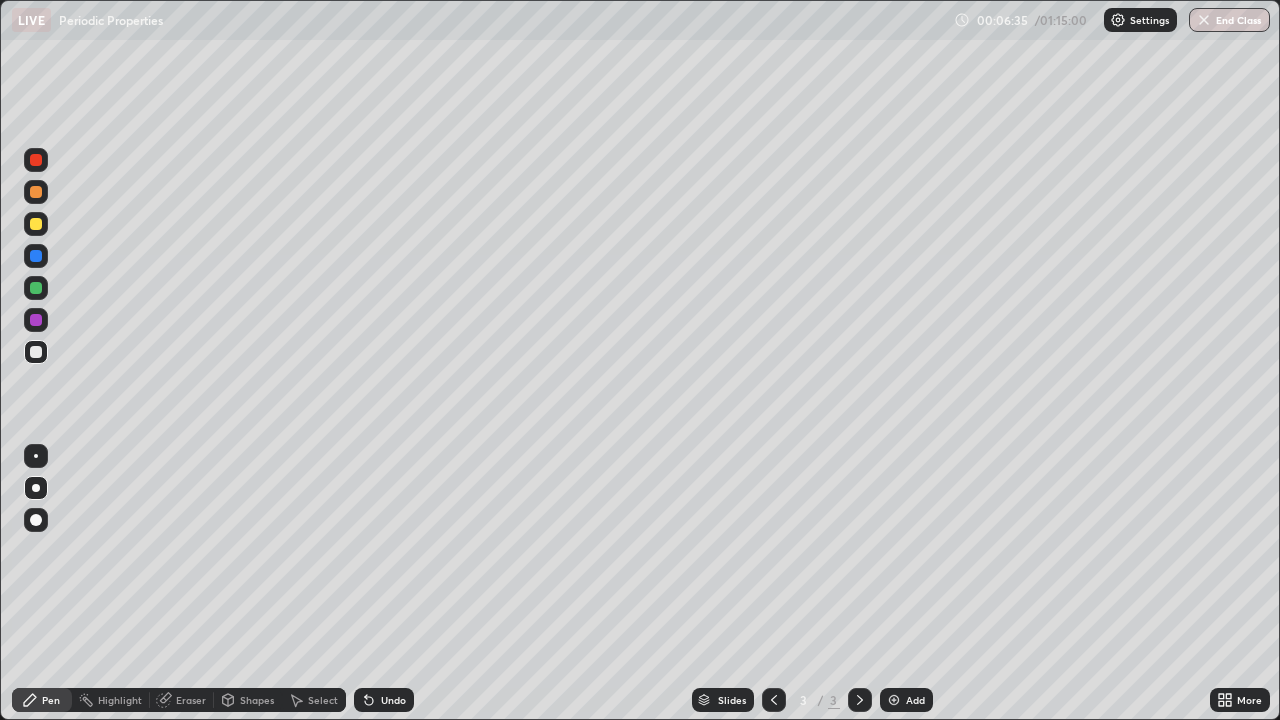 click on "Undo" at bounding box center [384, 700] 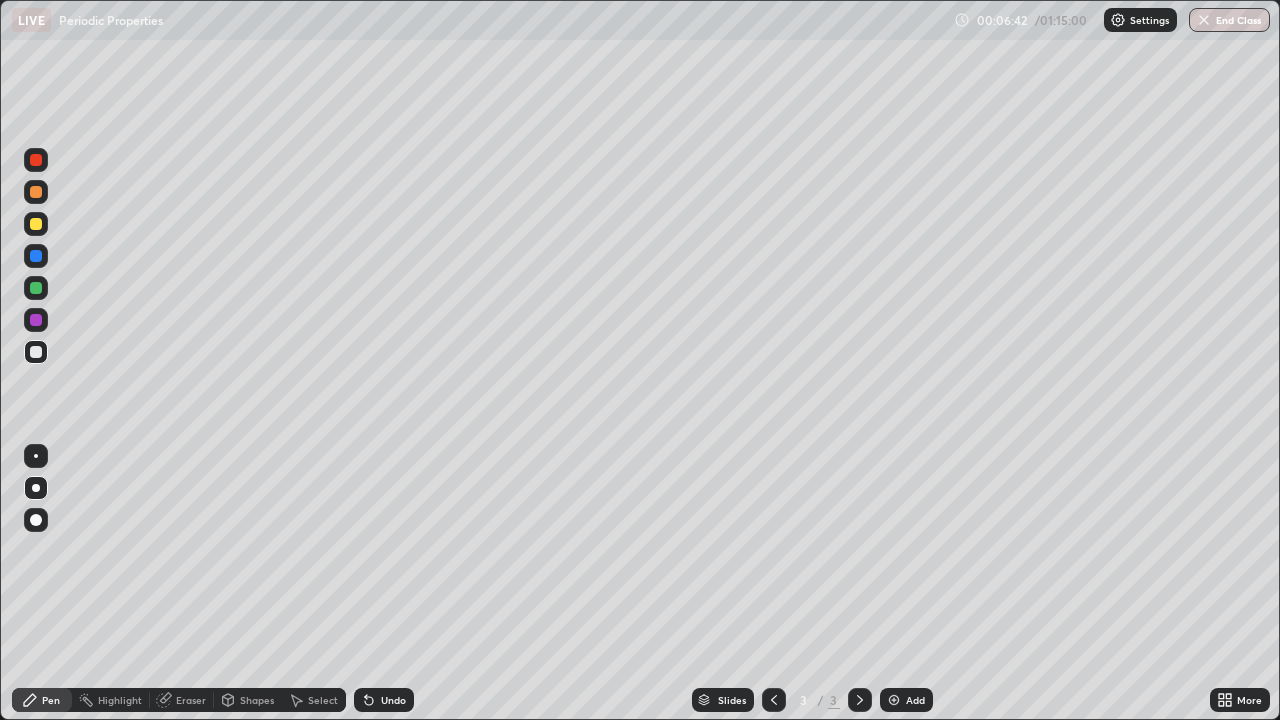 click at bounding box center (36, 224) 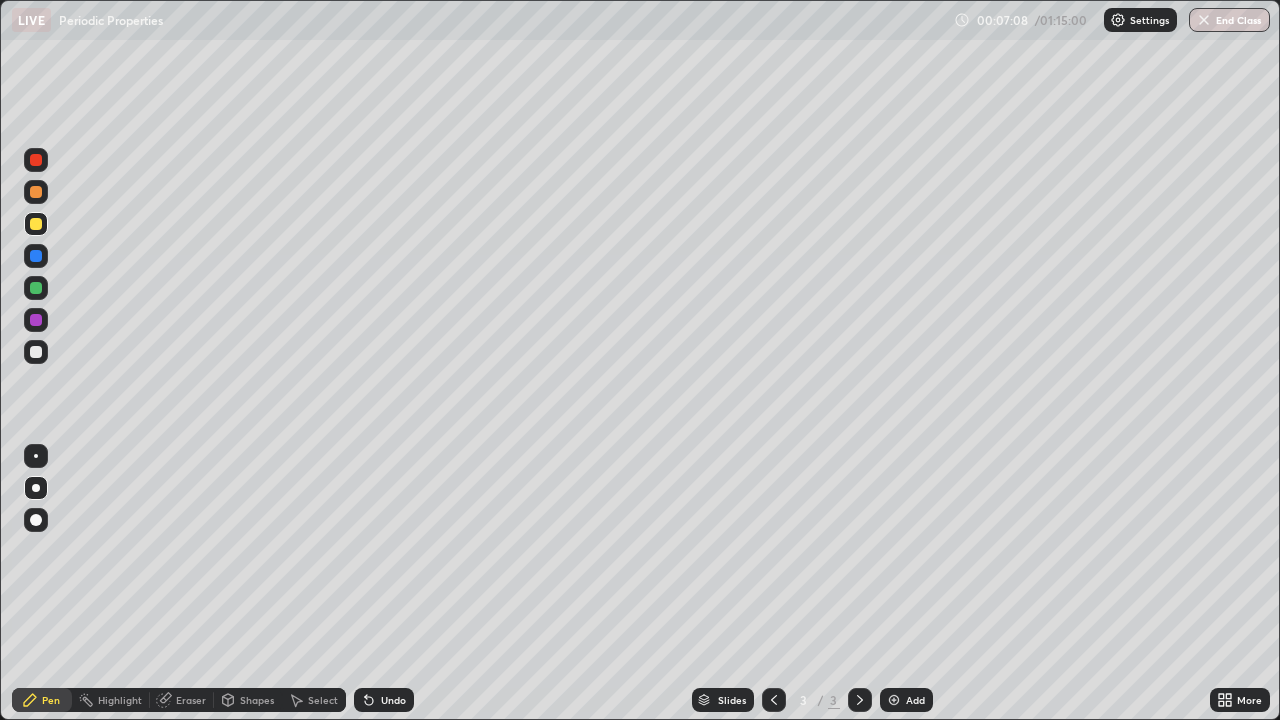 click on "Pen" at bounding box center (42, 700) 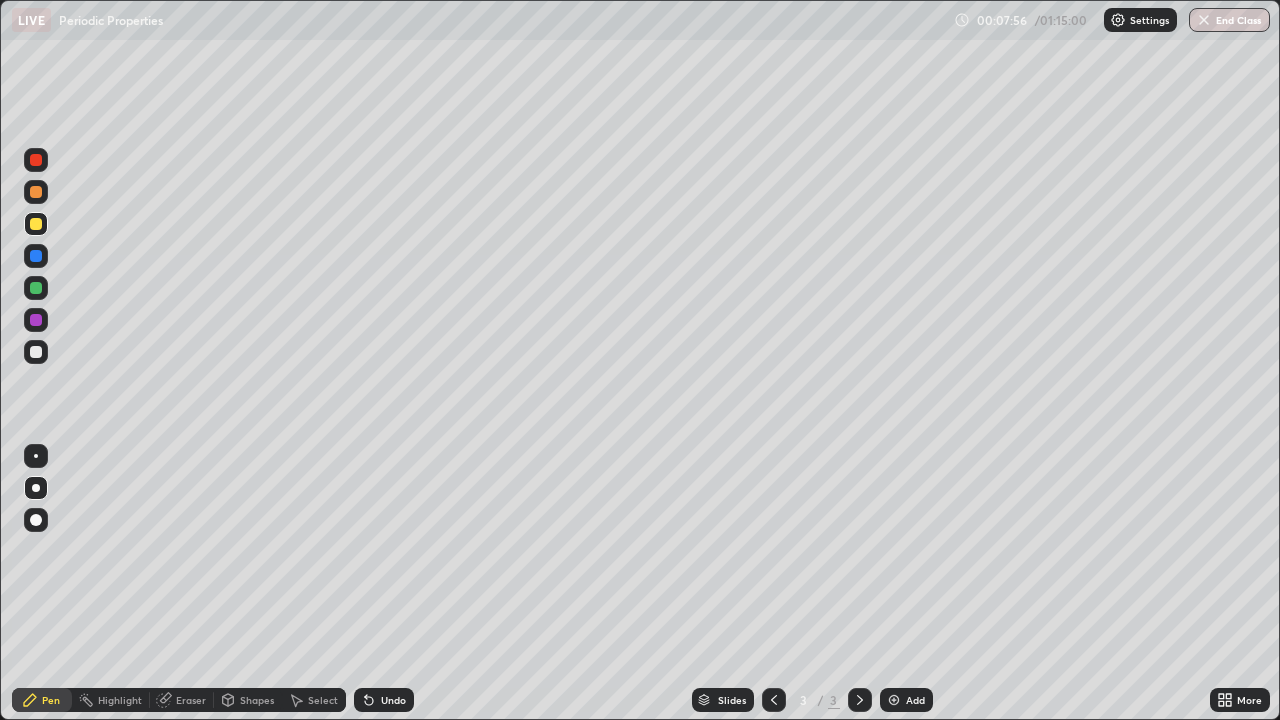 click at bounding box center [36, 288] 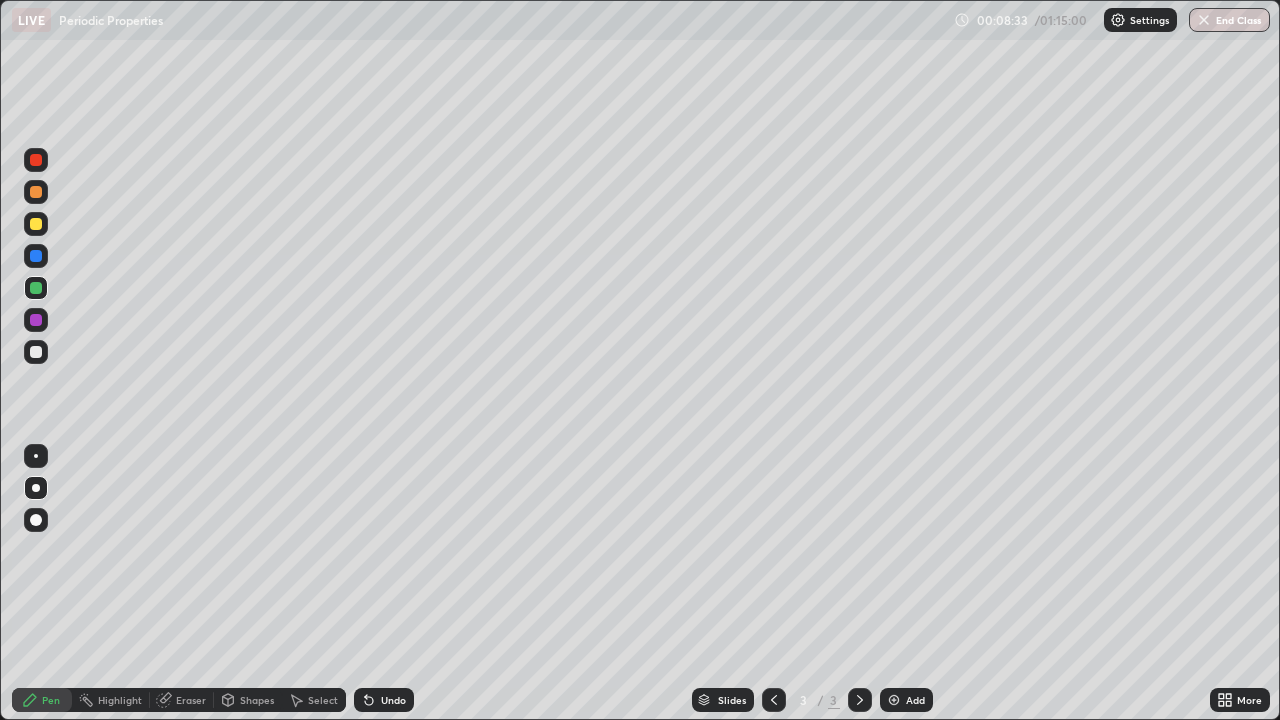 click at bounding box center (36, 192) 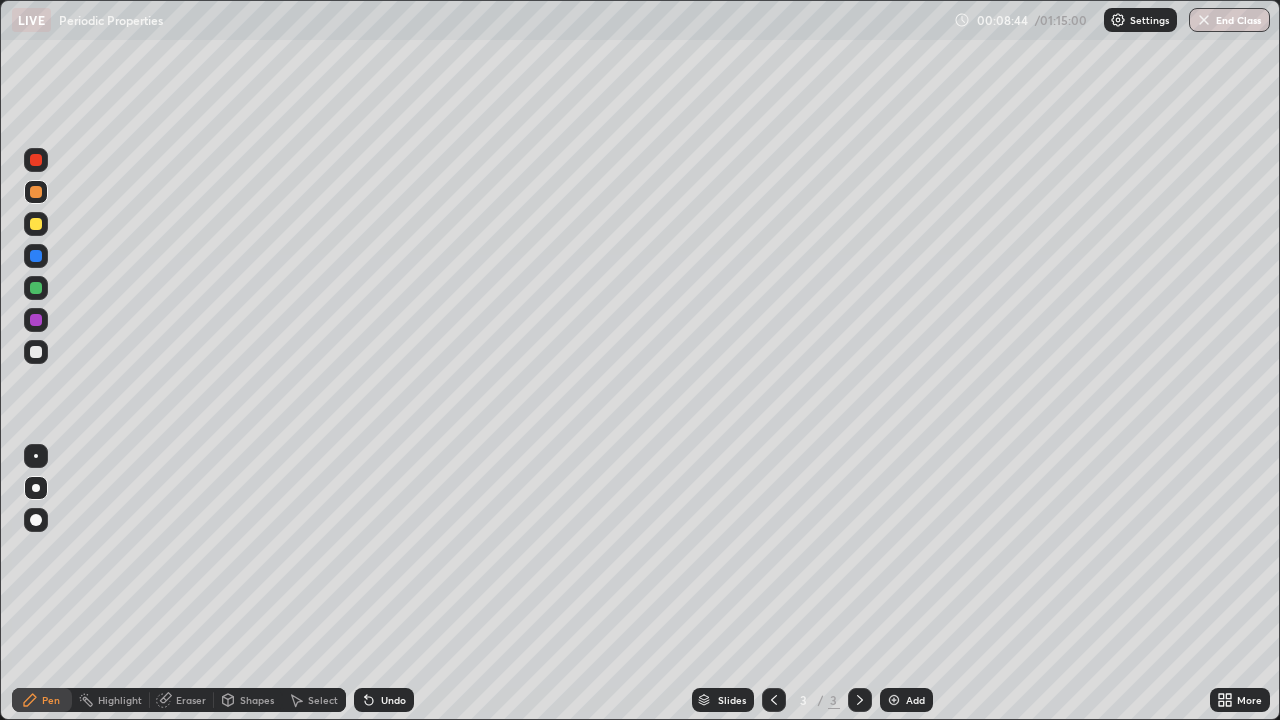 click at bounding box center [36, 320] 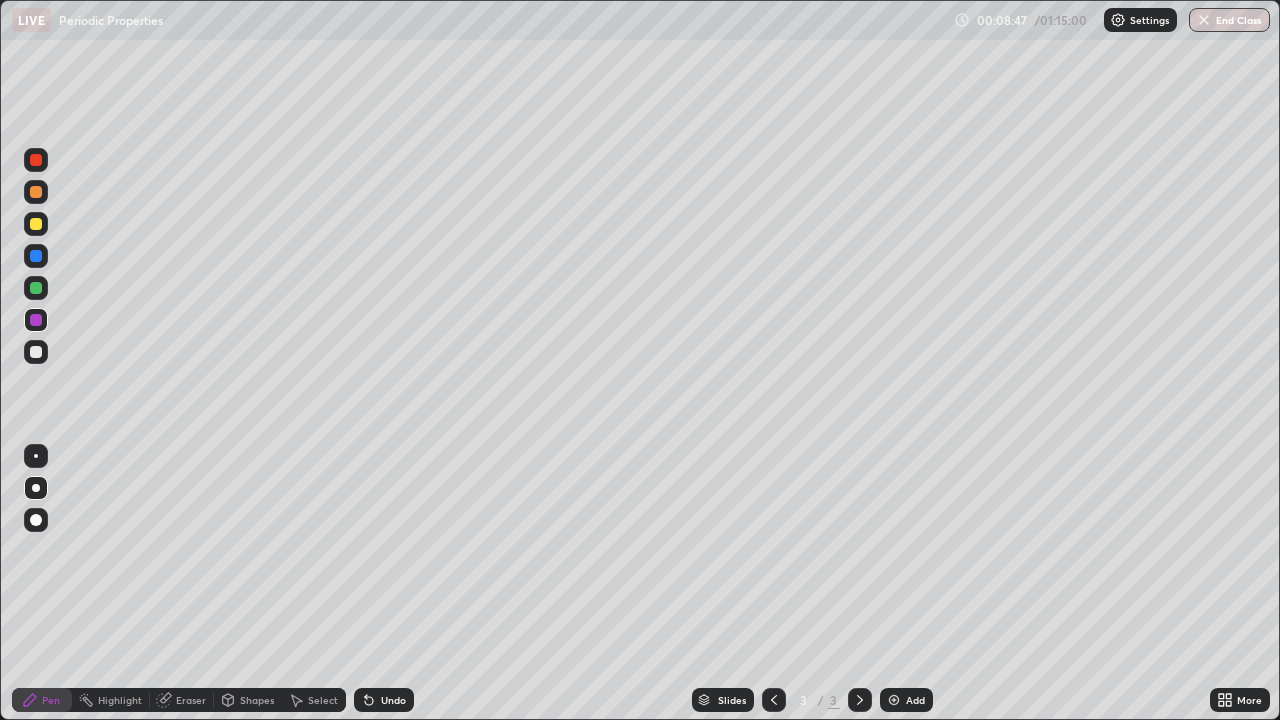 click on "Undo" at bounding box center (393, 700) 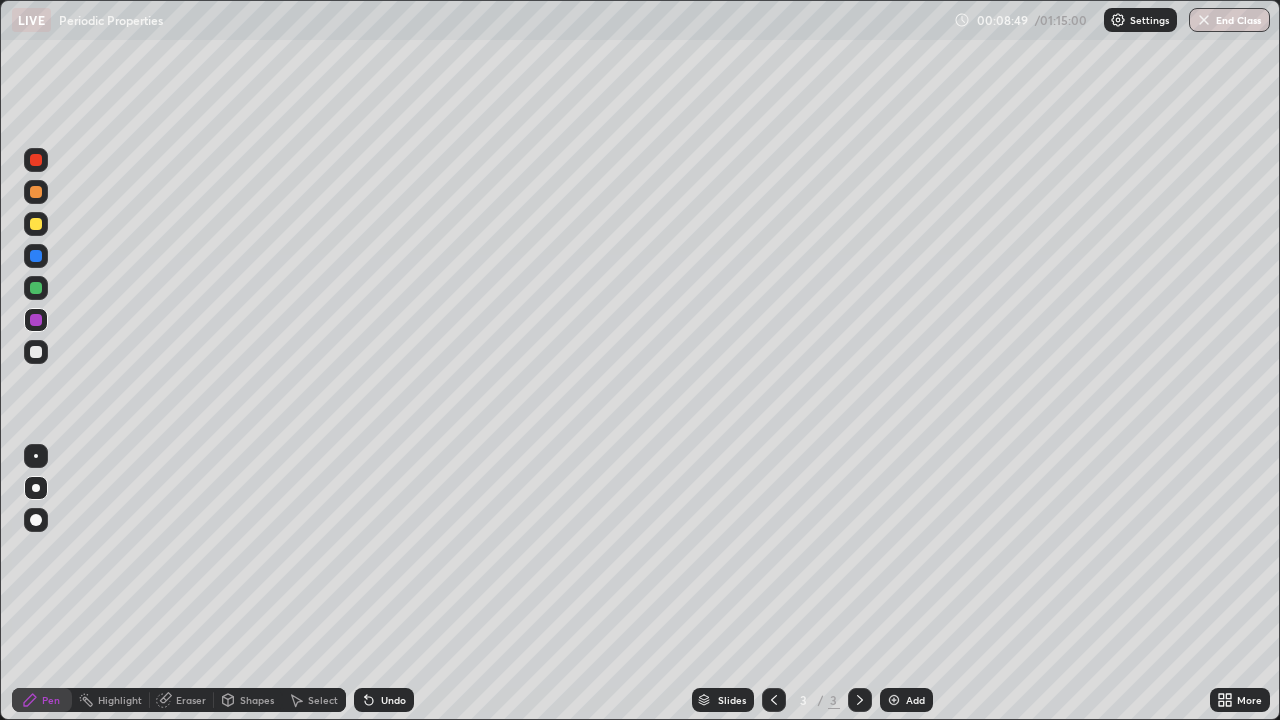 click on "Add" at bounding box center [906, 700] 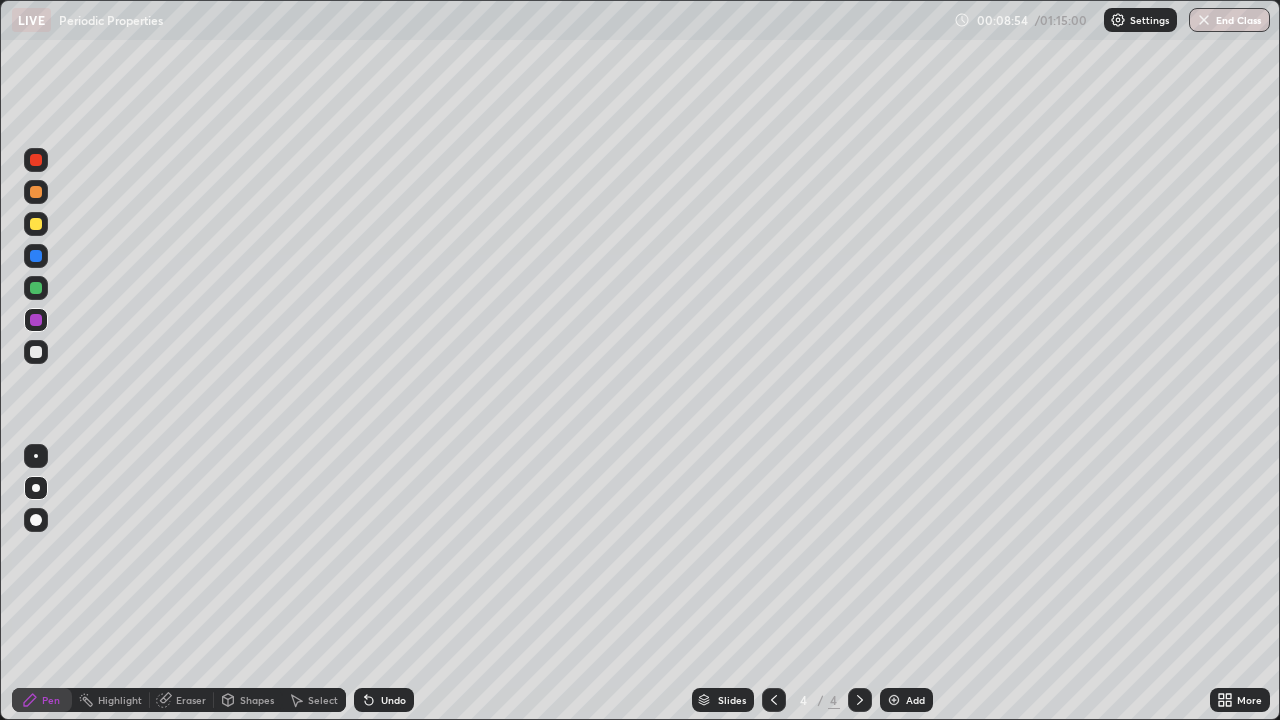 click at bounding box center [36, 352] 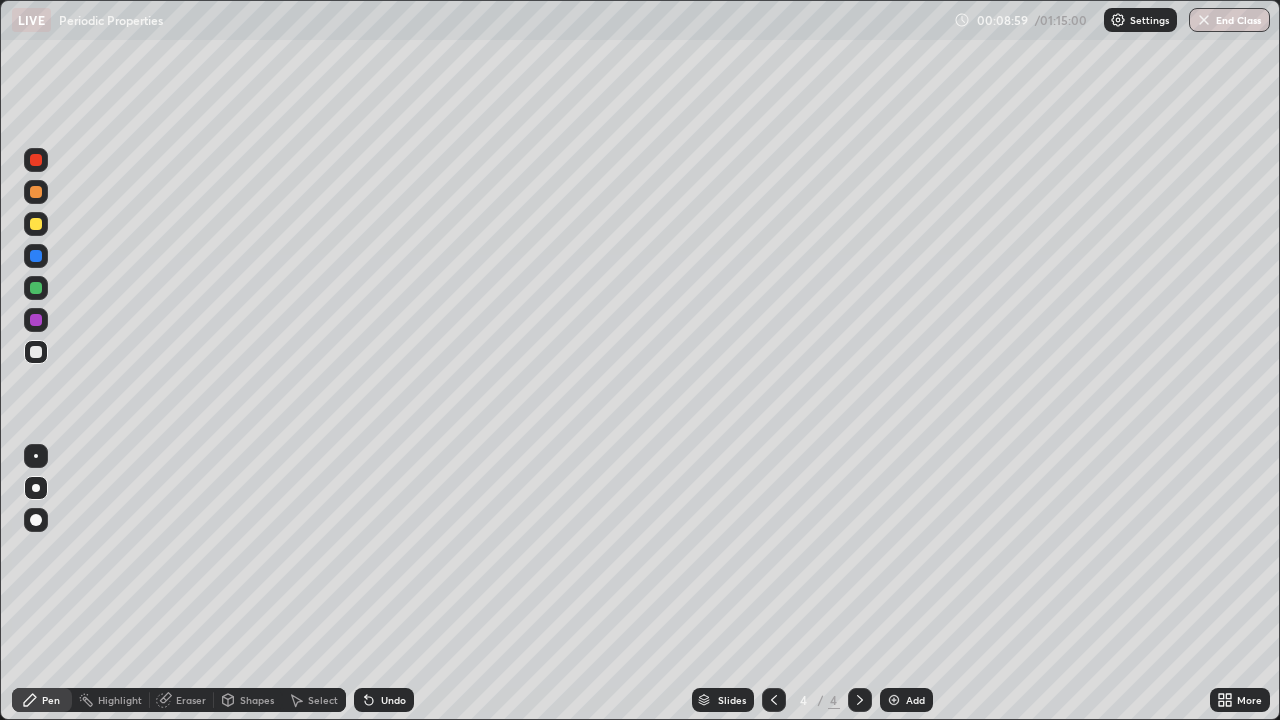 click on "Undo" at bounding box center [384, 700] 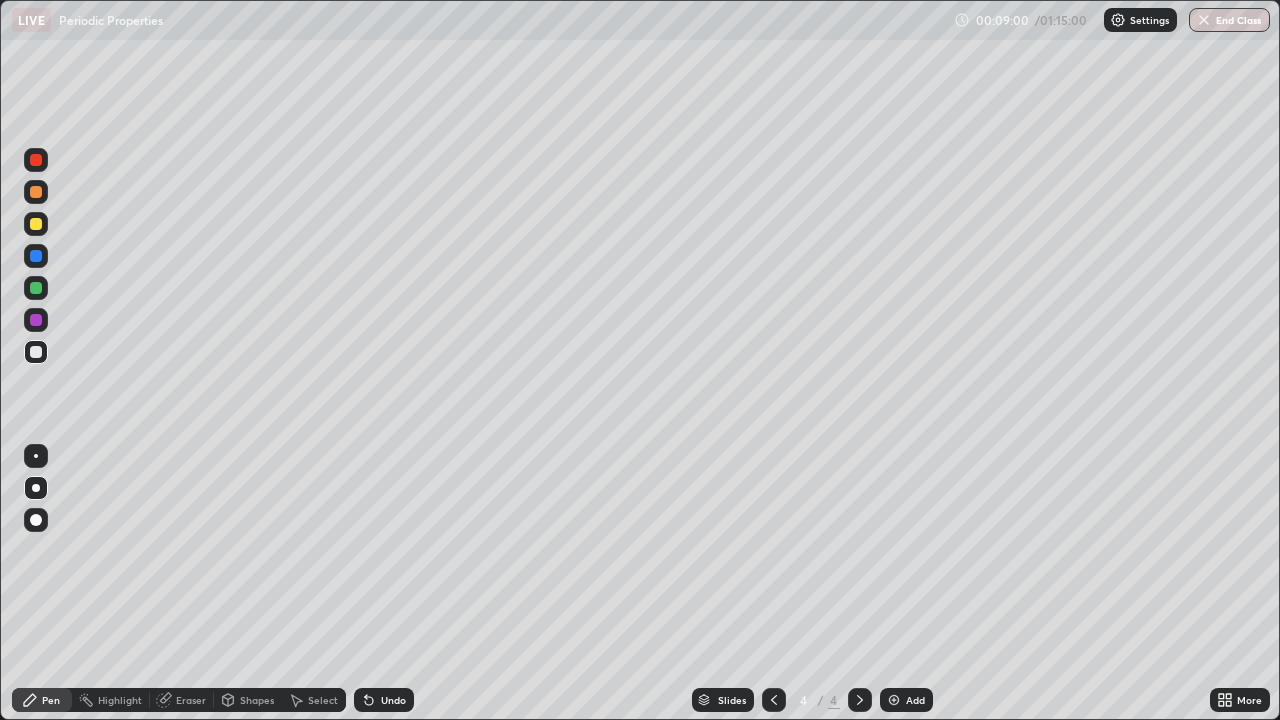 click on "Undo" at bounding box center (384, 700) 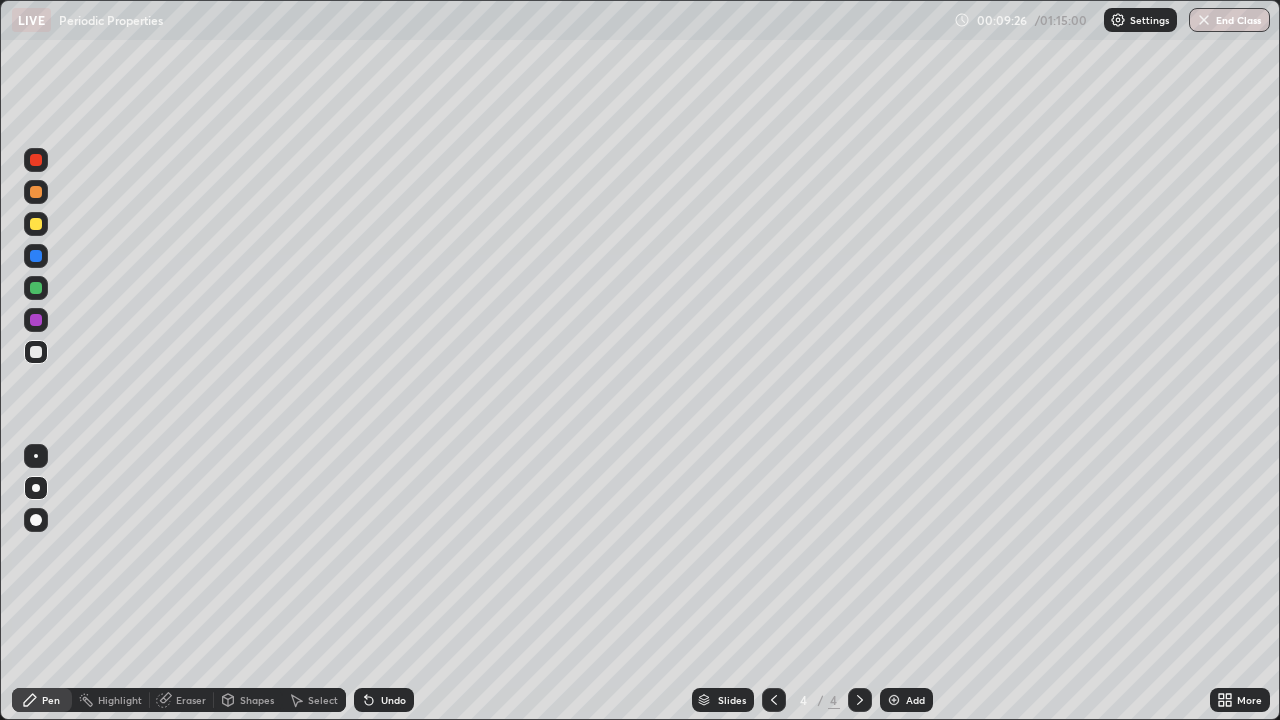 click at bounding box center (36, 224) 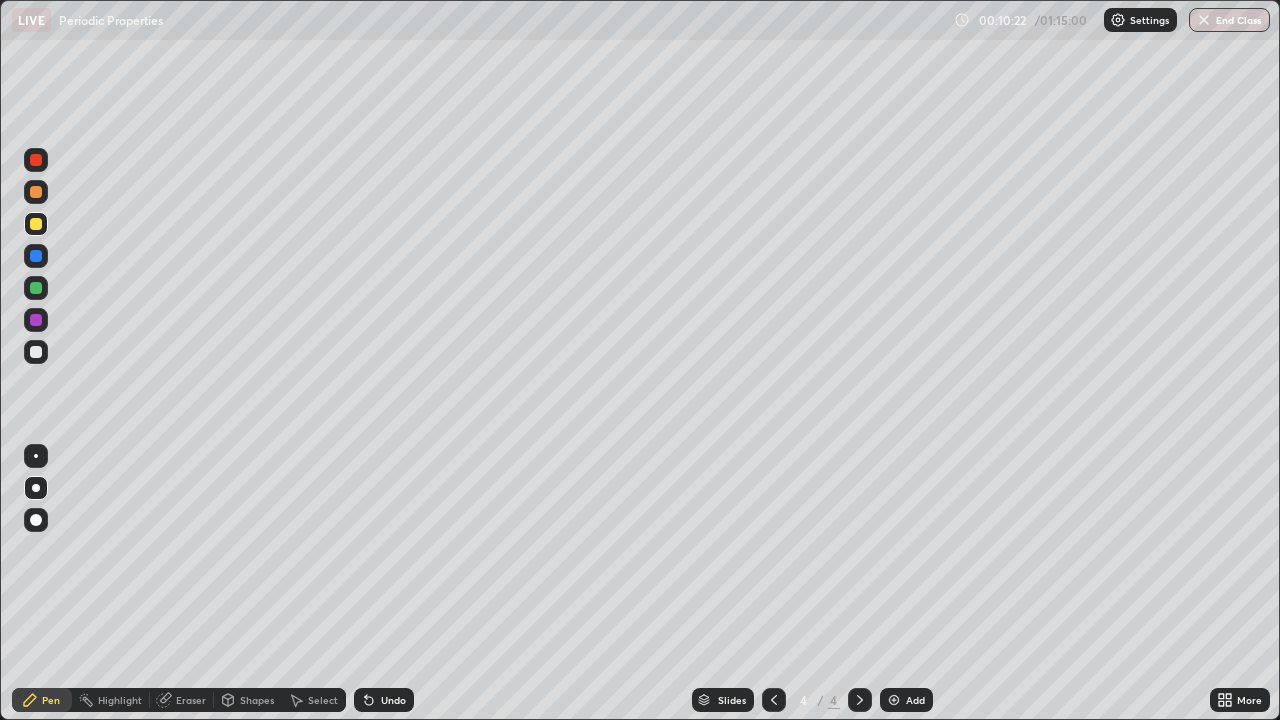 click at bounding box center [774, 700] 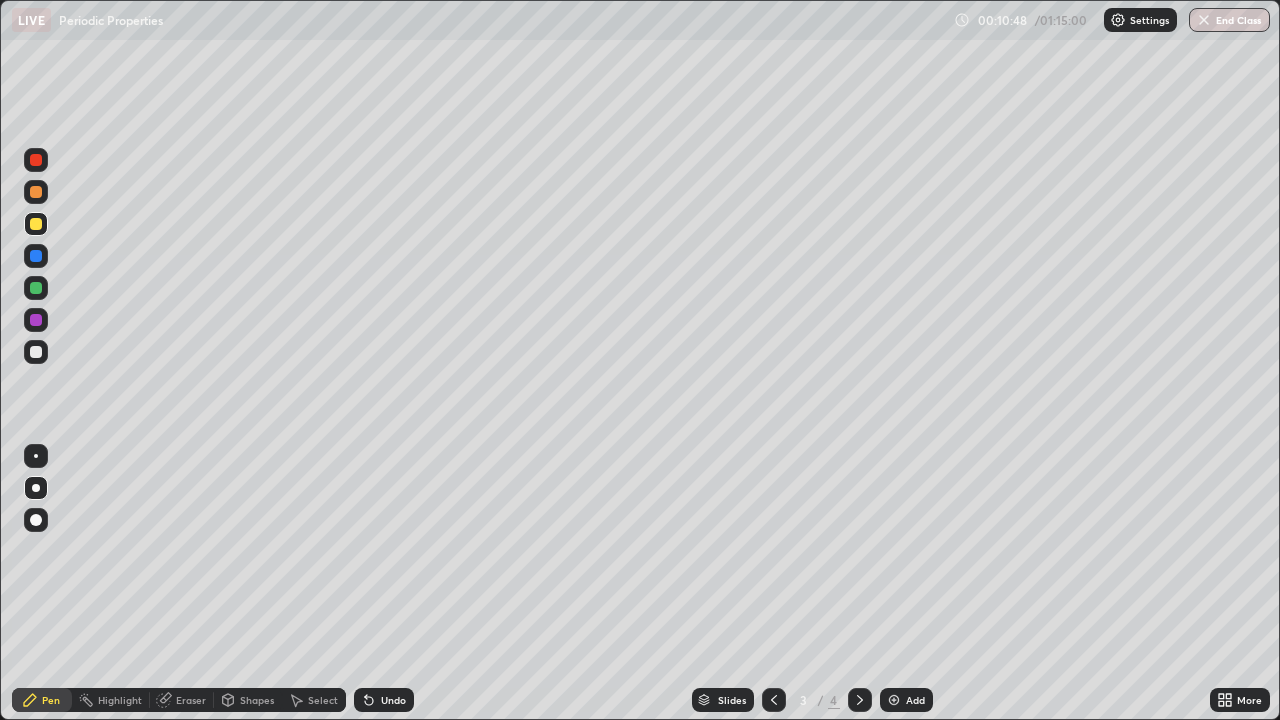 click at bounding box center (36, 352) 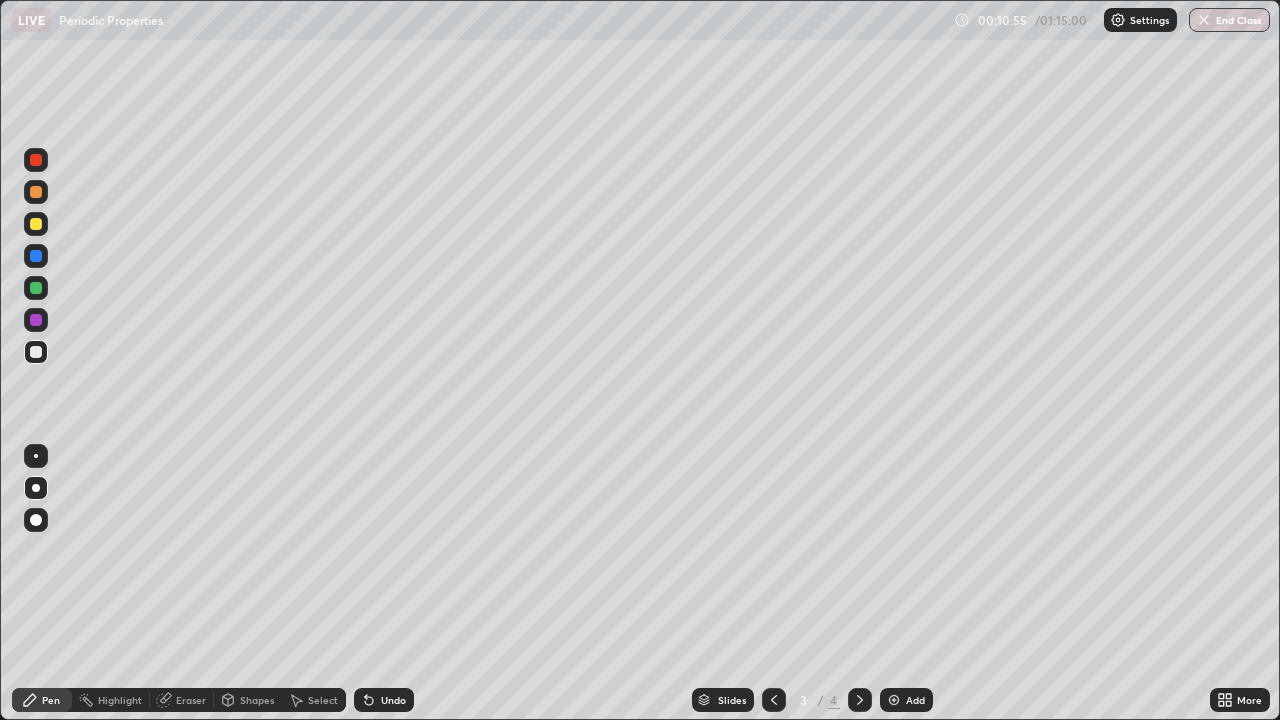 click at bounding box center (36, 160) 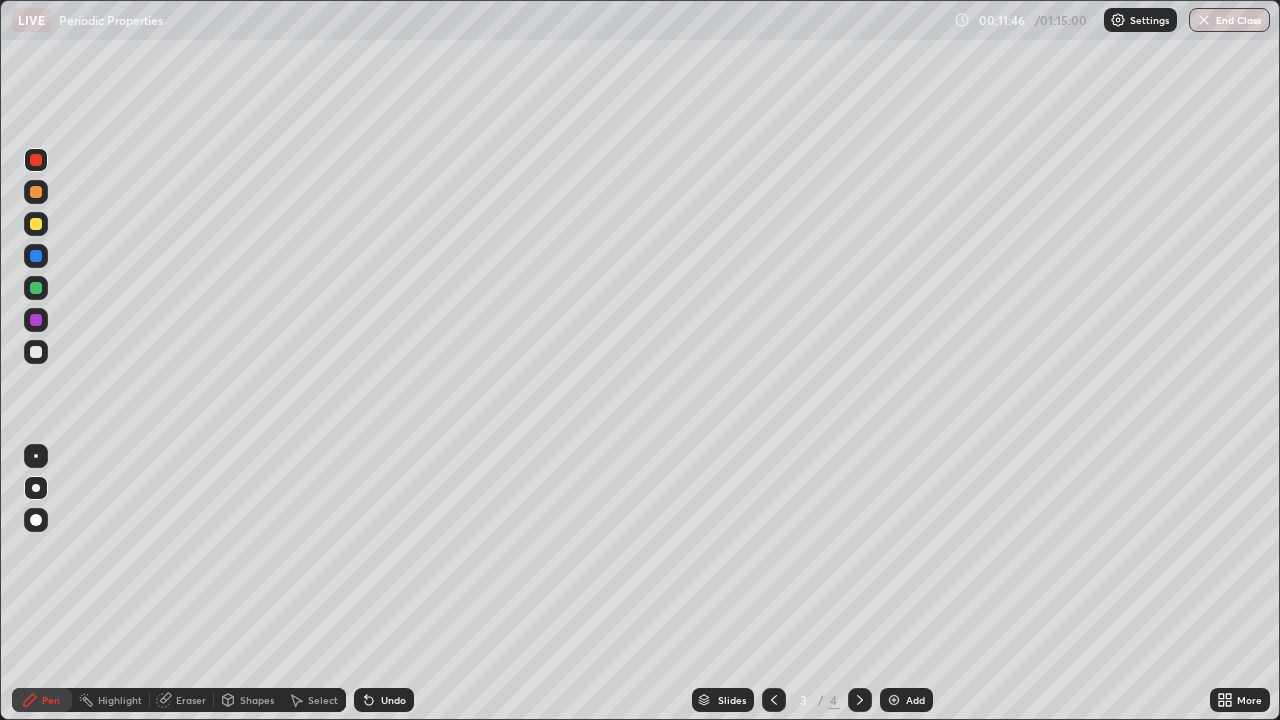 click 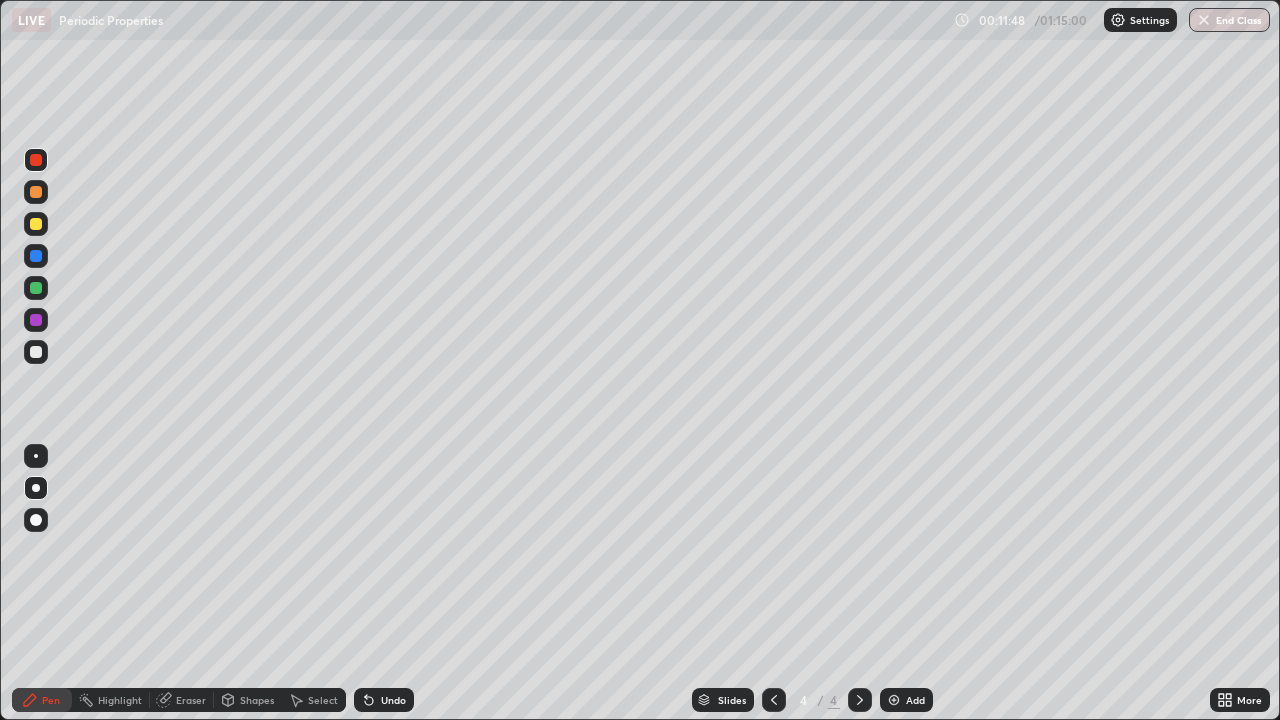 click at bounding box center [36, 256] 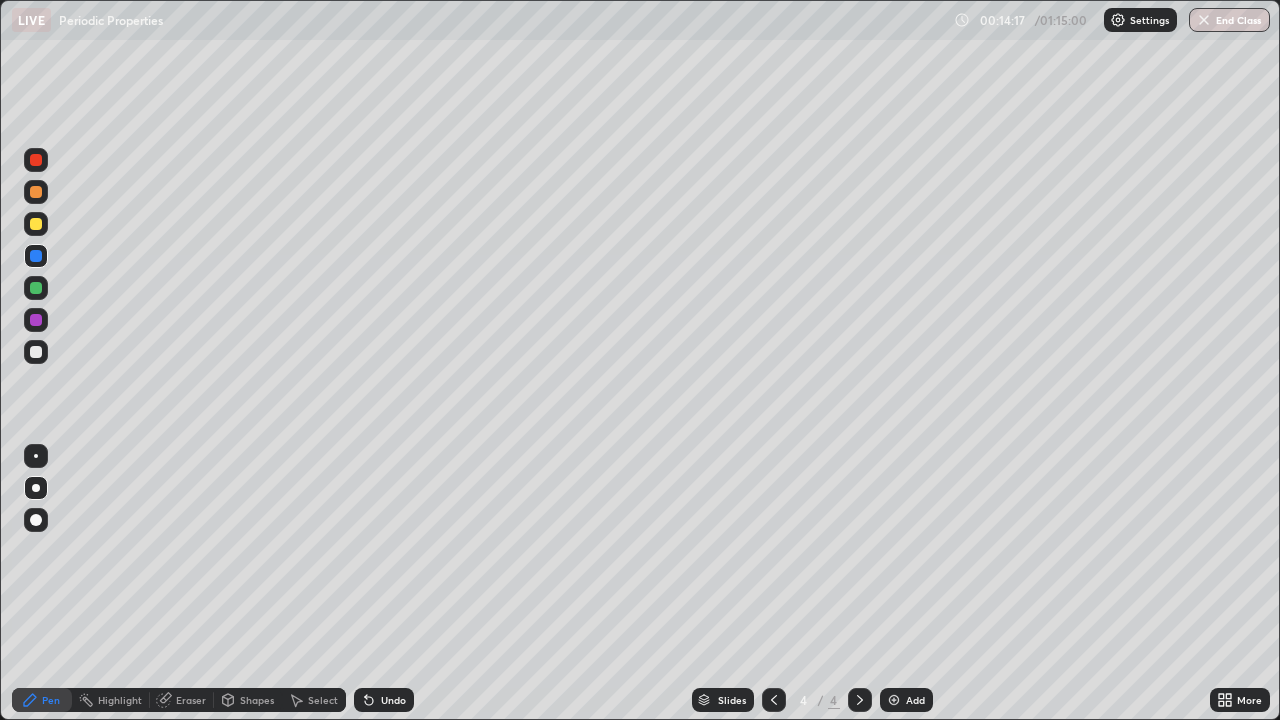 click at bounding box center (36, 352) 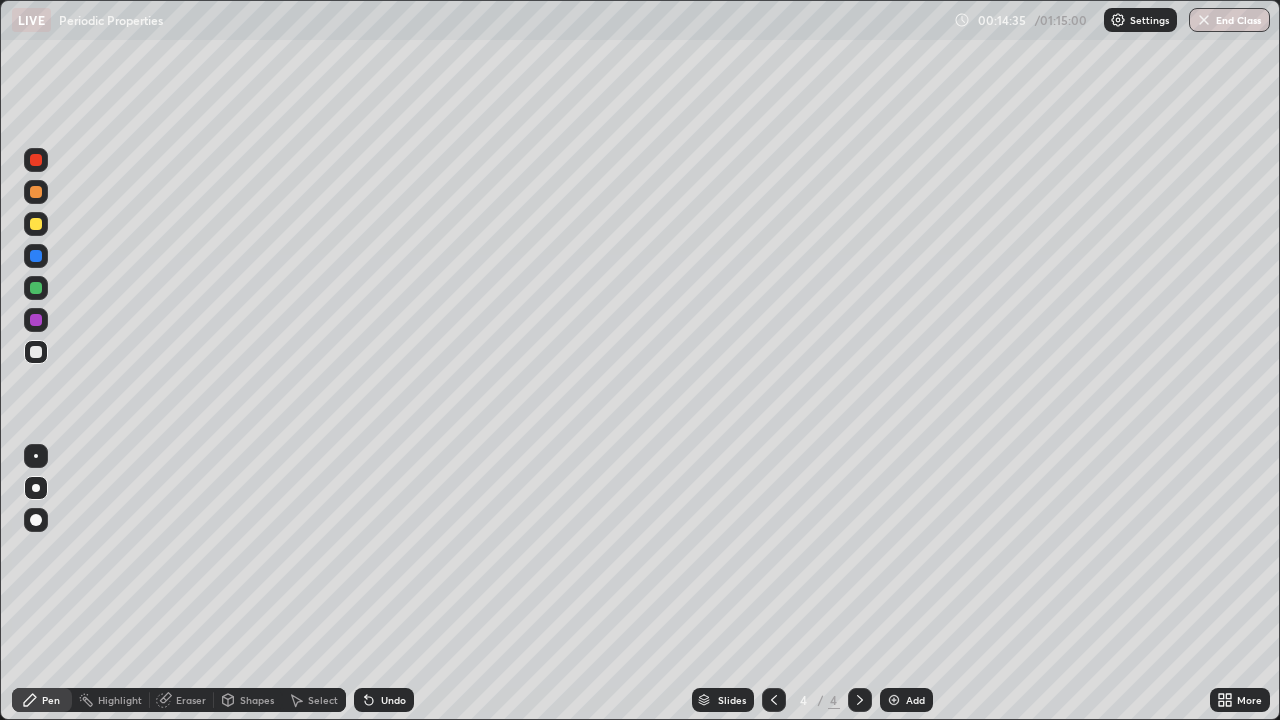 click at bounding box center (36, 288) 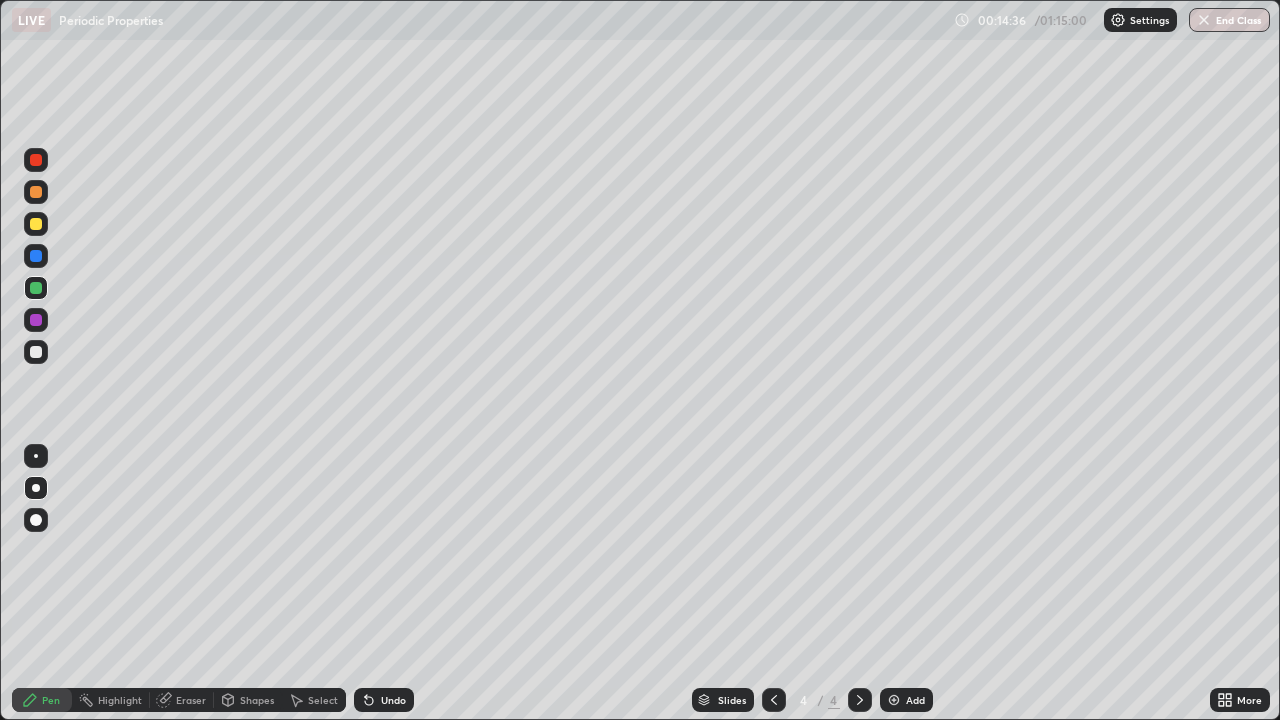 click at bounding box center (36, 224) 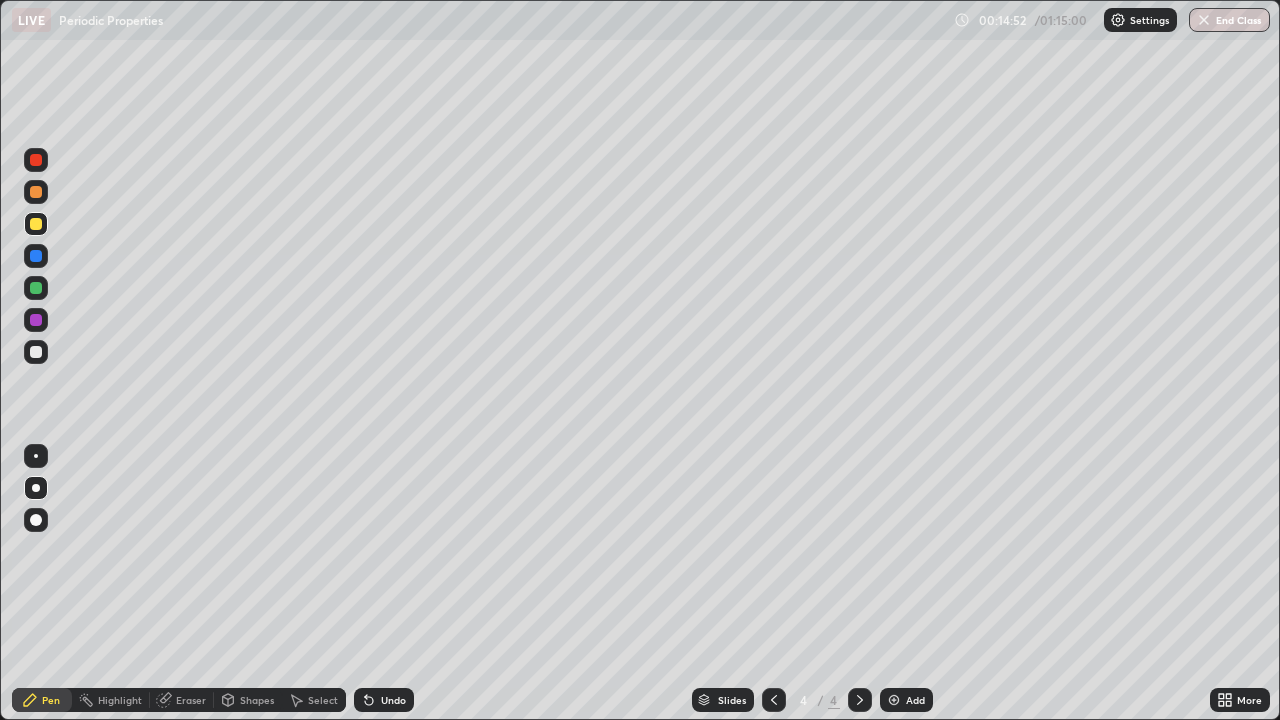 click at bounding box center (774, 700) 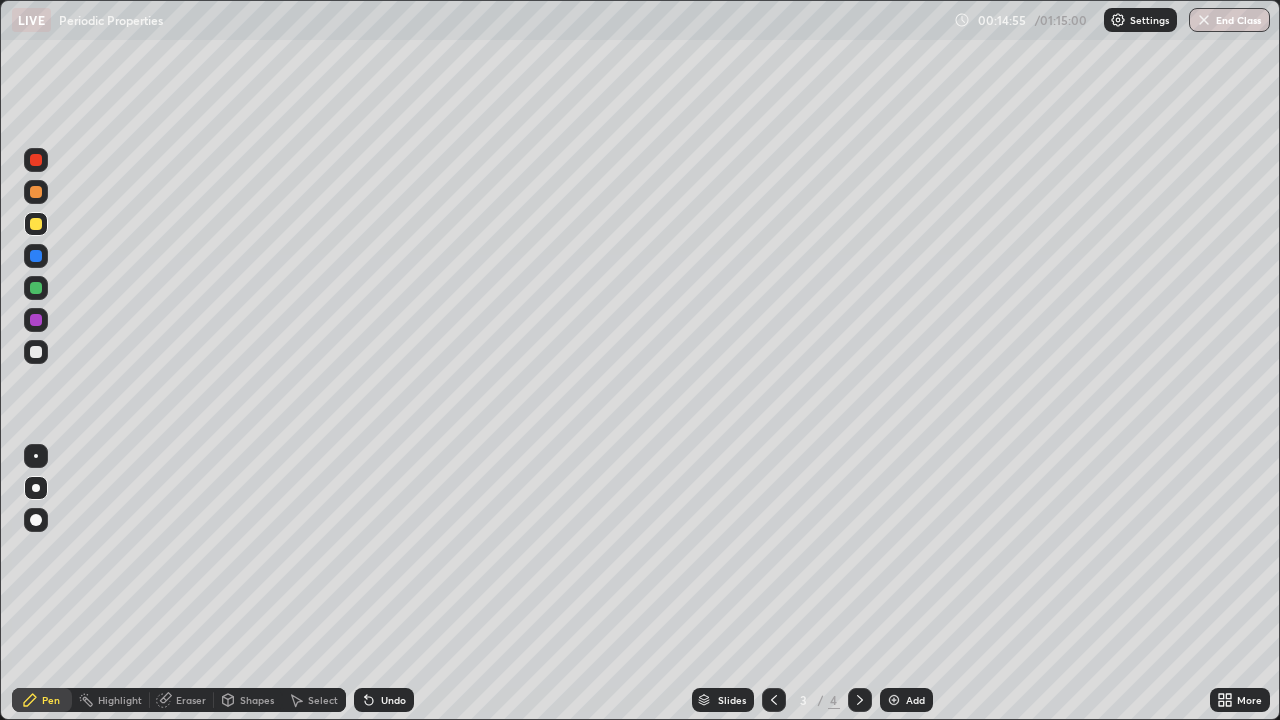 click at bounding box center [36, 224] 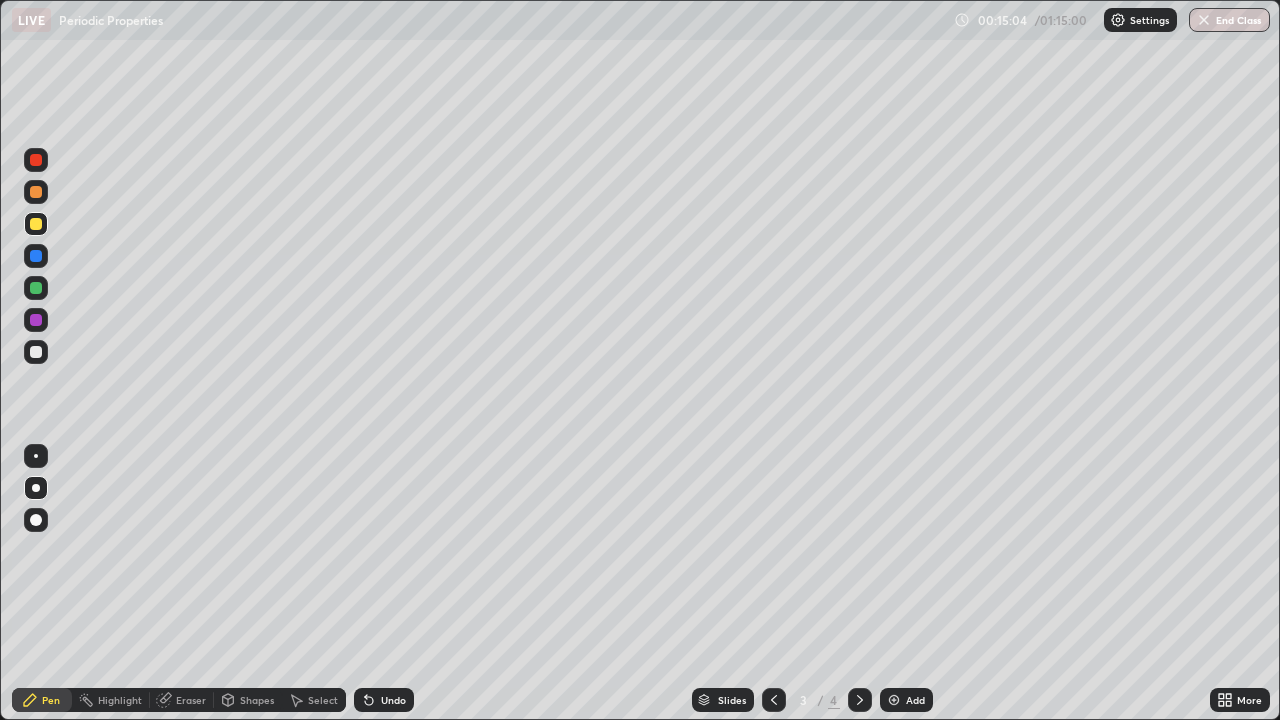 click 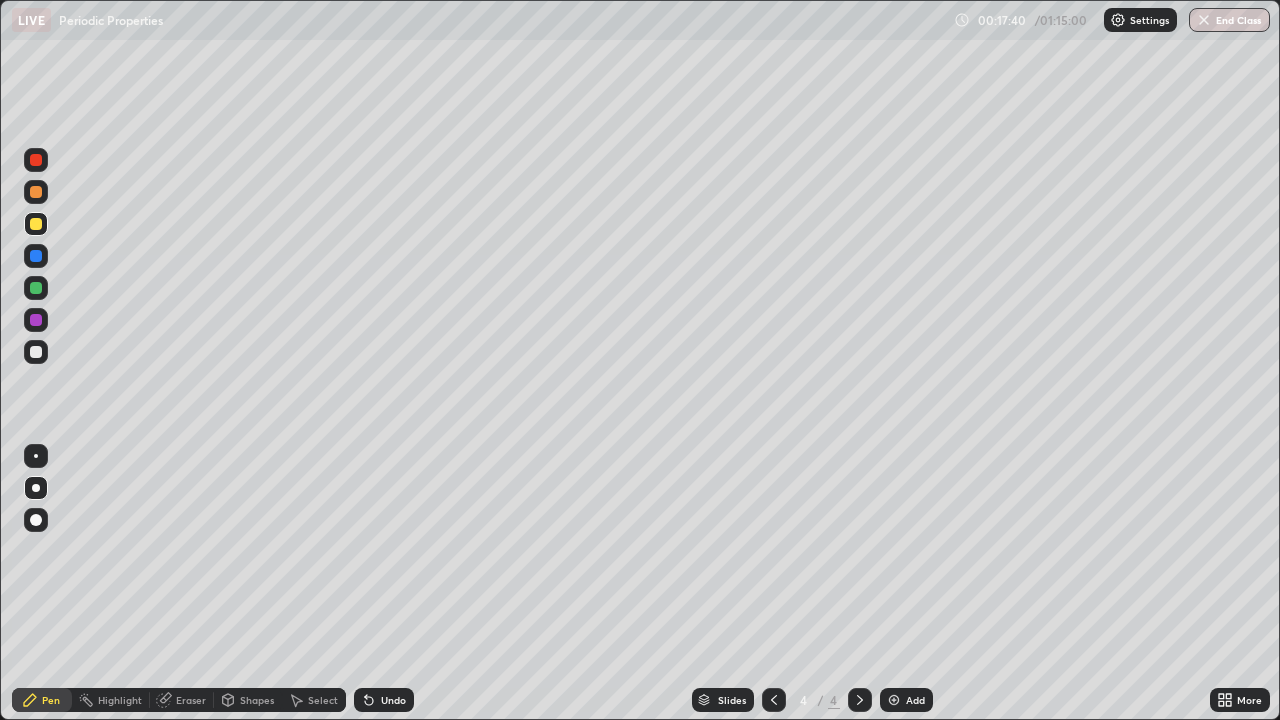 click at bounding box center (36, 288) 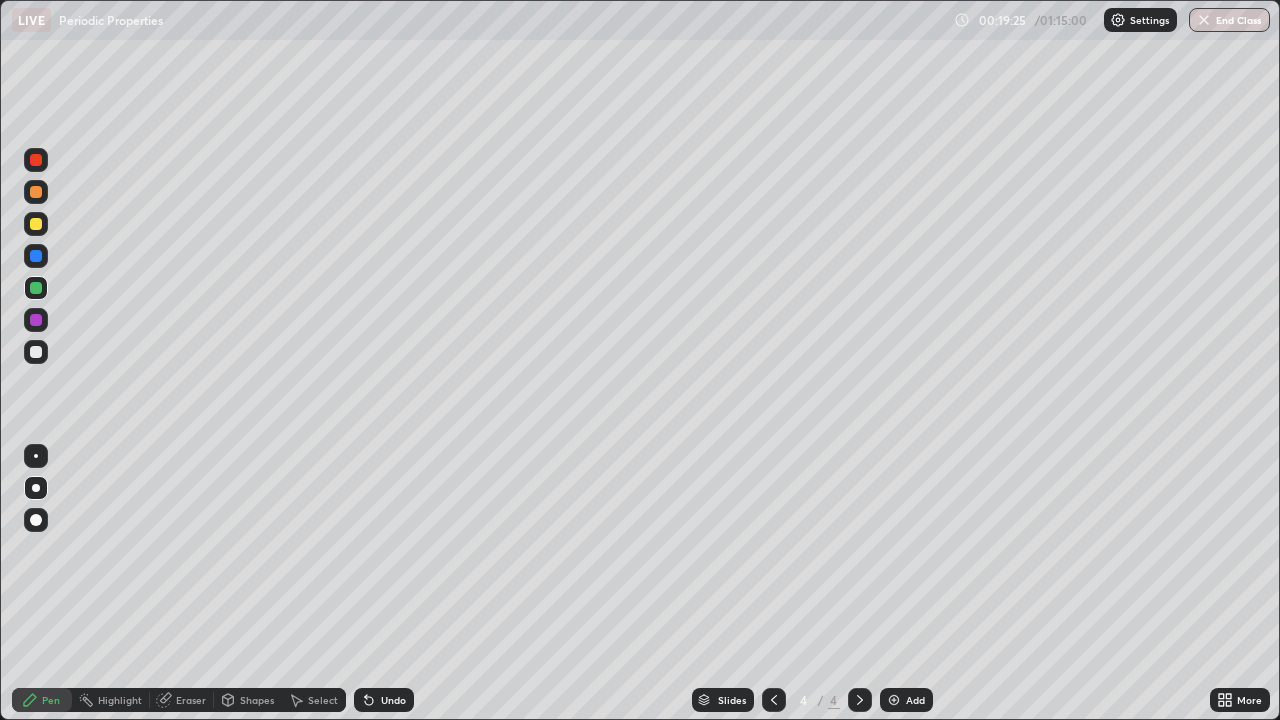 click at bounding box center [36, 320] 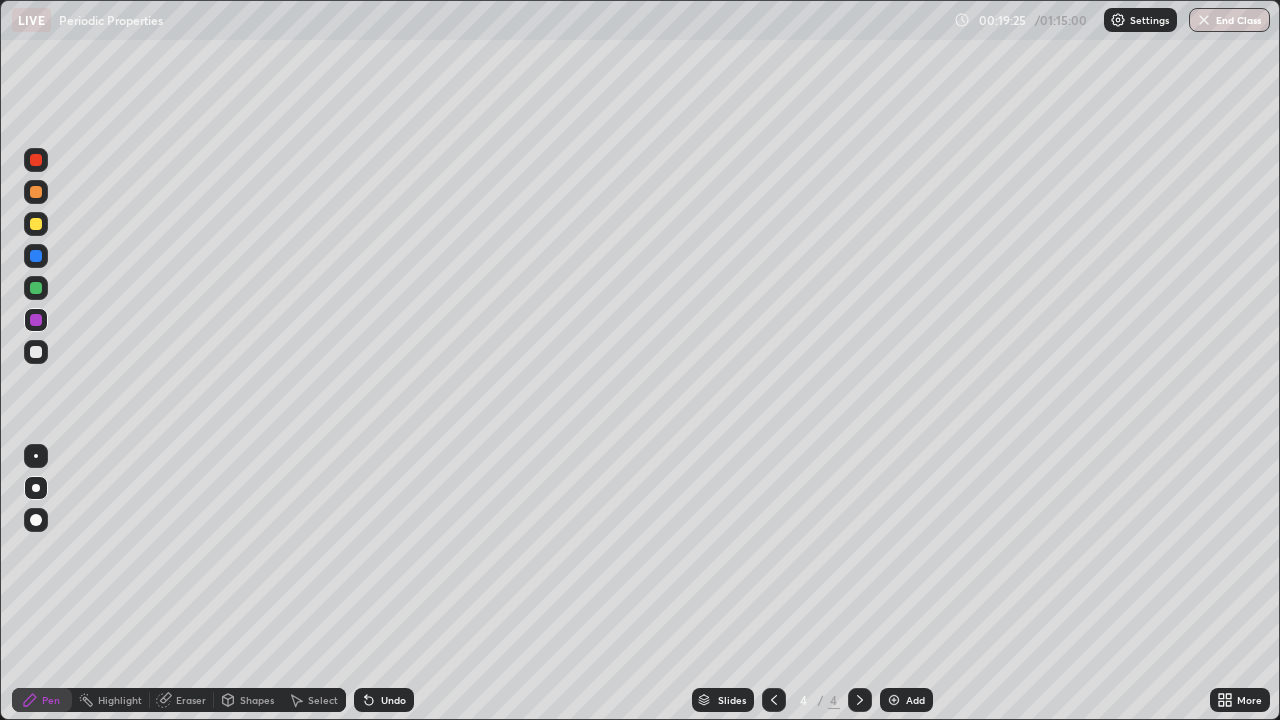 click at bounding box center [36, 320] 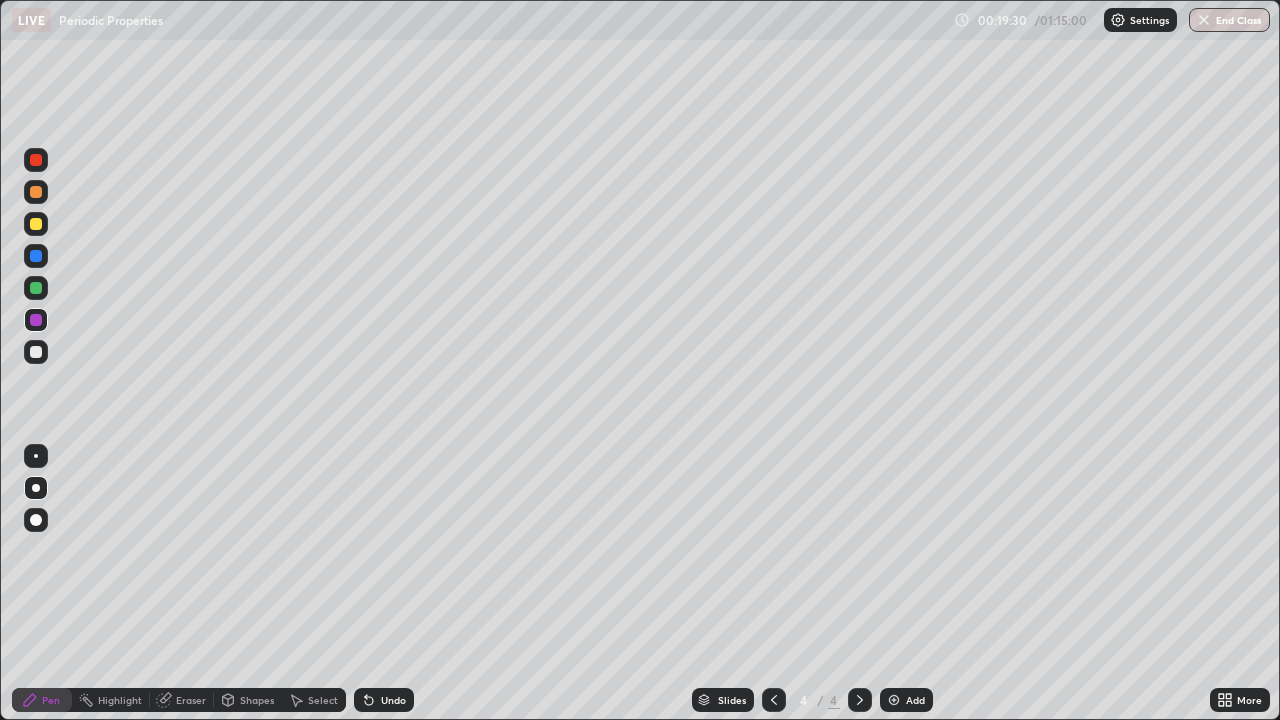 click 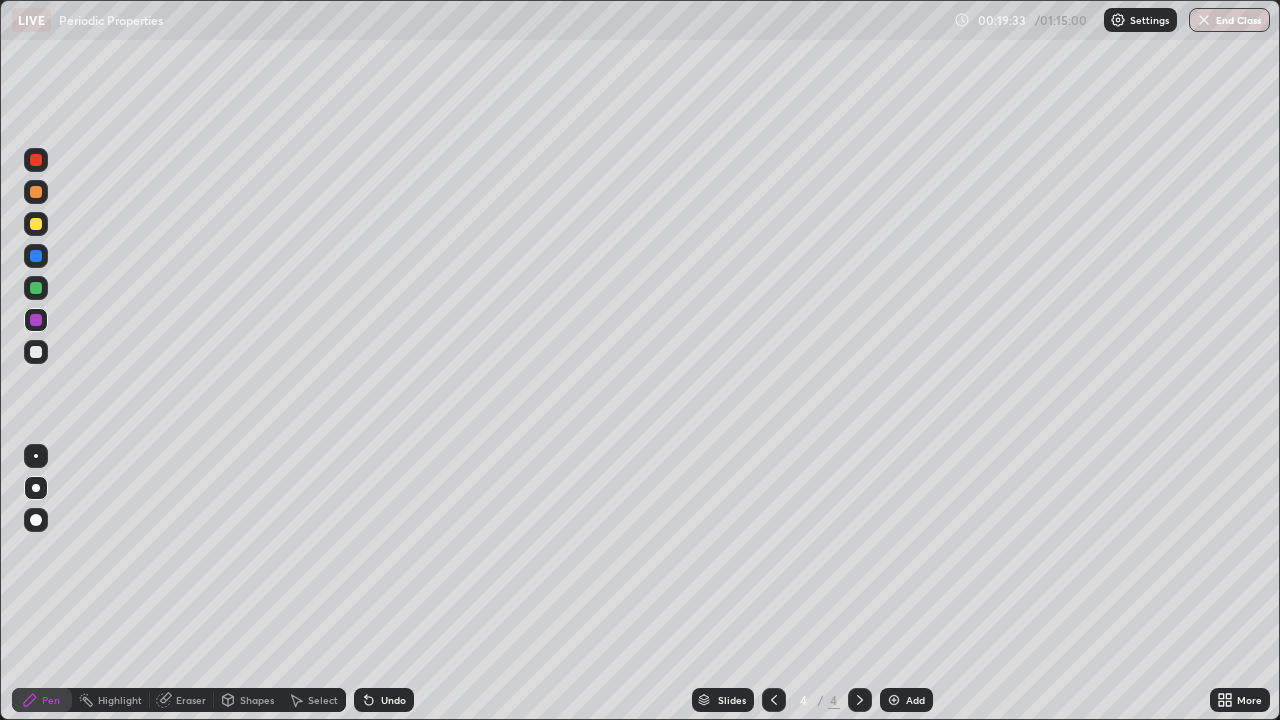 click on "Undo" at bounding box center (384, 700) 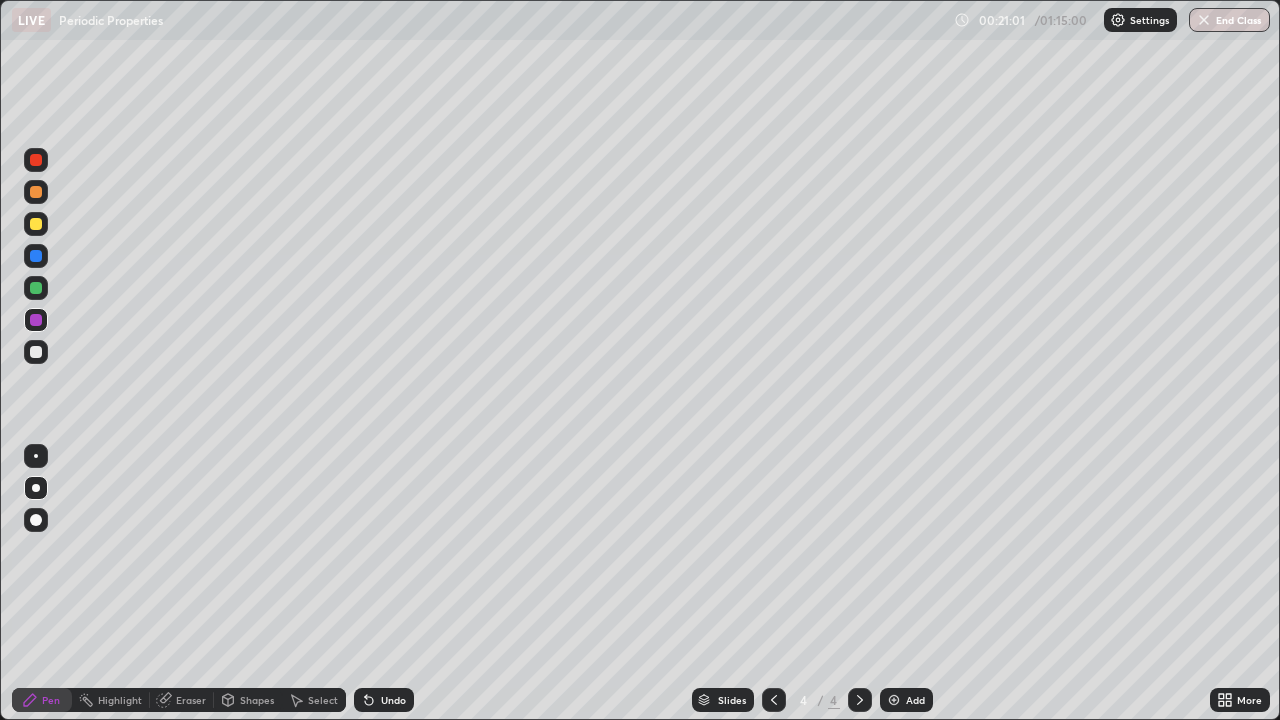 click at bounding box center (894, 700) 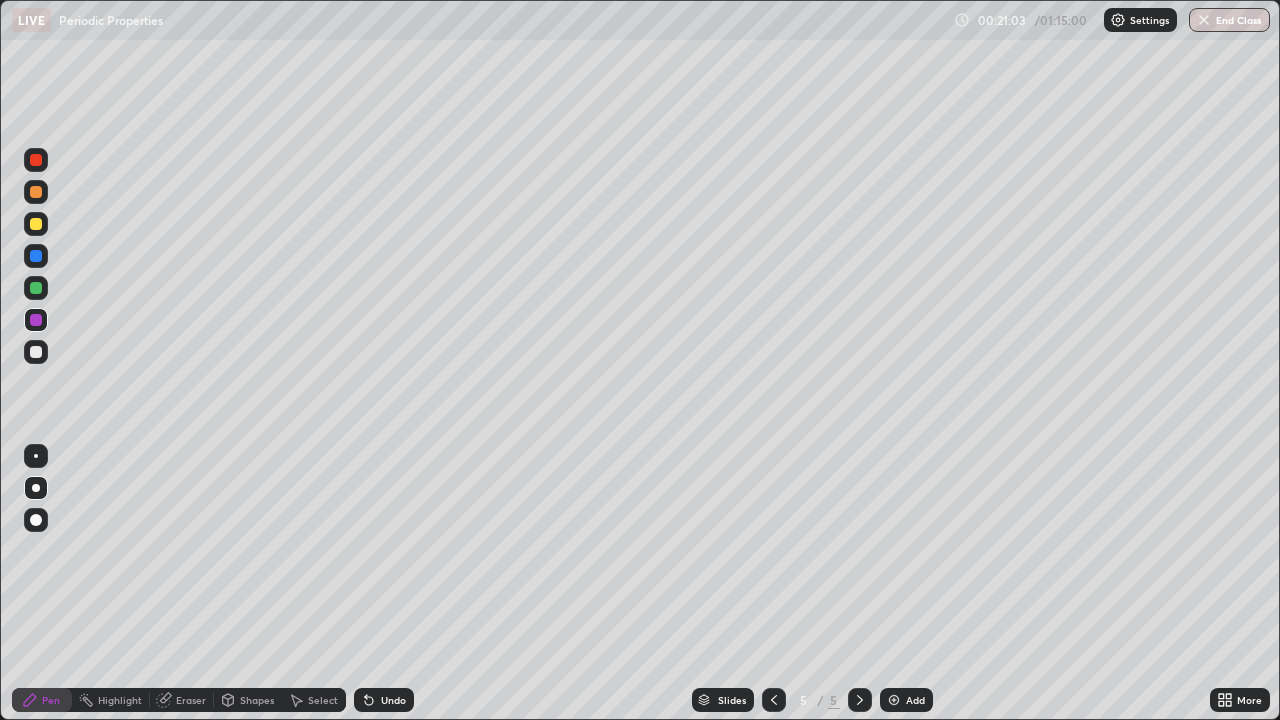 click at bounding box center [36, 352] 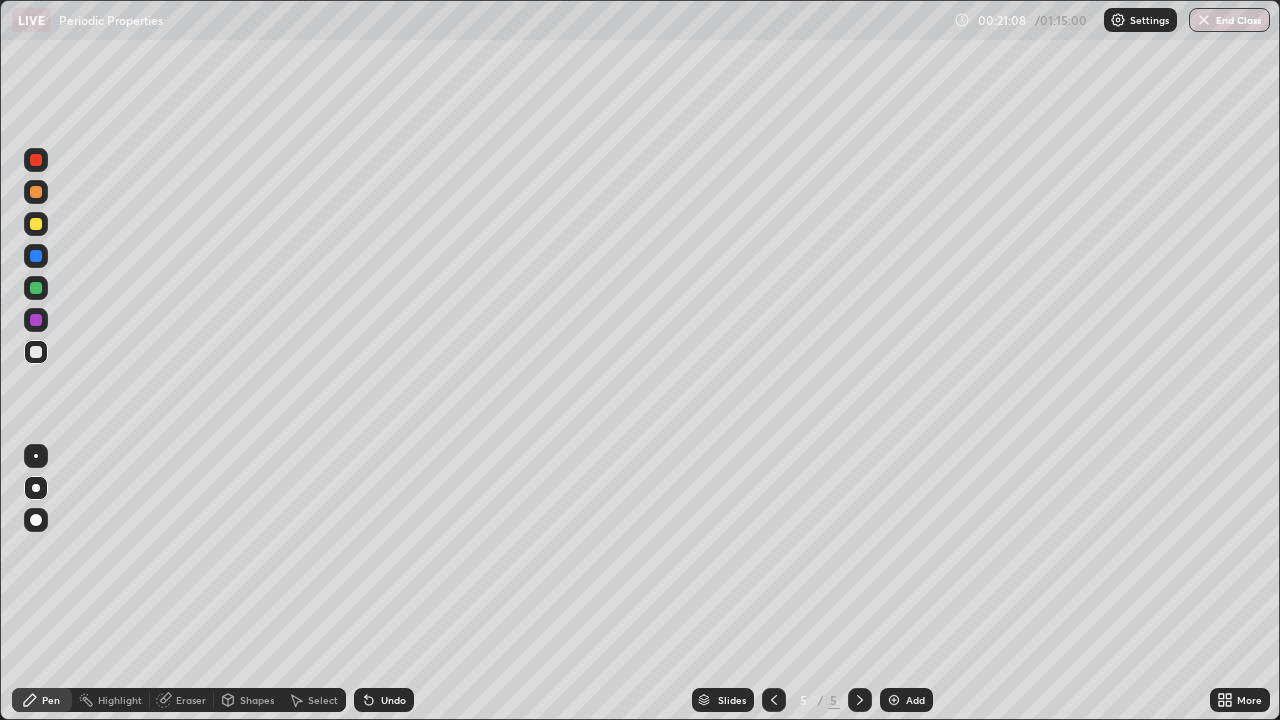 click on "Undo" at bounding box center (393, 700) 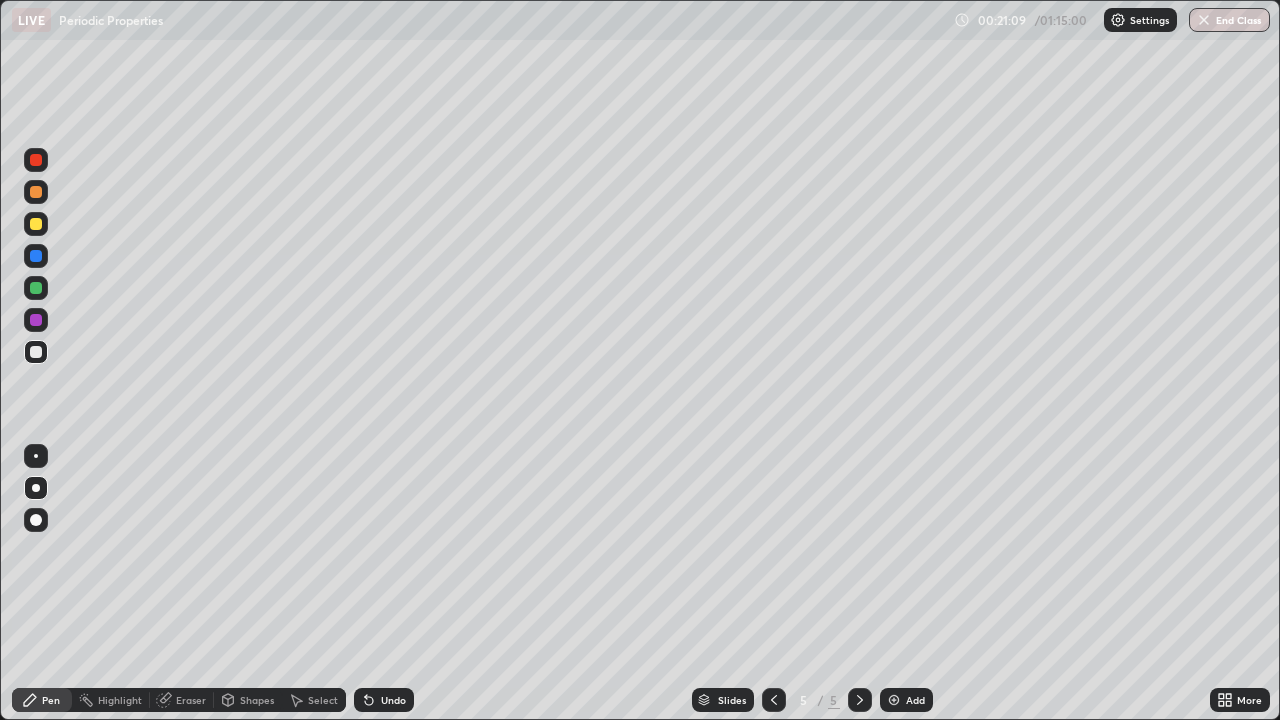 click on "Undo" at bounding box center (393, 700) 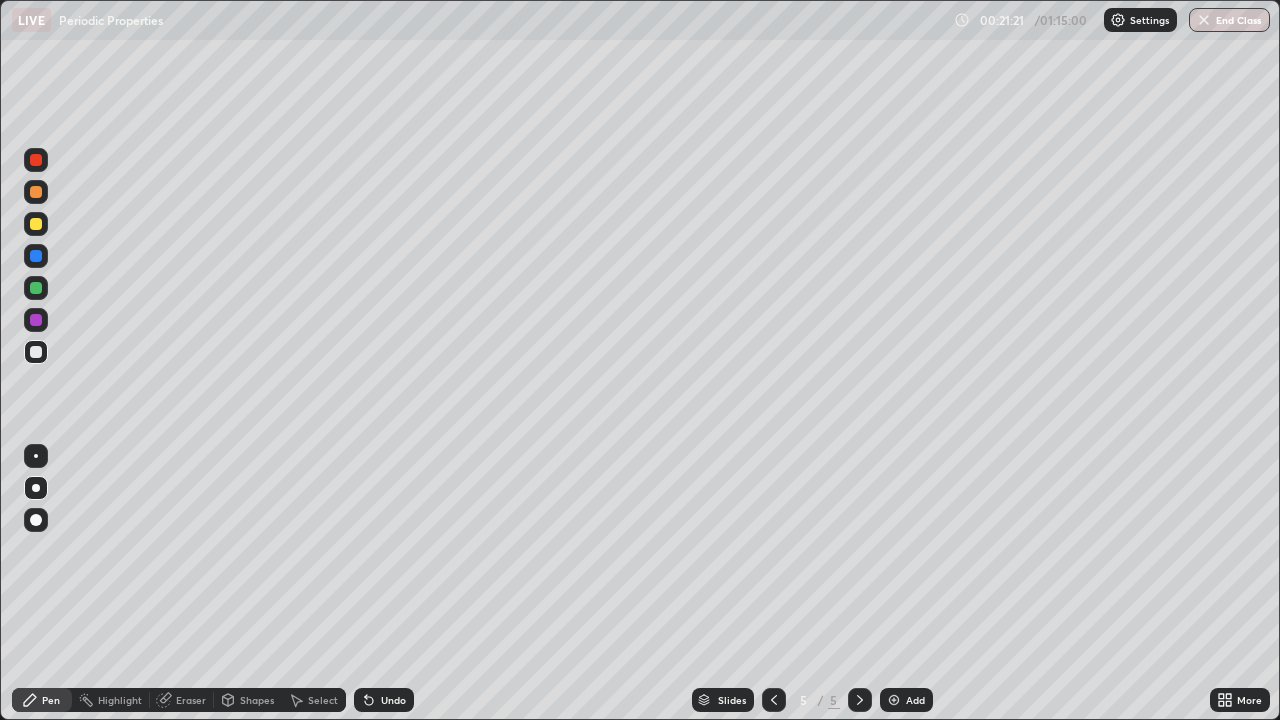 click on "Undo" at bounding box center [393, 700] 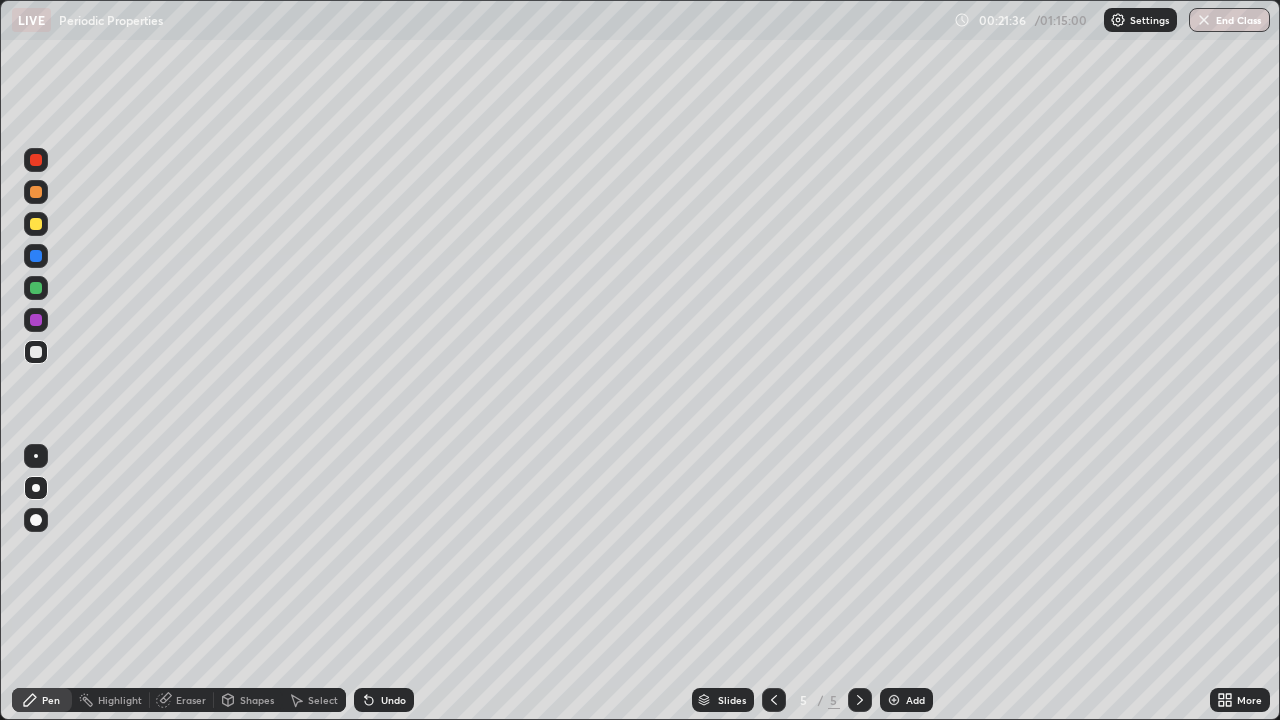 click on "Undo" at bounding box center [384, 700] 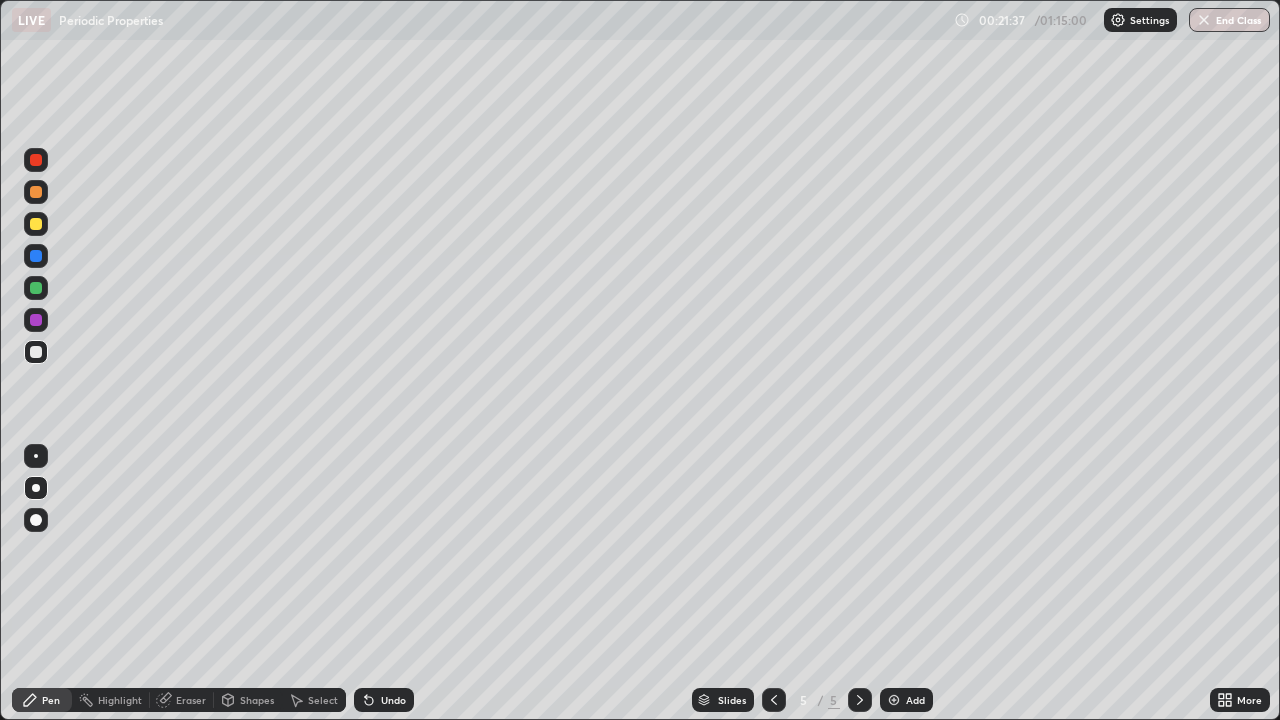 click on "Undo" at bounding box center [384, 700] 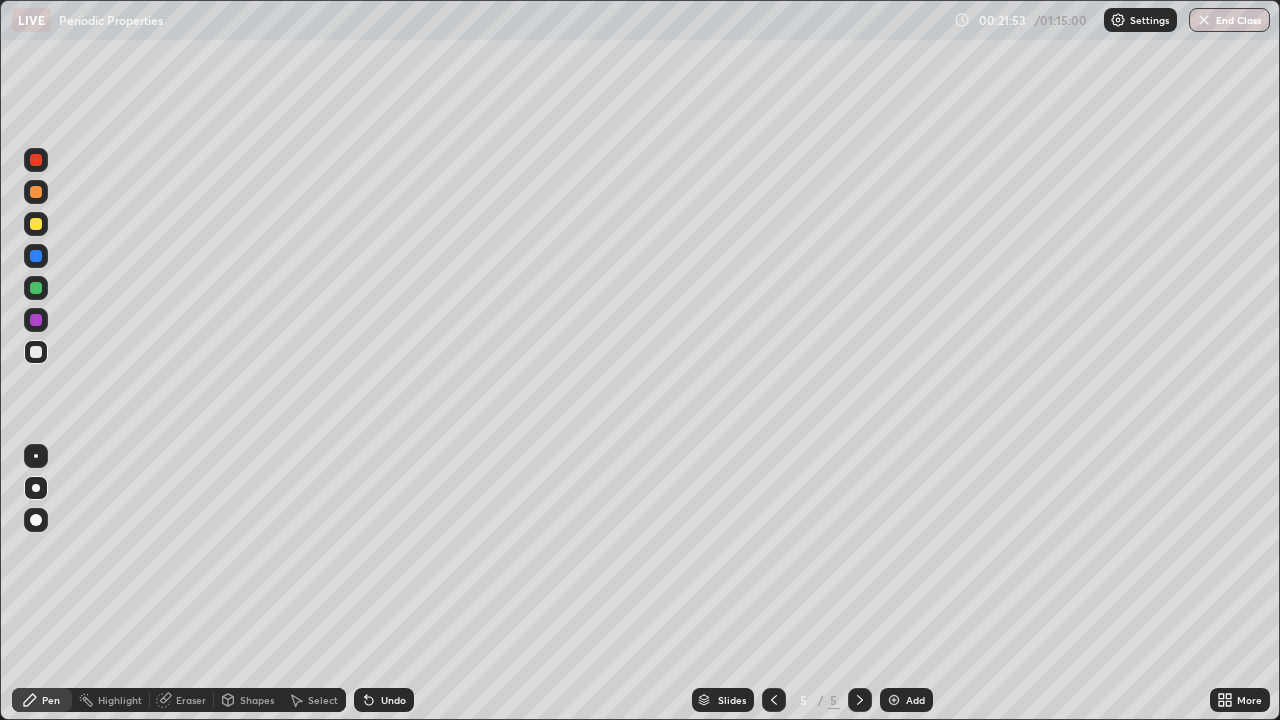 click on "Add" at bounding box center [915, 700] 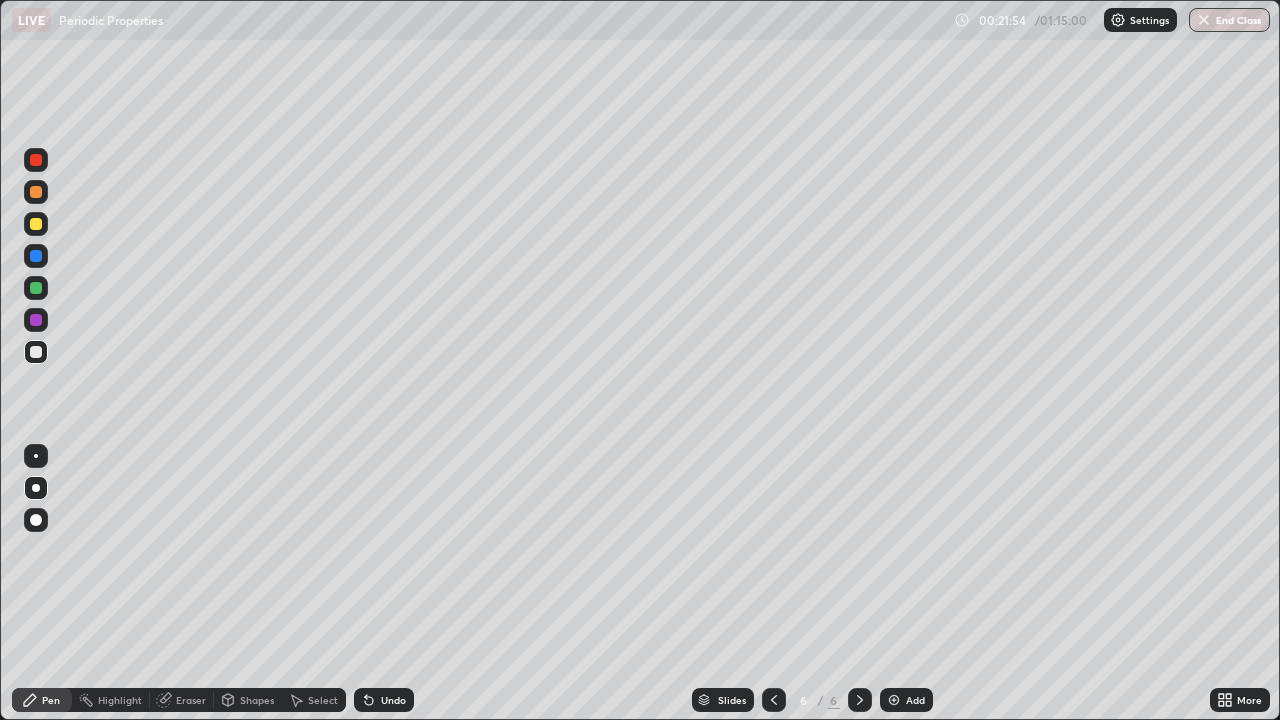 click 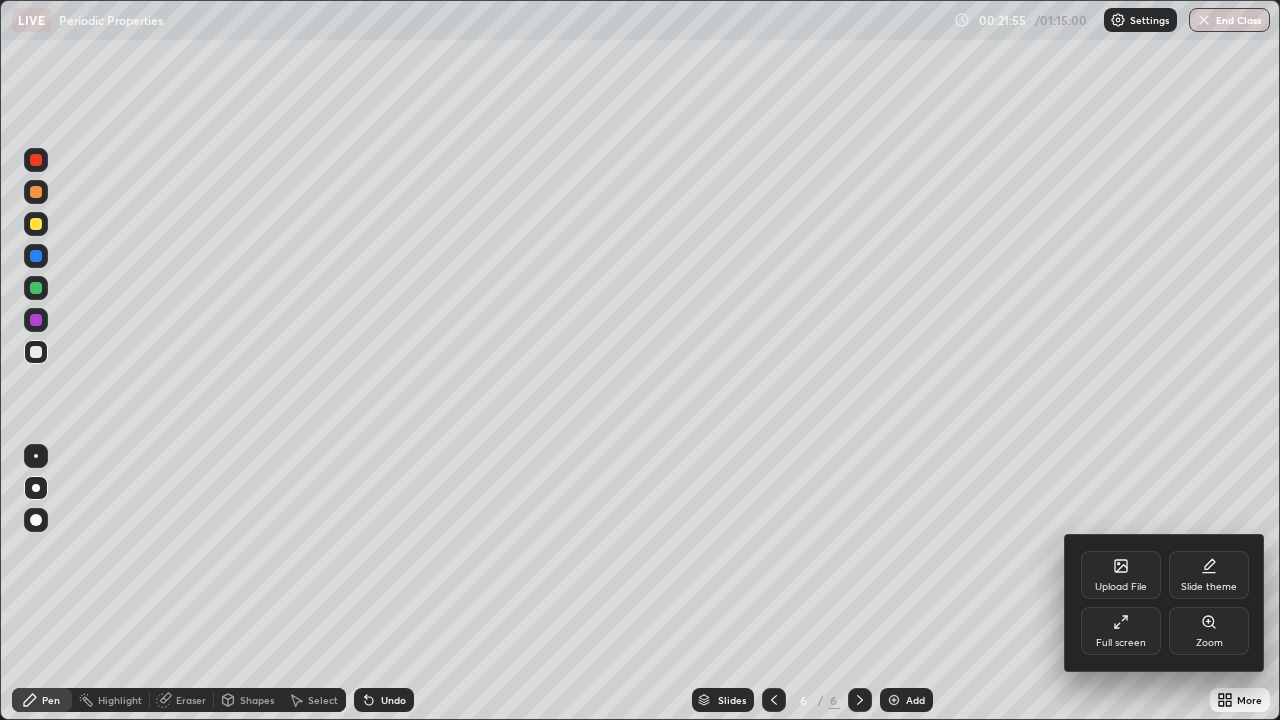 click on "Upload File" at bounding box center [1121, 587] 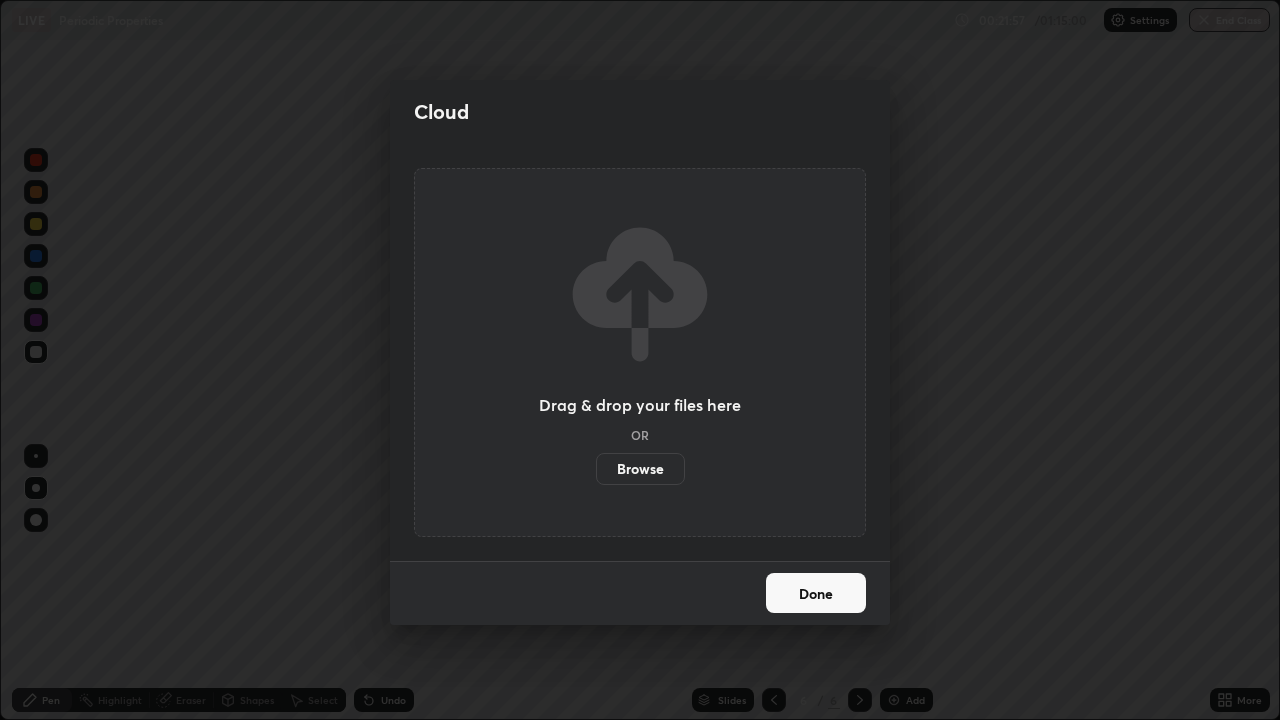 click on "Browse" at bounding box center (640, 469) 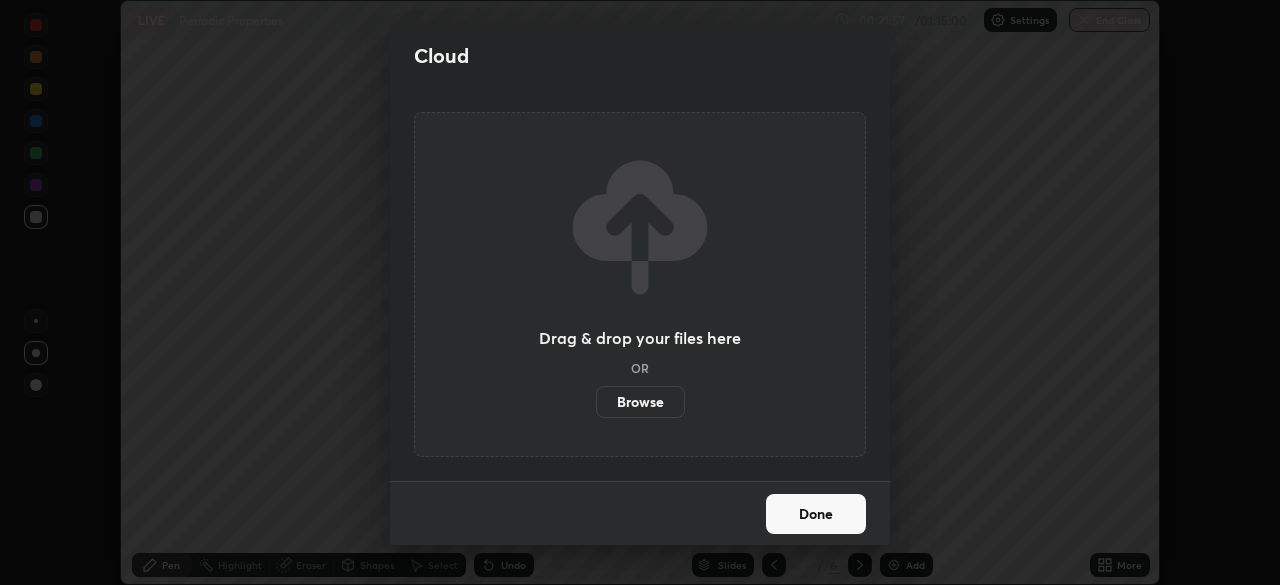 scroll, scrollTop: 585, scrollLeft: 1280, axis: both 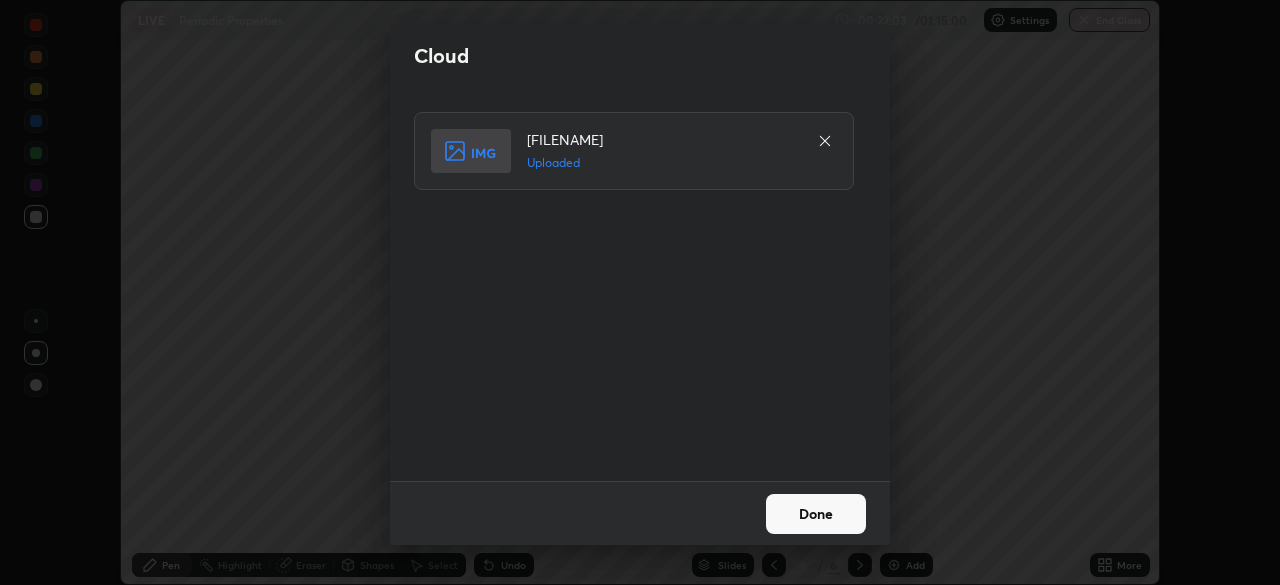 click on "Done" at bounding box center [816, 514] 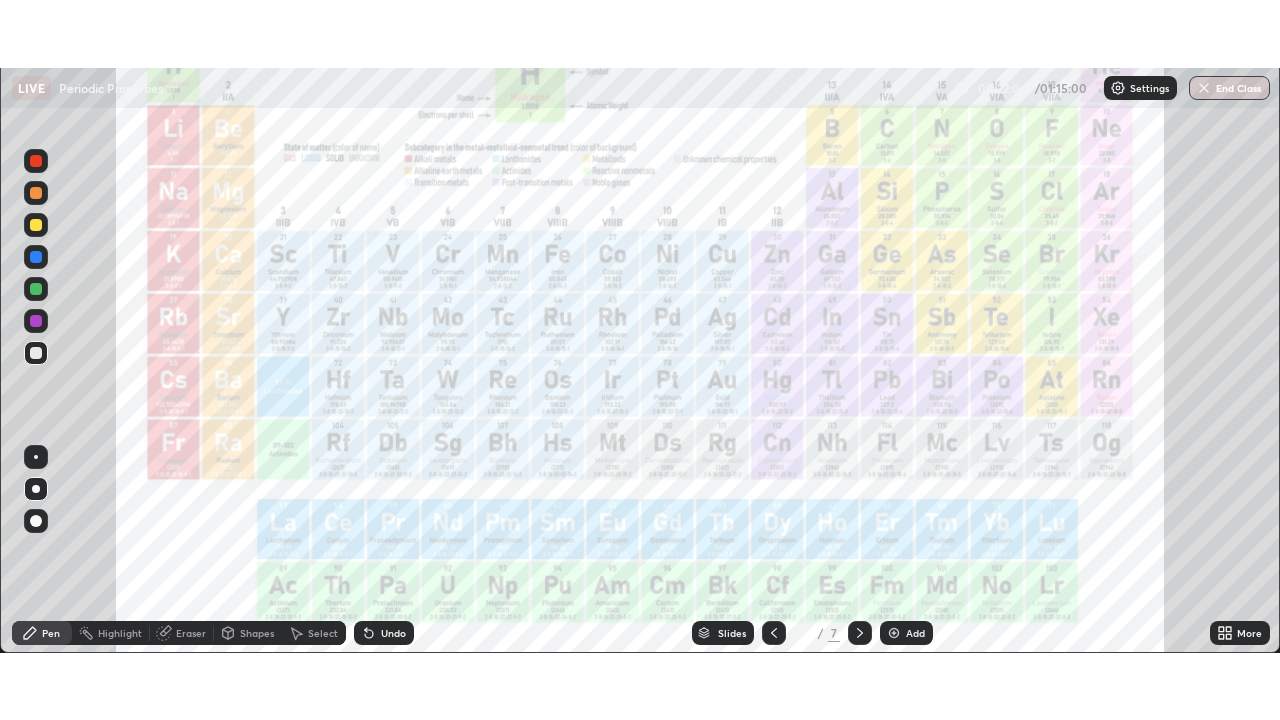 scroll, scrollTop: 99280, scrollLeft: 98720, axis: both 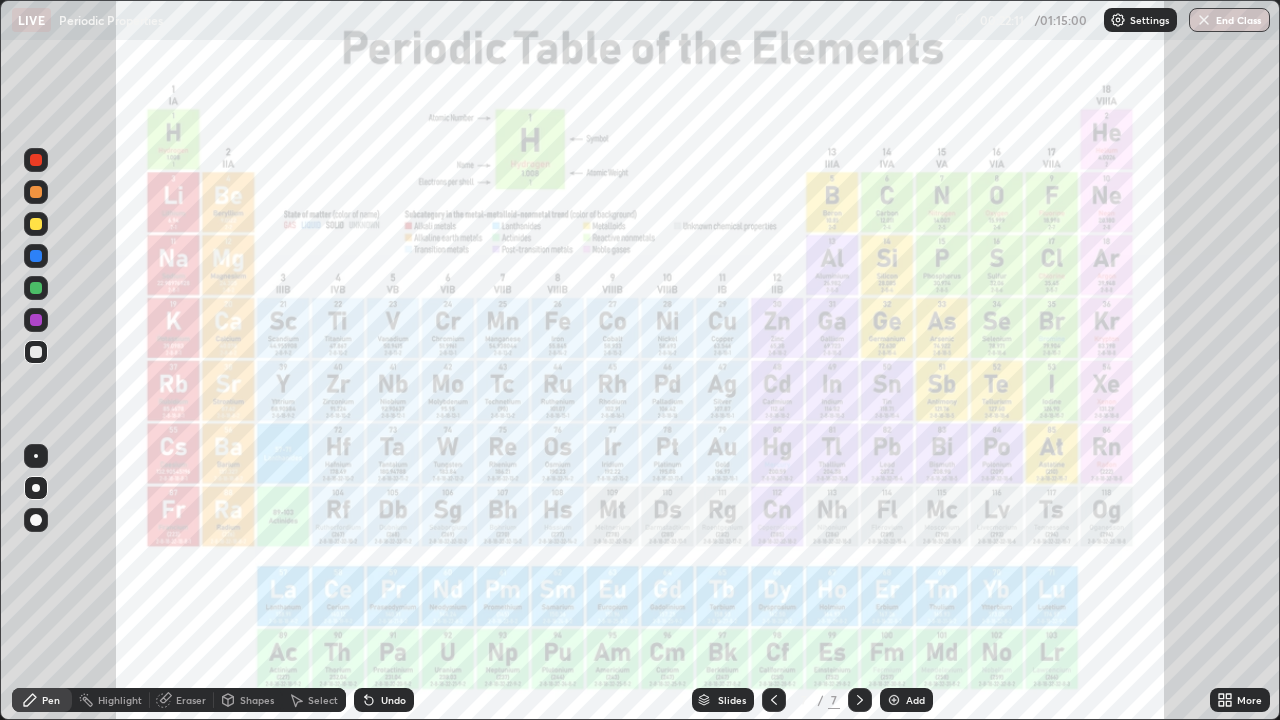 click at bounding box center (36, 288) 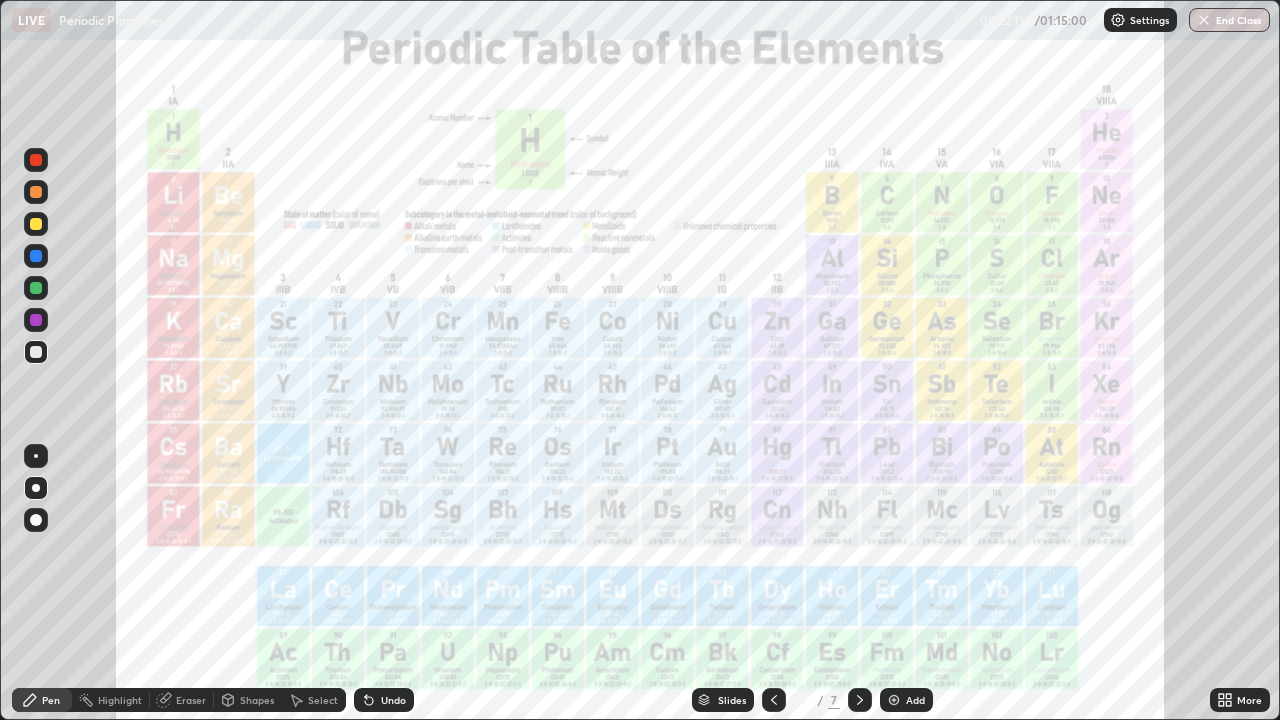 click at bounding box center (36, 288) 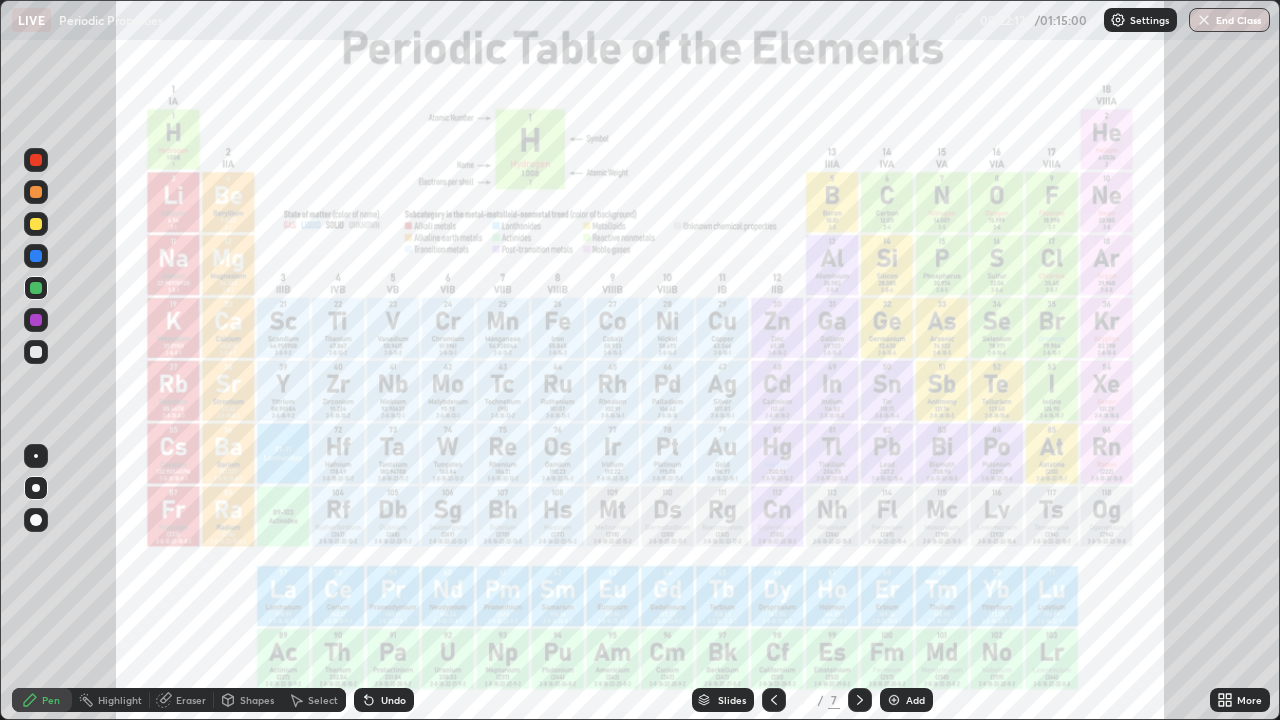 click at bounding box center [36, 256] 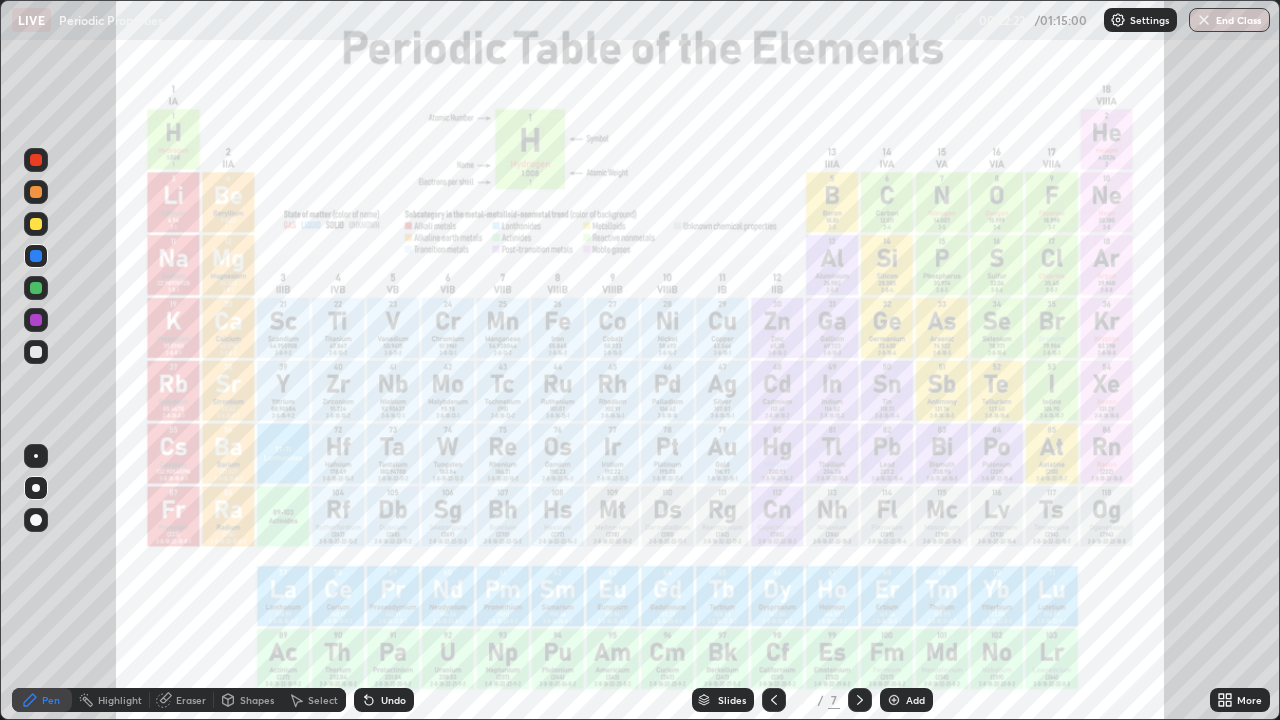 click at bounding box center [774, 700] 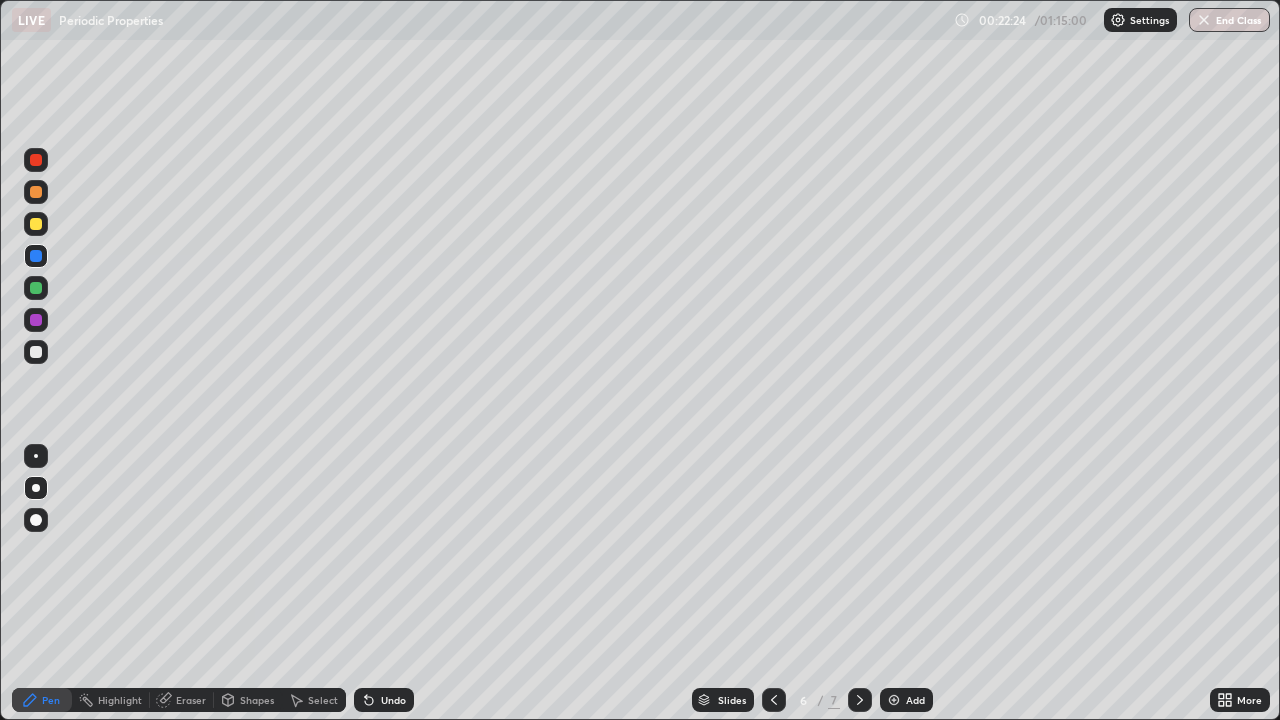 click 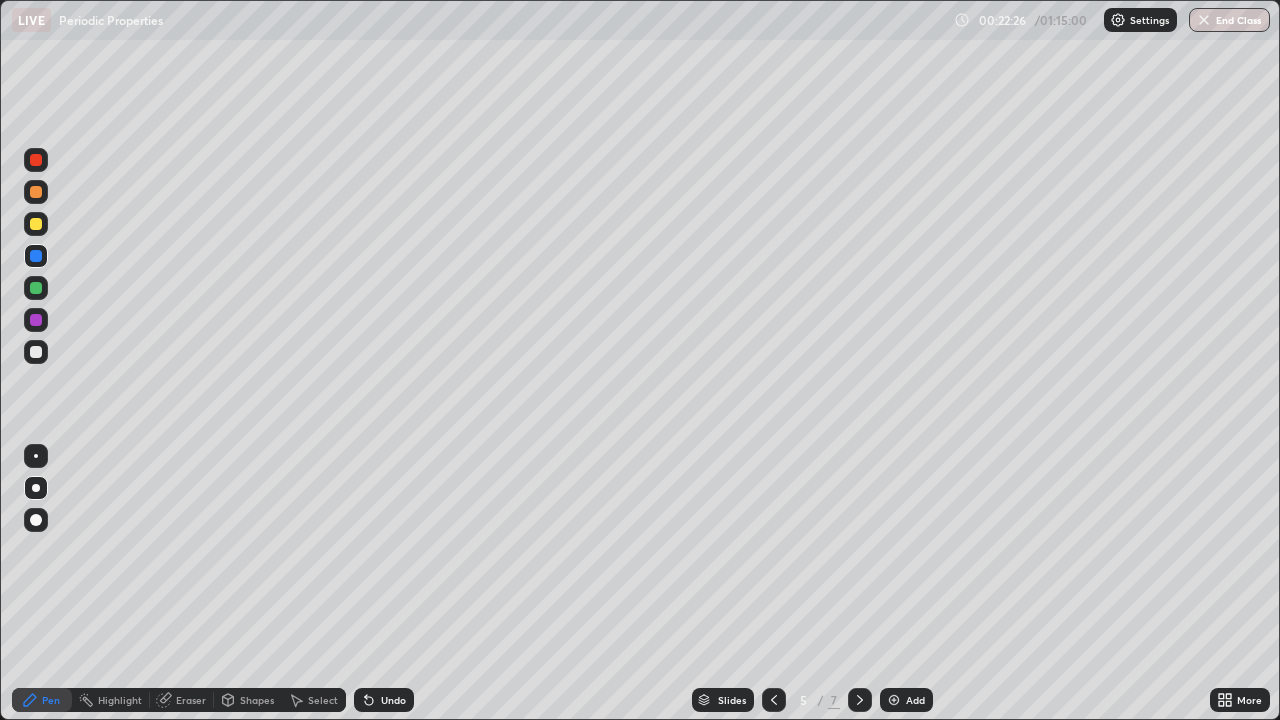 click at bounding box center [36, 224] 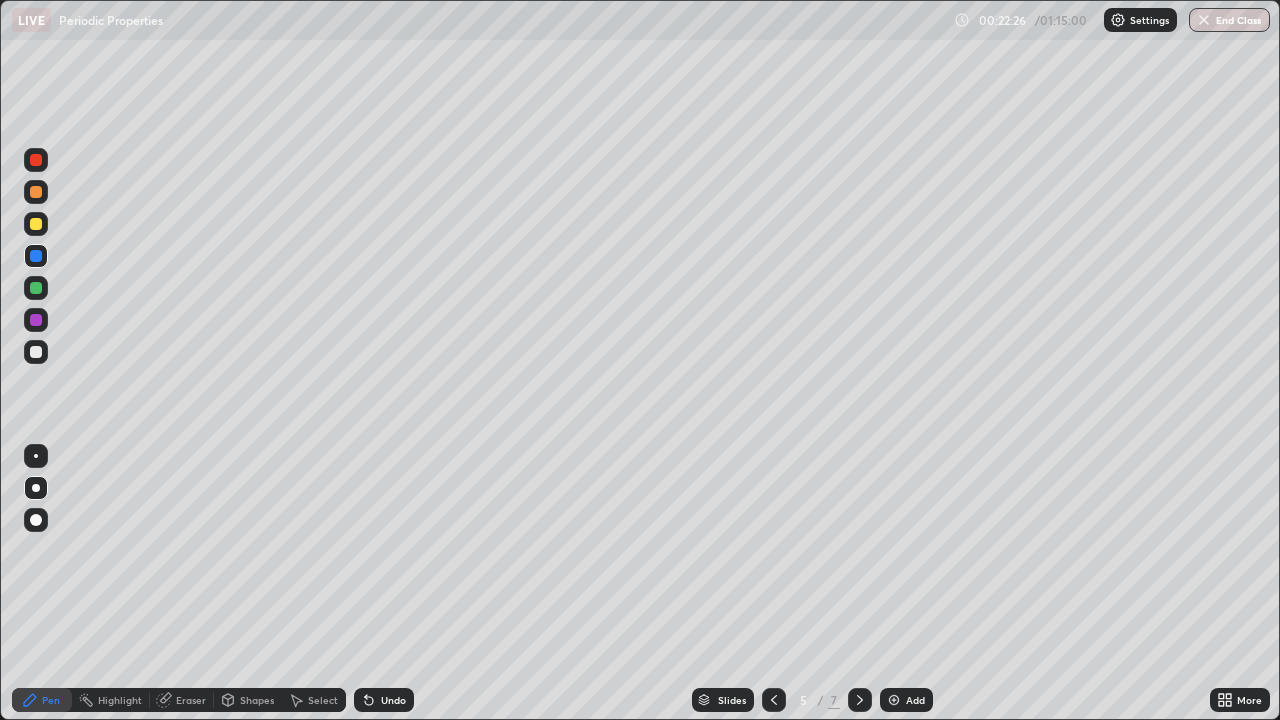 click at bounding box center (36, 224) 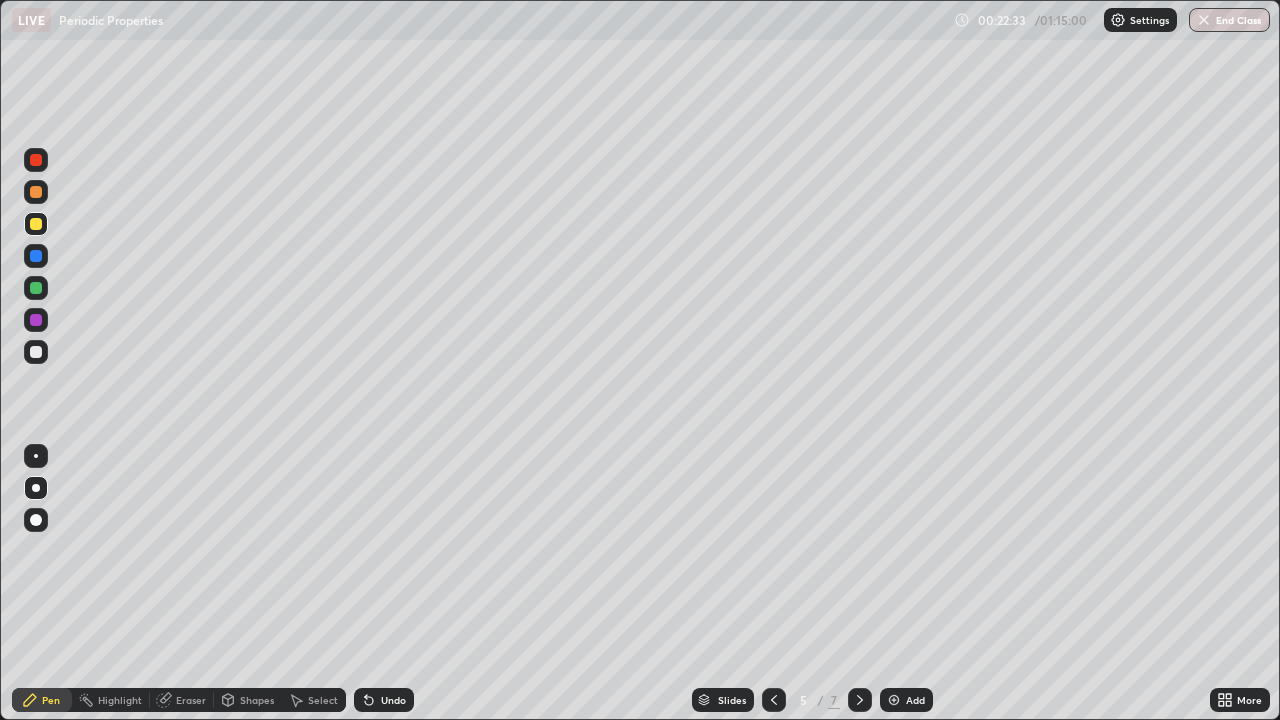 click at bounding box center [36, 352] 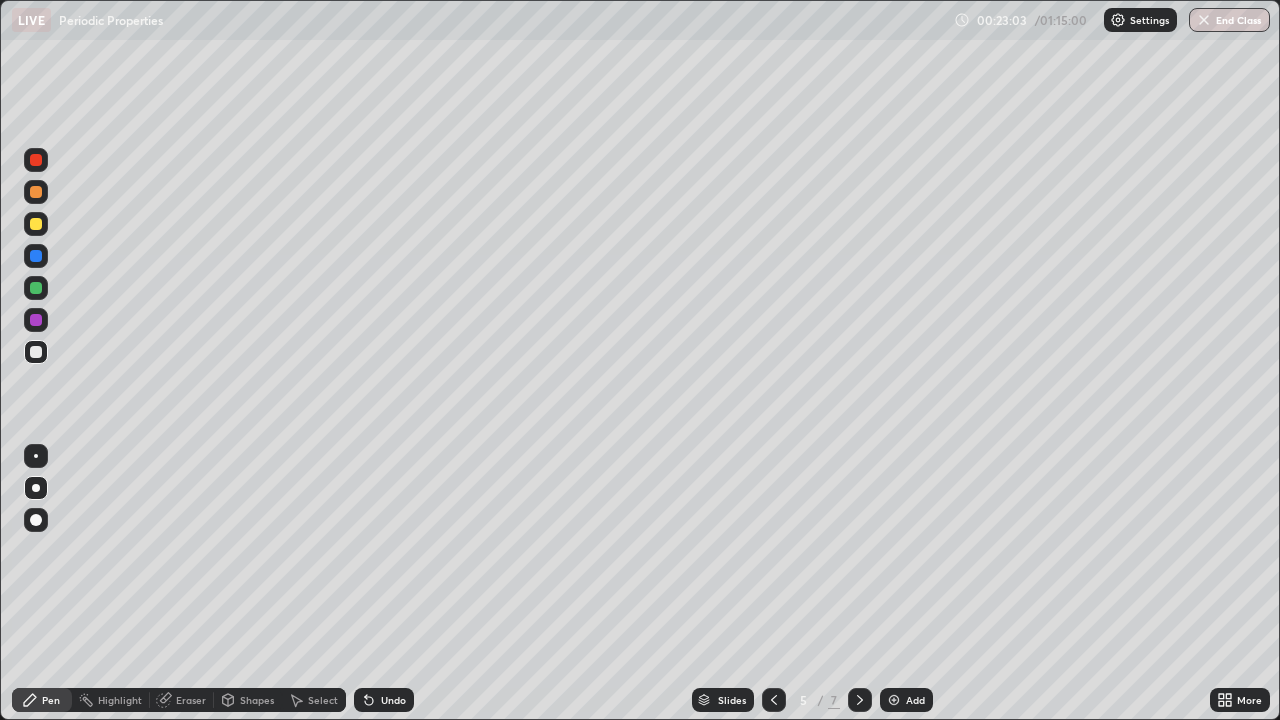 click at bounding box center [36, 288] 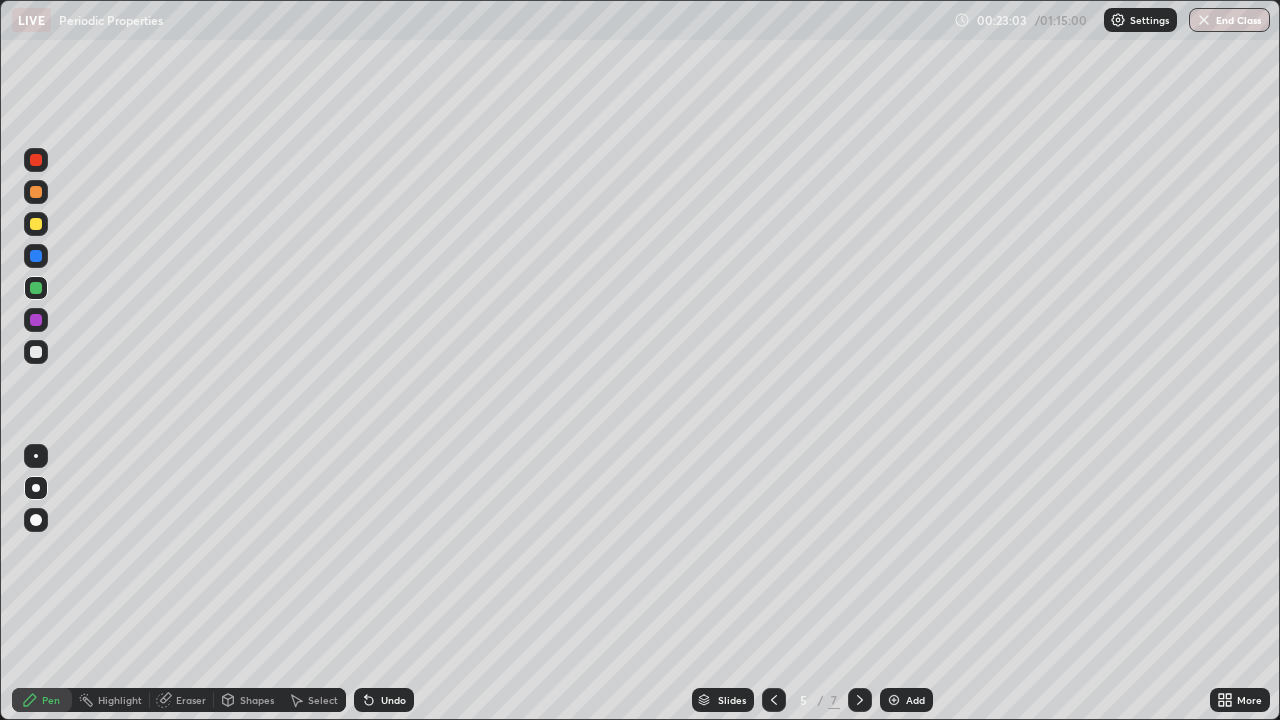 click at bounding box center (36, 288) 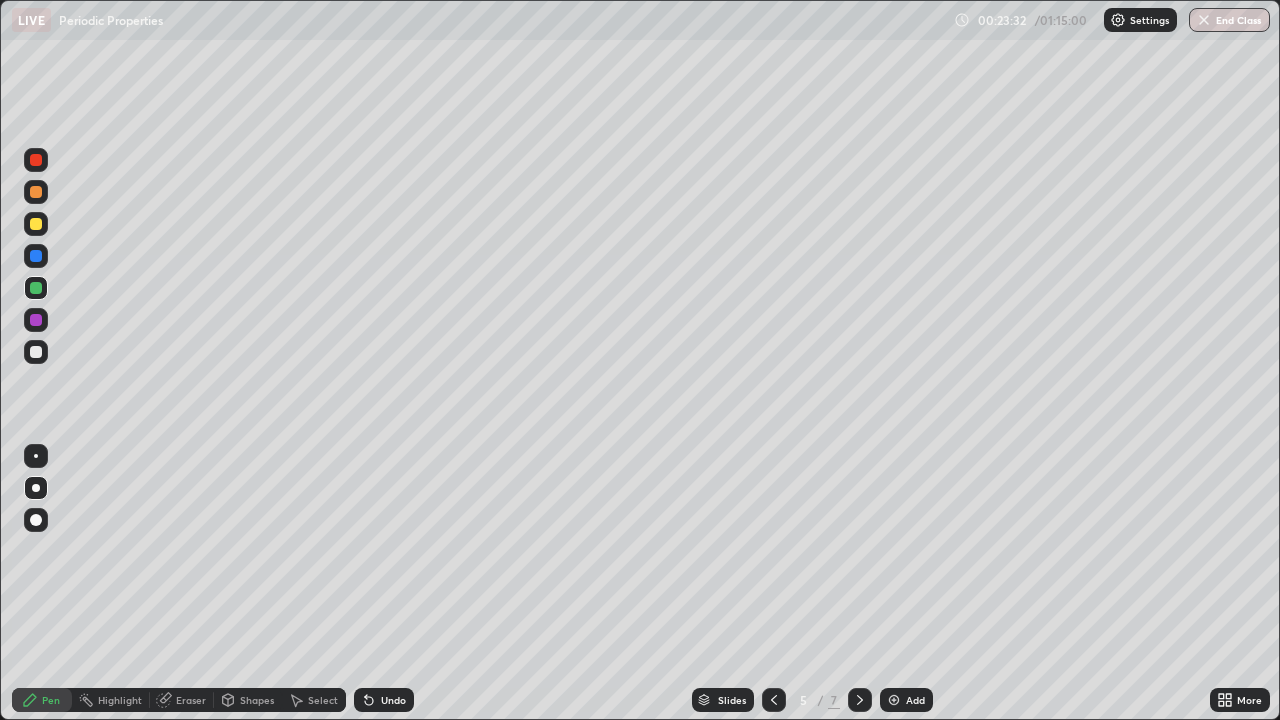 click at bounding box center [36, 320] 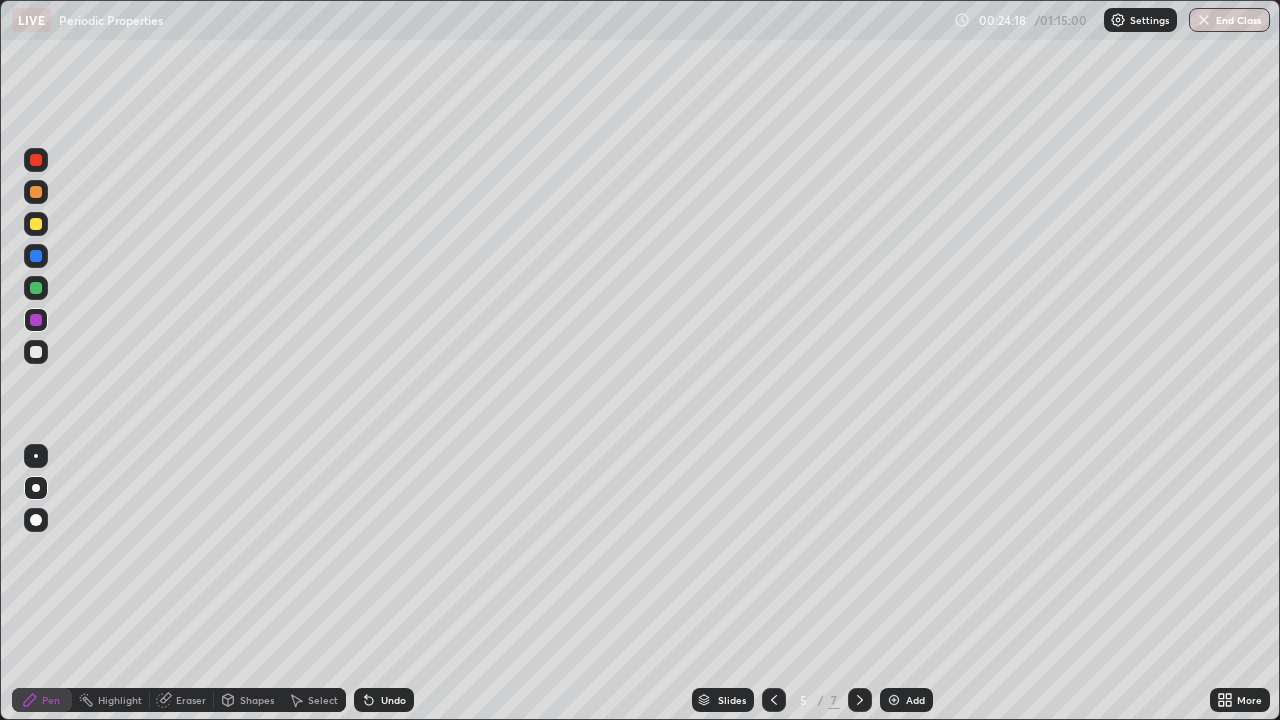 click at bounding box center (36, 224) 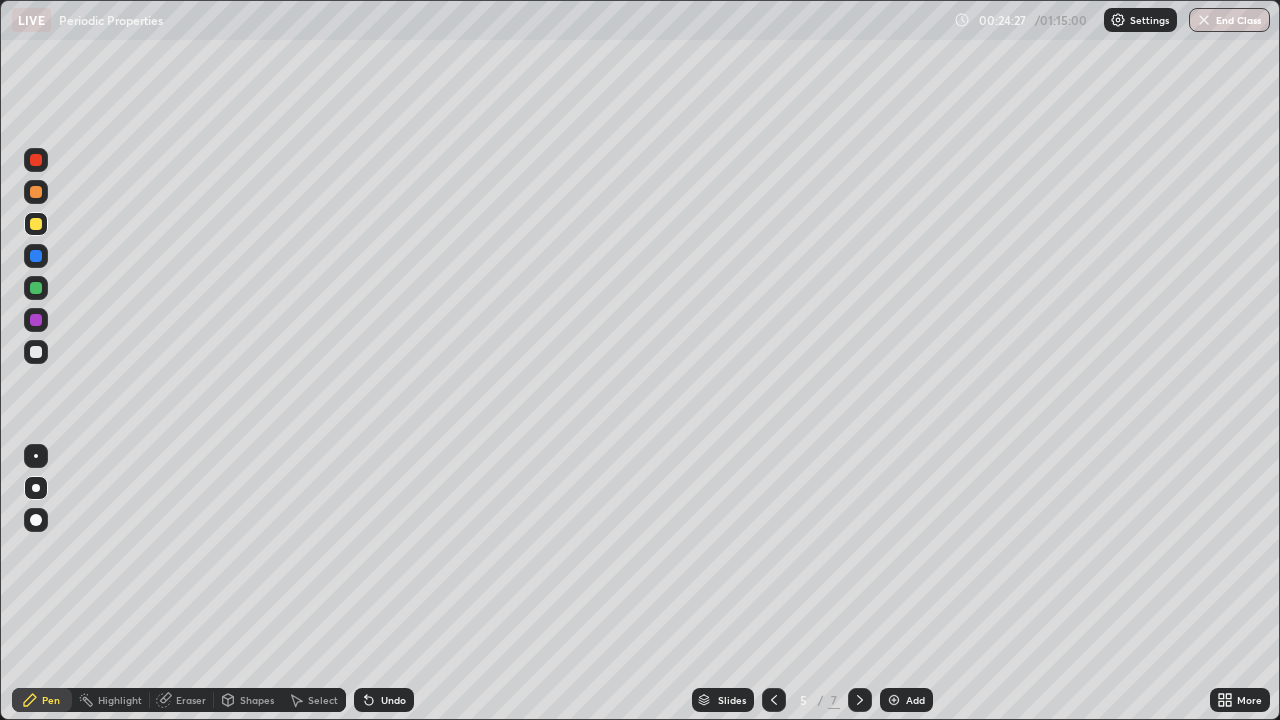 click at bounding box center (860, 700) 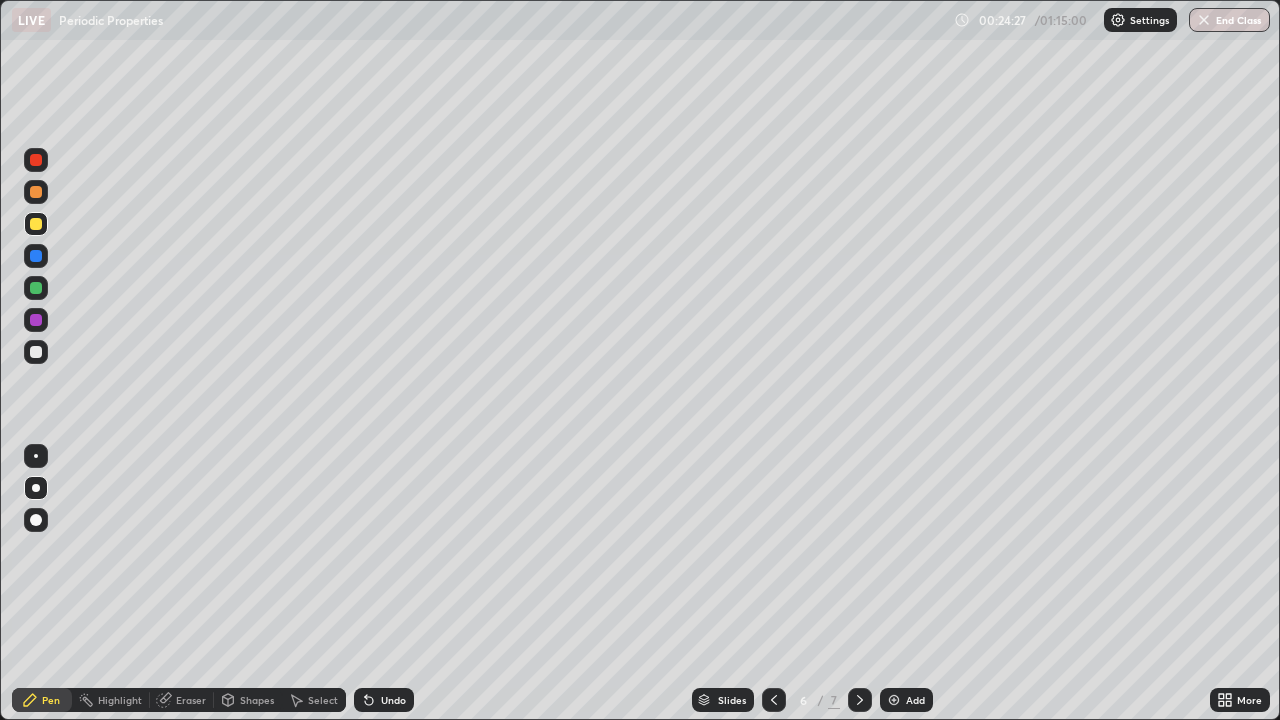 click 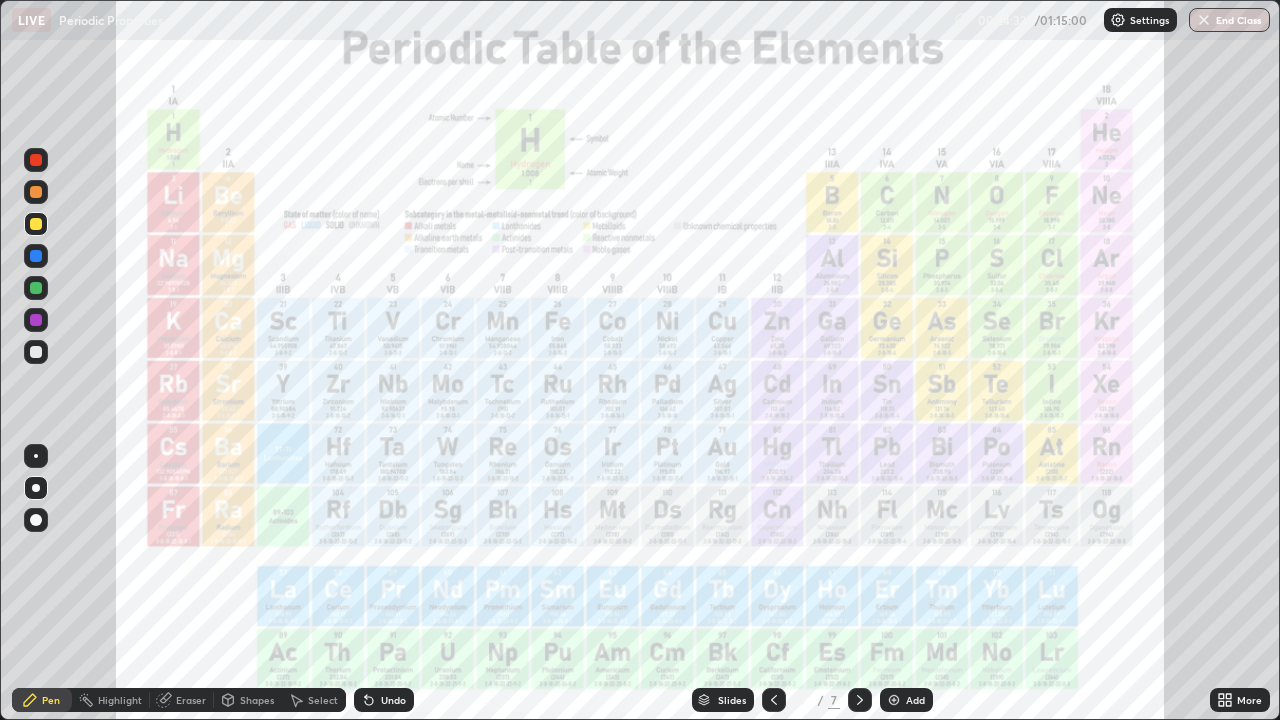 click at bounding box center (36, 160) 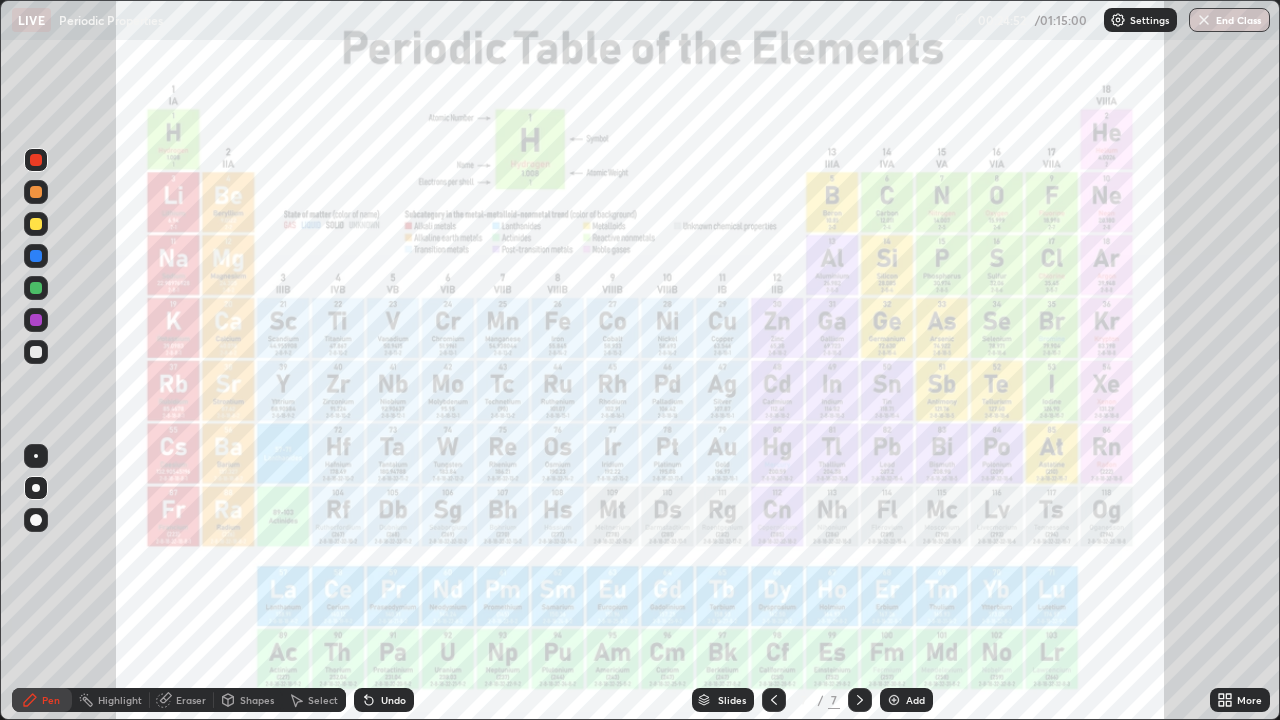 click at bounding box center [774, 700] 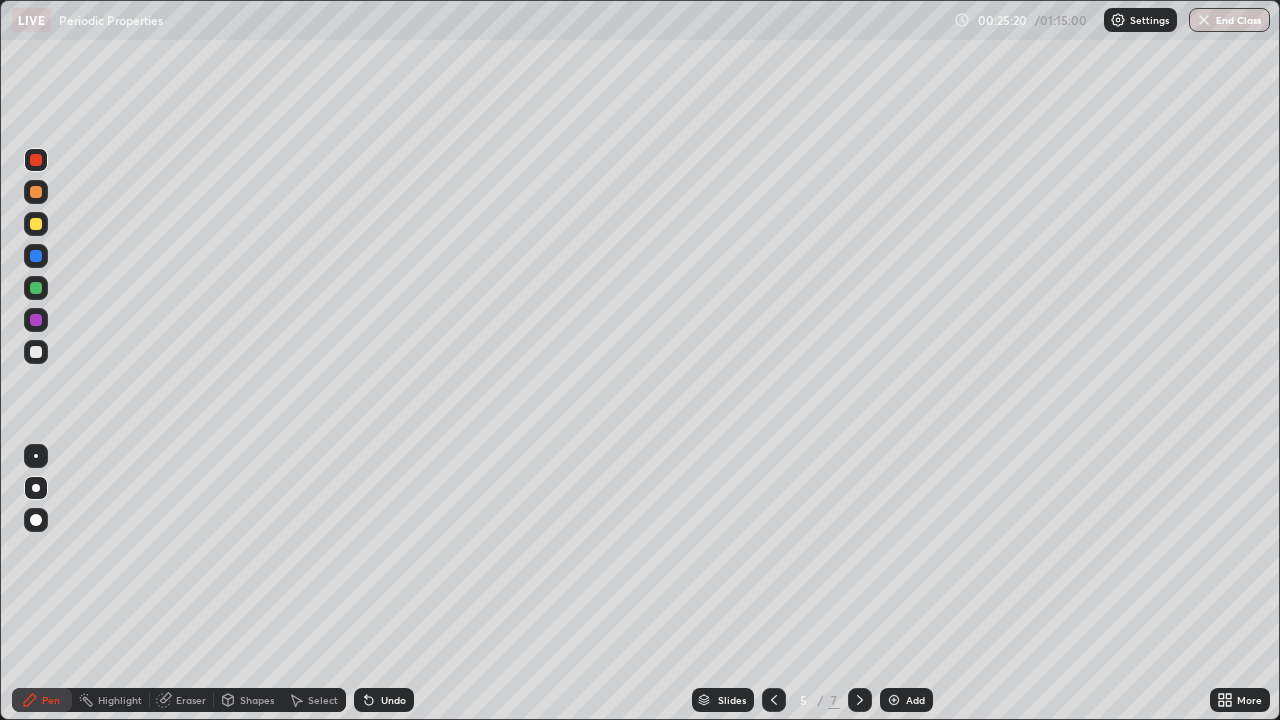 click on "Undo" at bounding box center [393, 700] 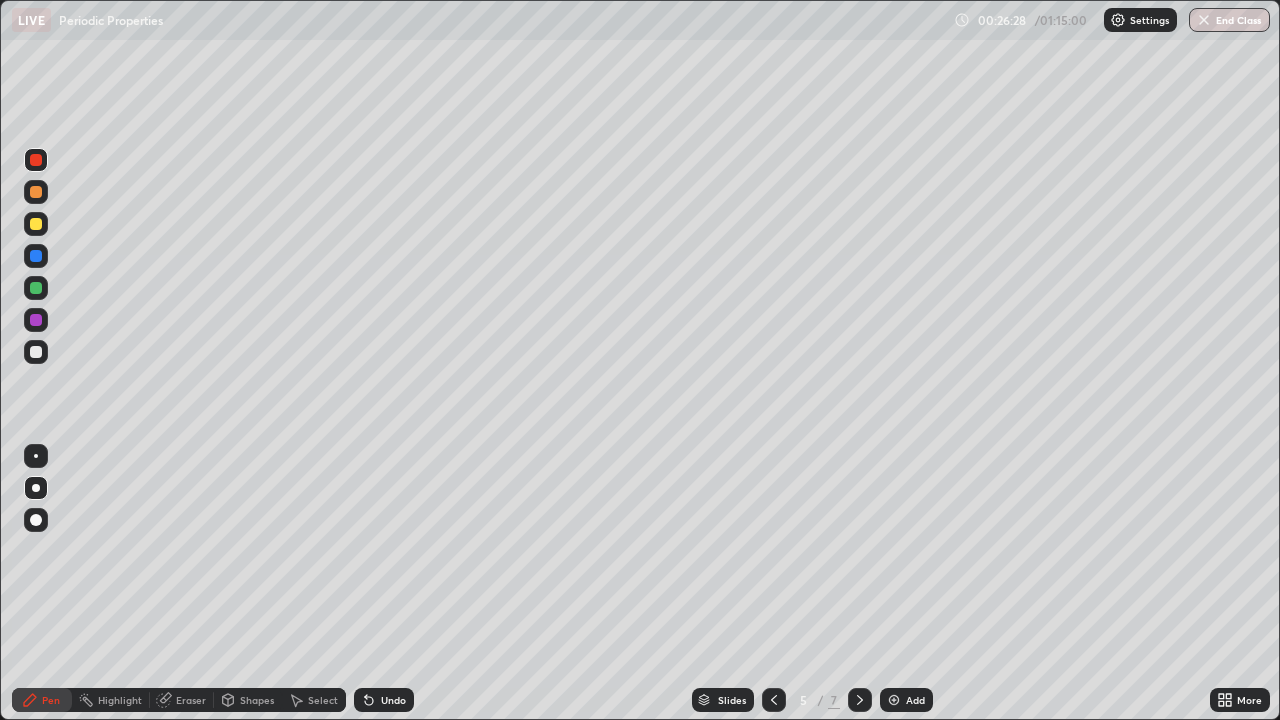 click at bounding box center [36, 352] 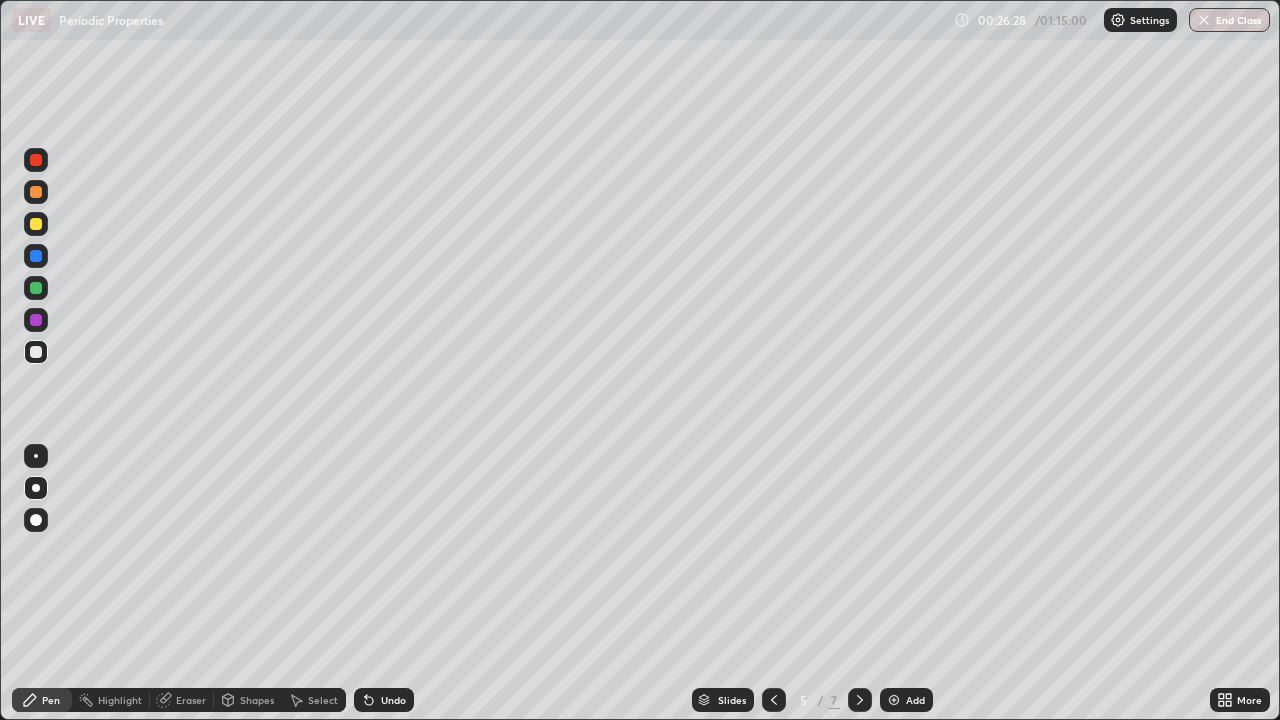 click at bounding box center [36, 352] 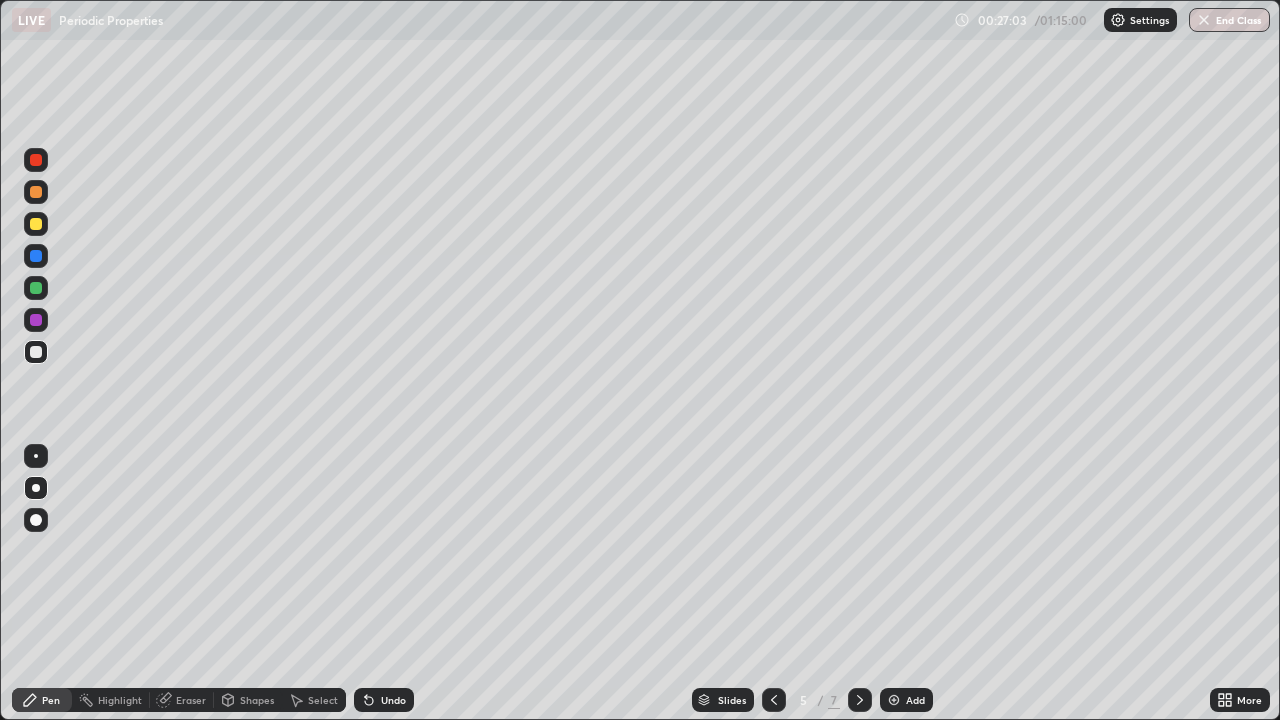 click 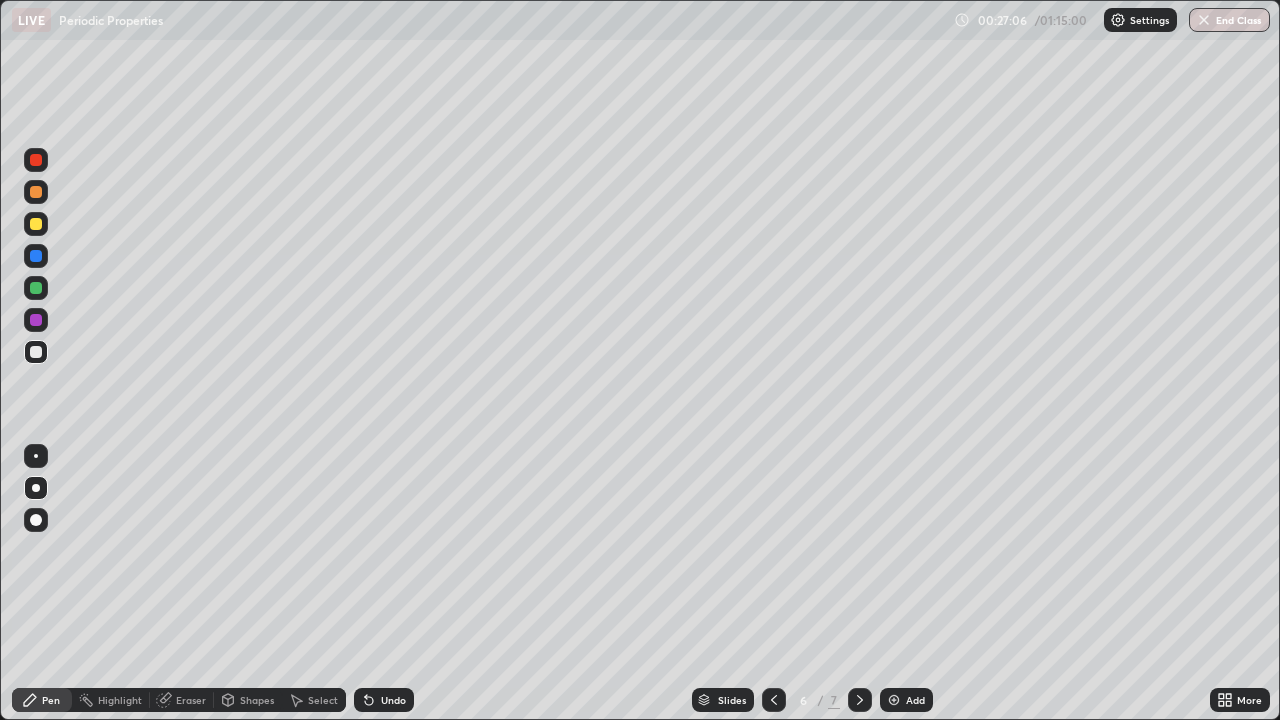 click at bounding box center (36, 352) 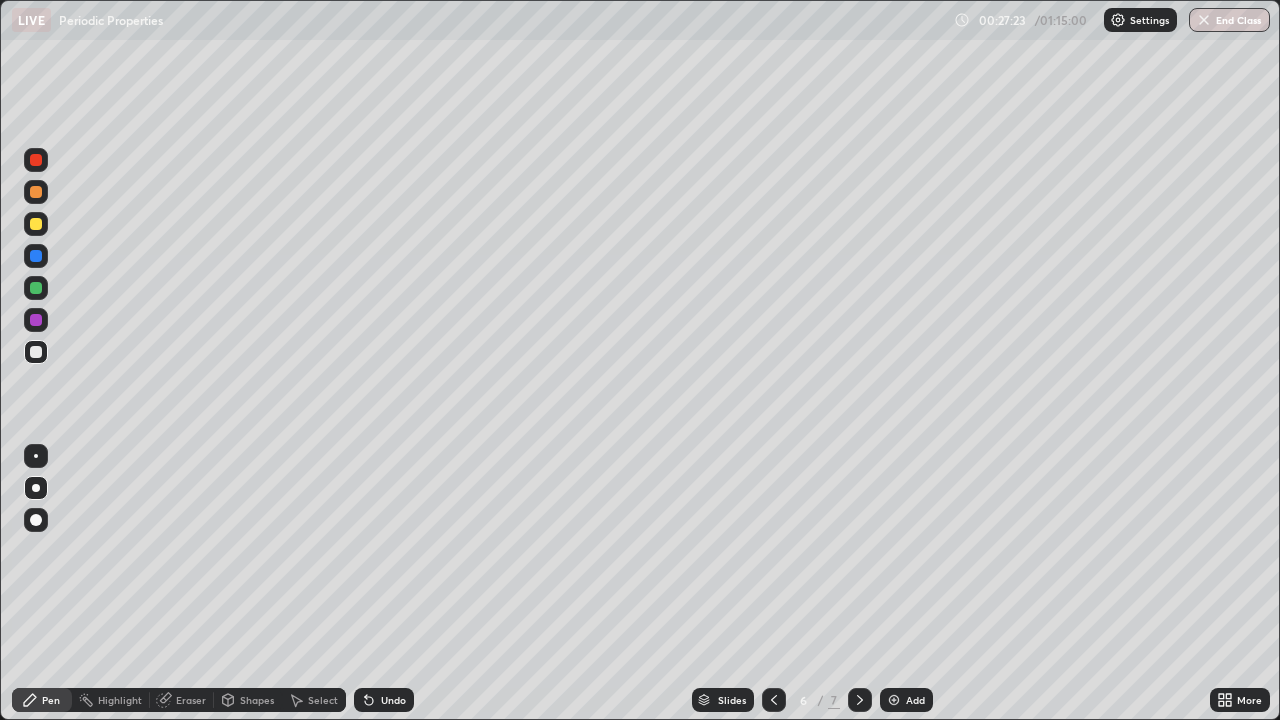 click 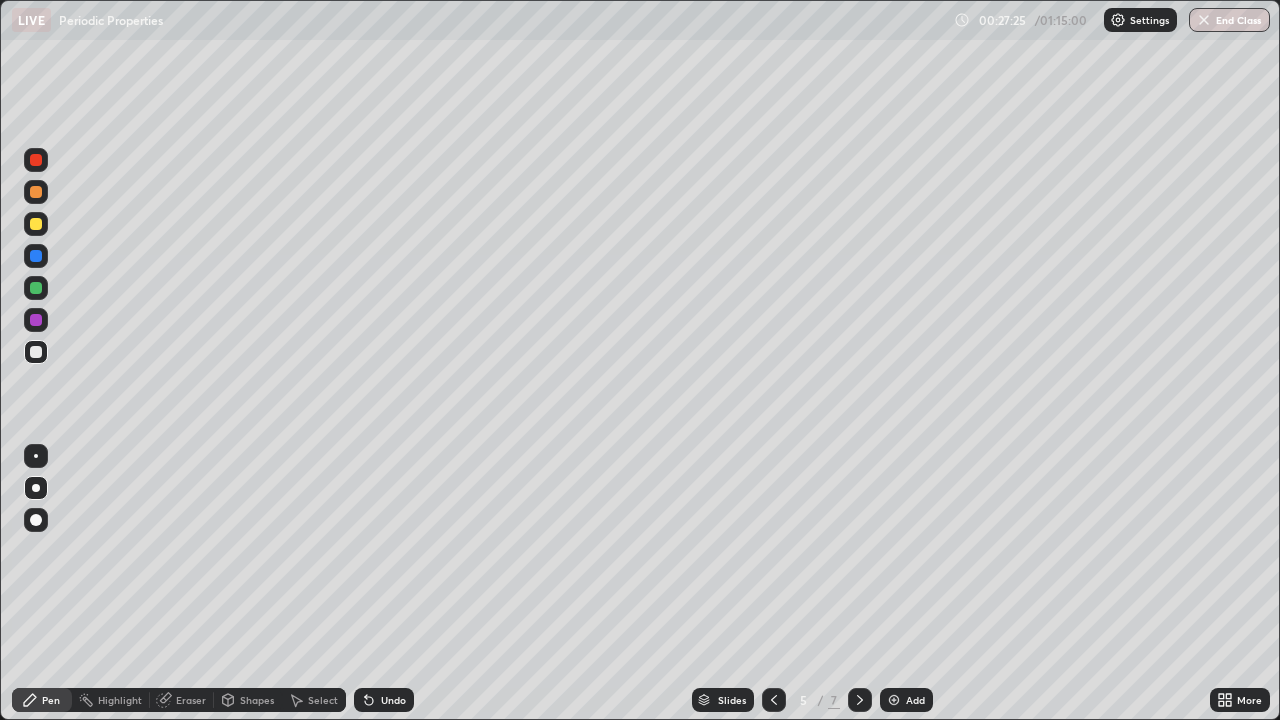 click 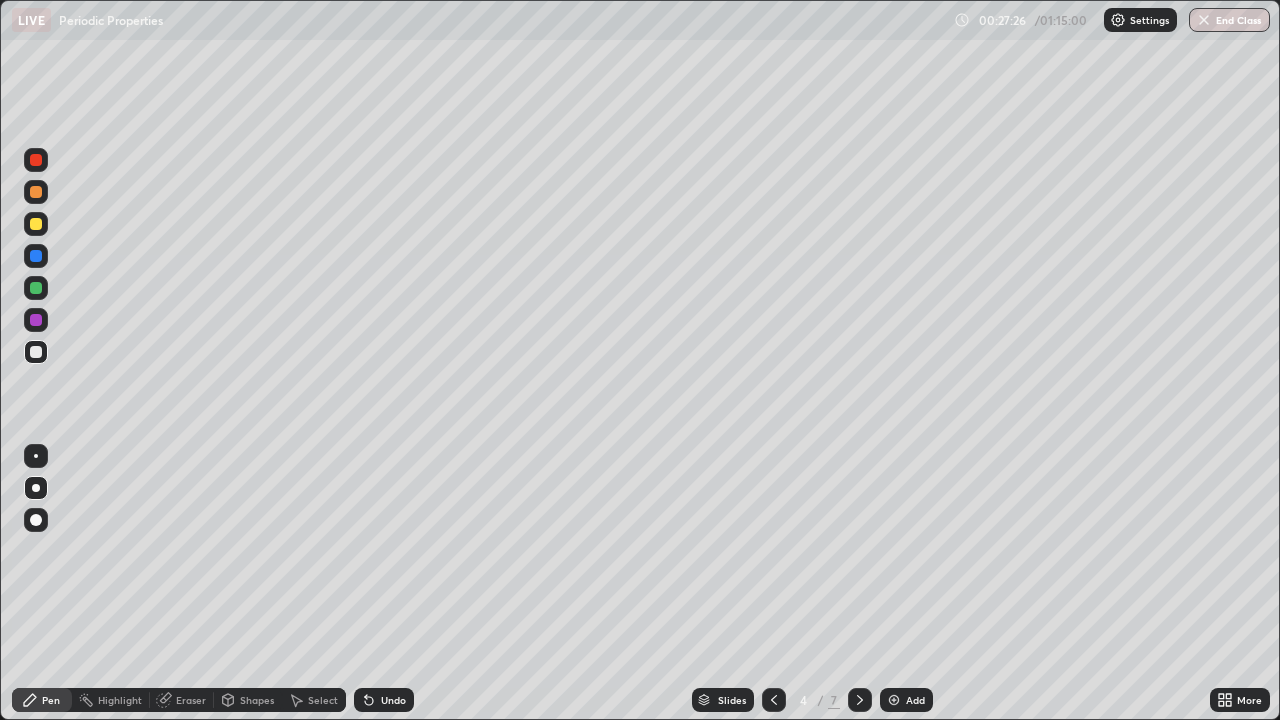 click 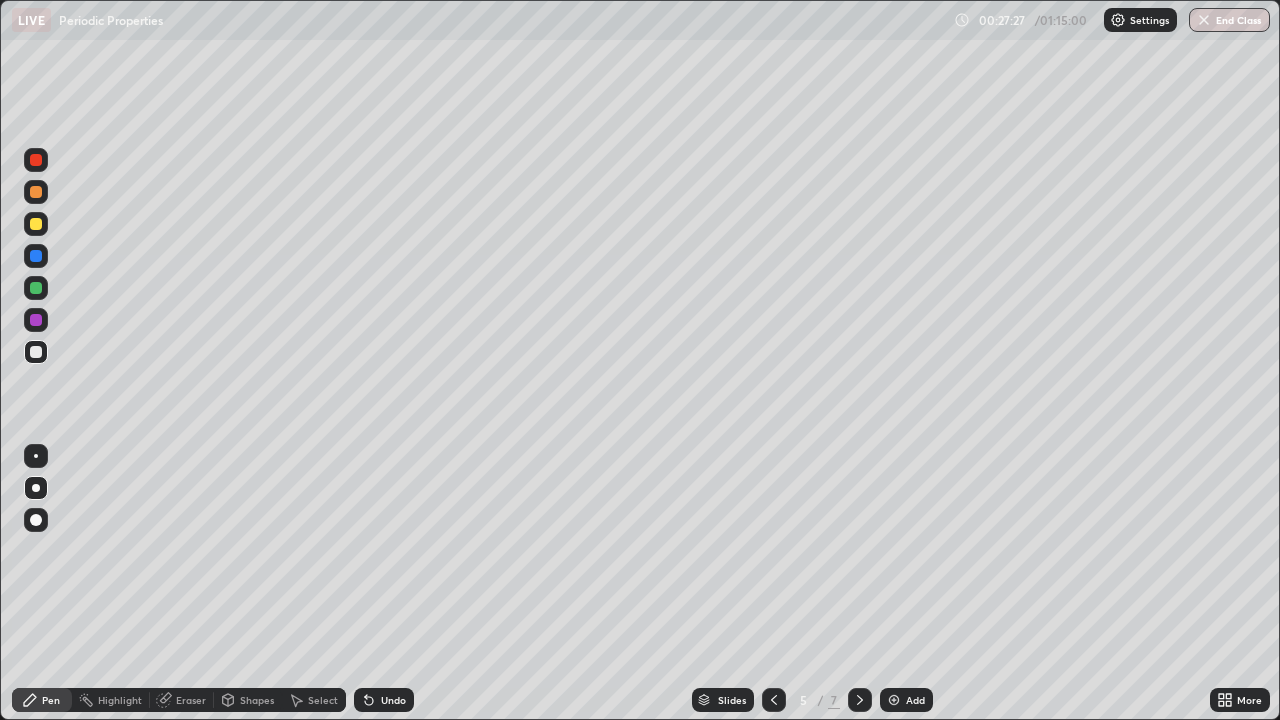 click 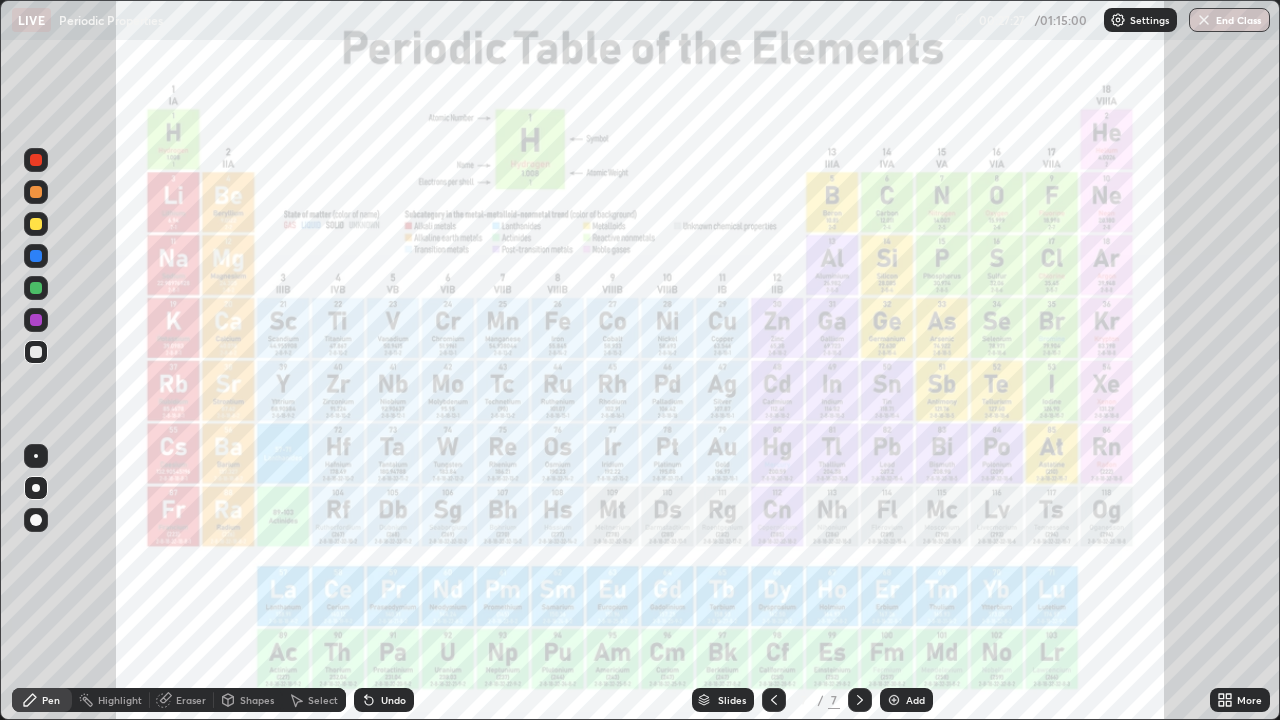 click 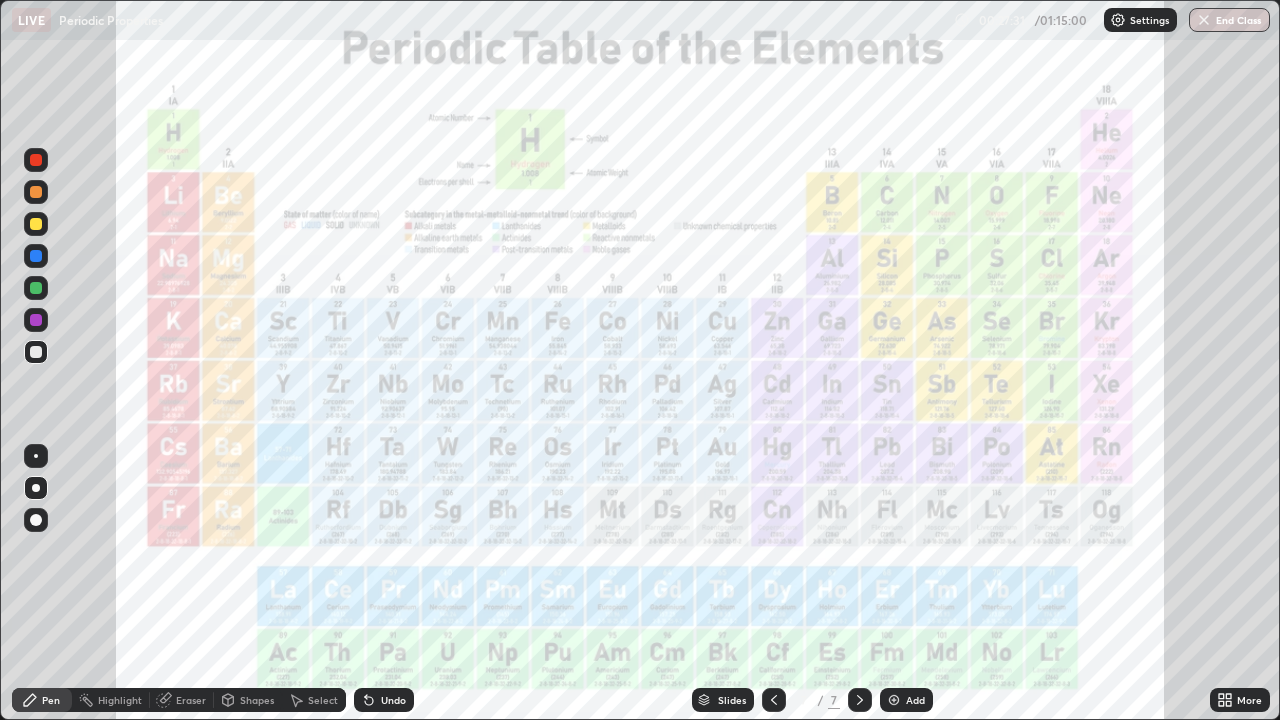 click 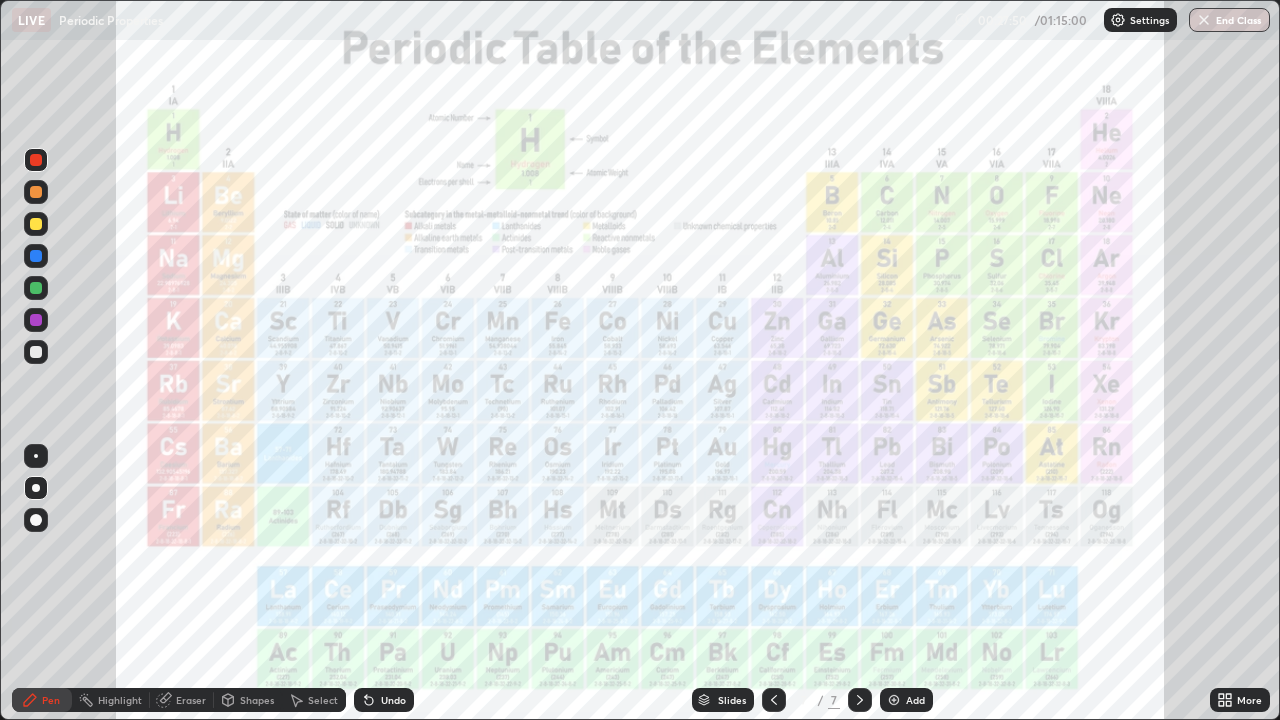 click 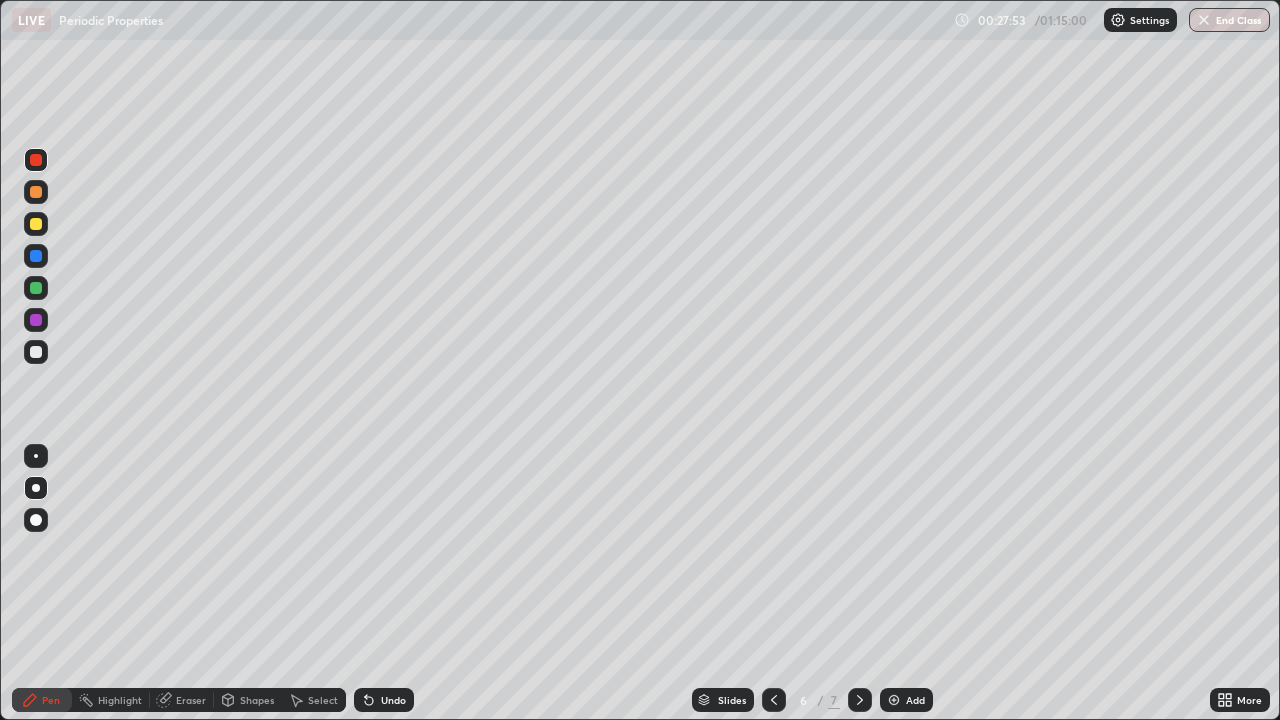 click at bounding box center (36, 352) 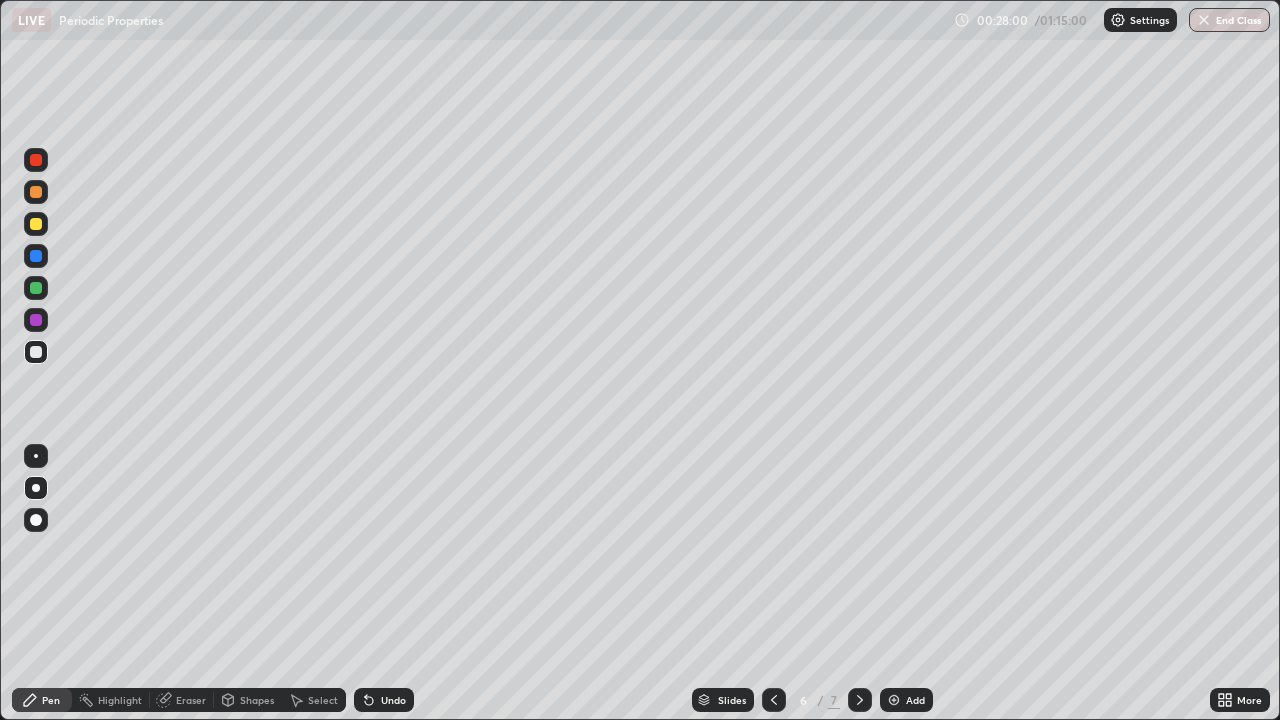 click at bounding box center [36, 224] 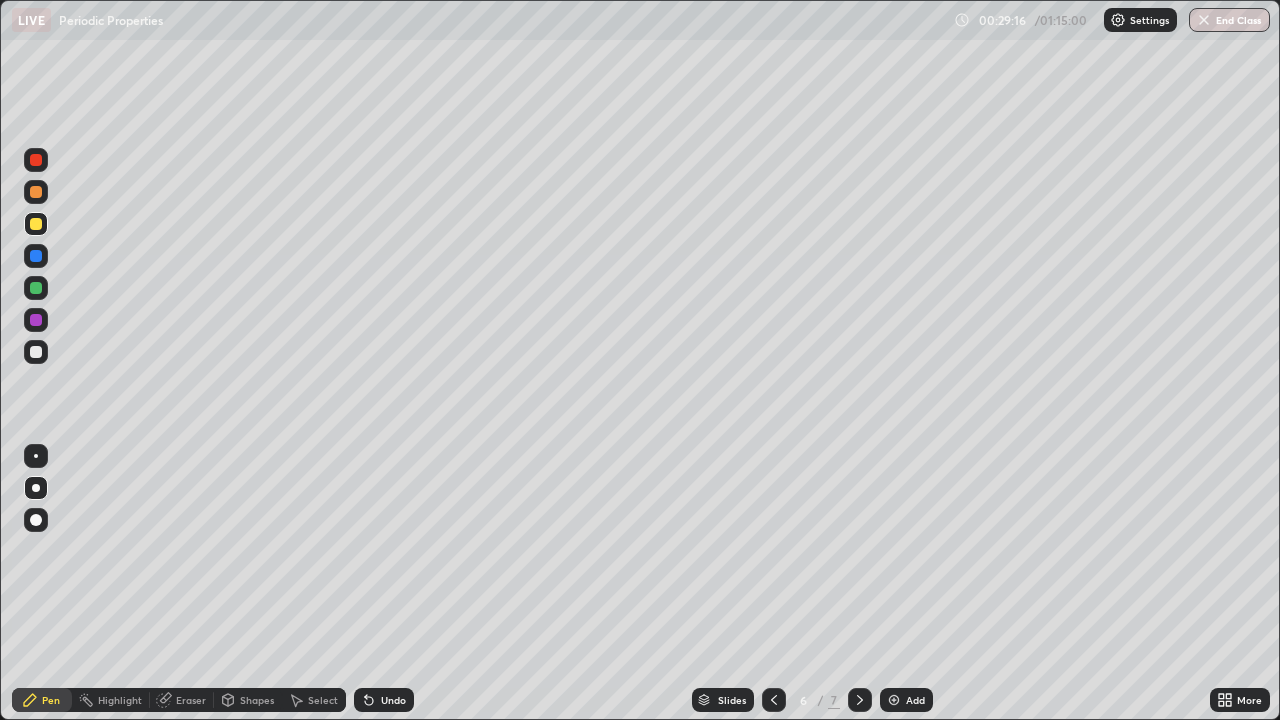 click on "Undo" at bounding box center (393, 700) 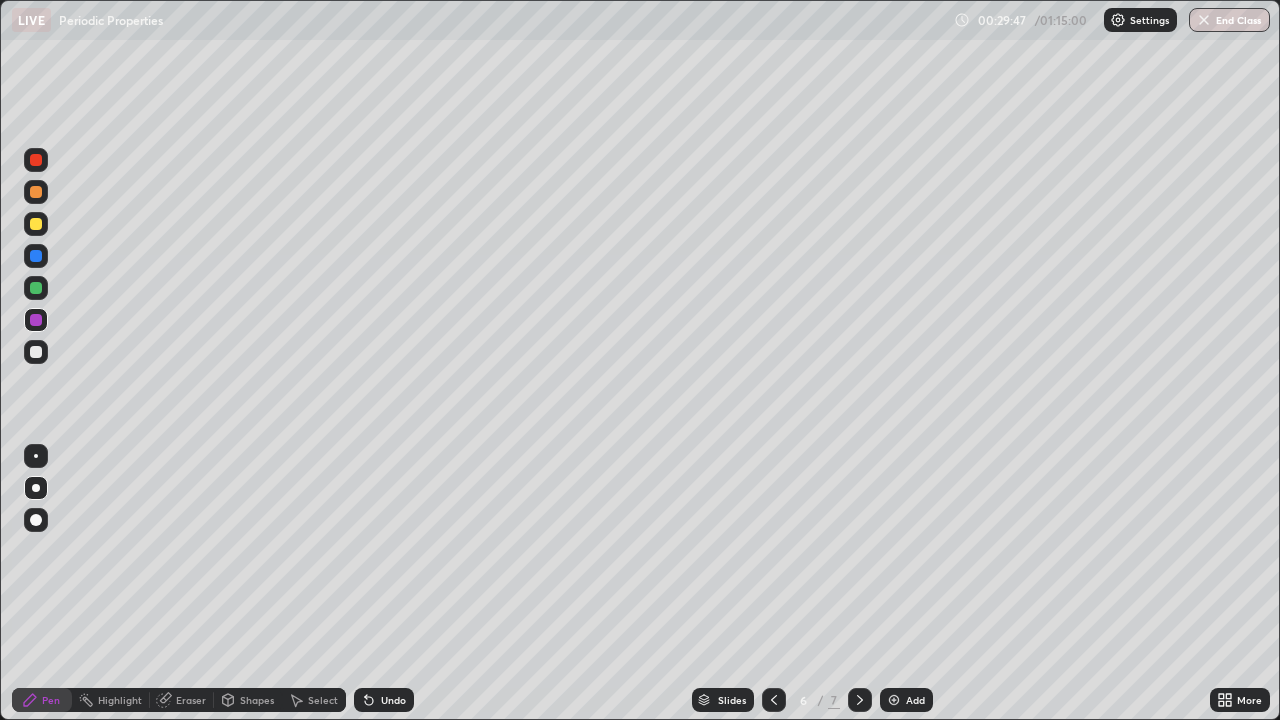 click on "Undo" at bounding box center [384, 700] 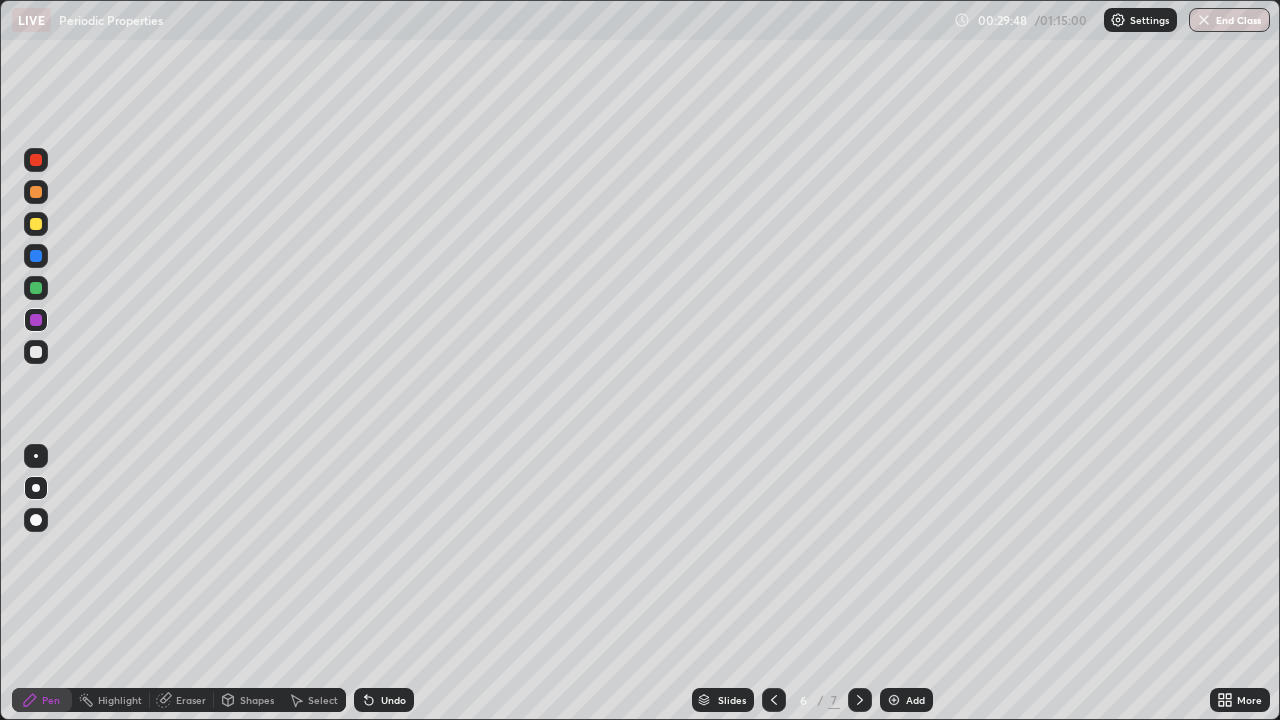 click on "Undo" at bounding box center (393, 700) 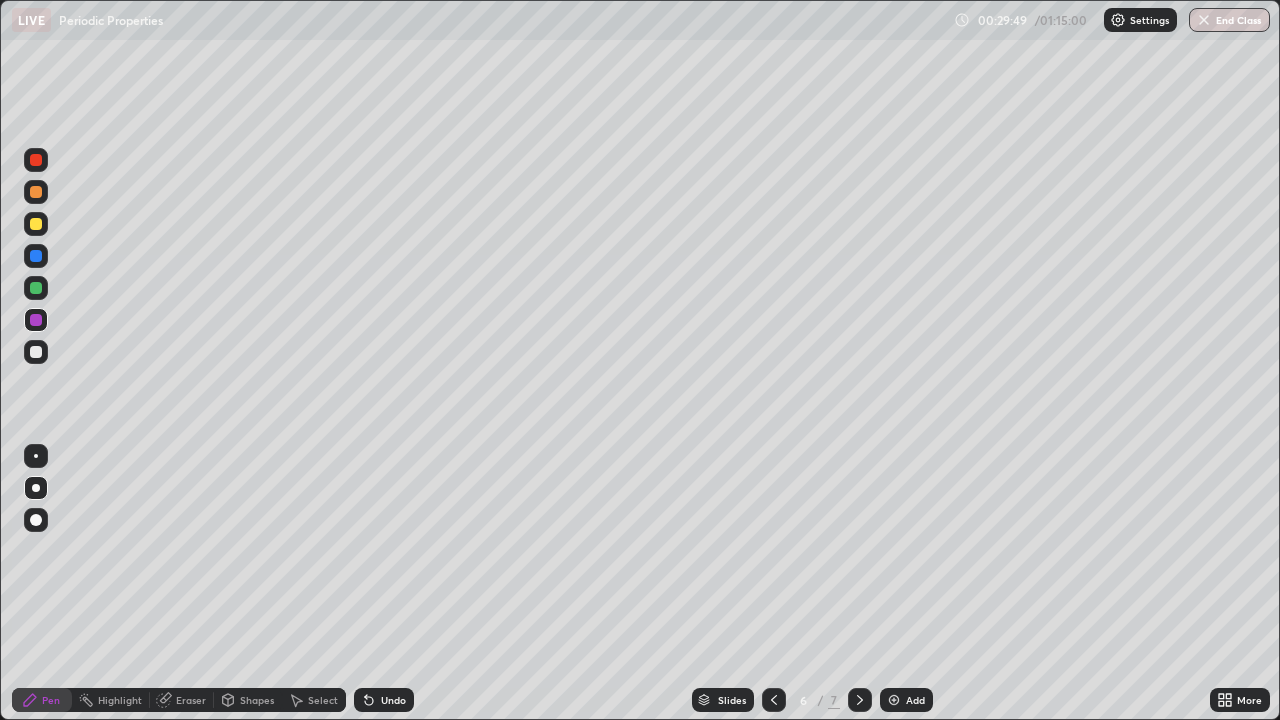 click on "Undo" at bounding box center (384, 700) 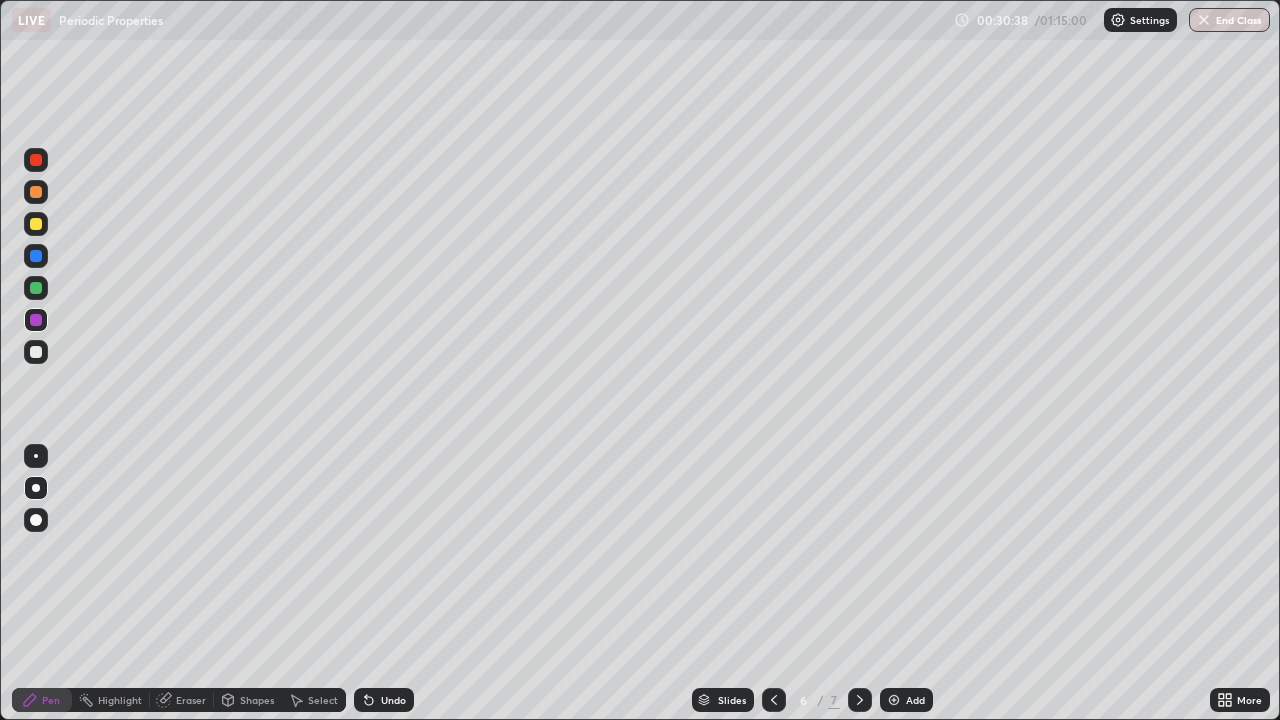click at bounding box center [774, 700] 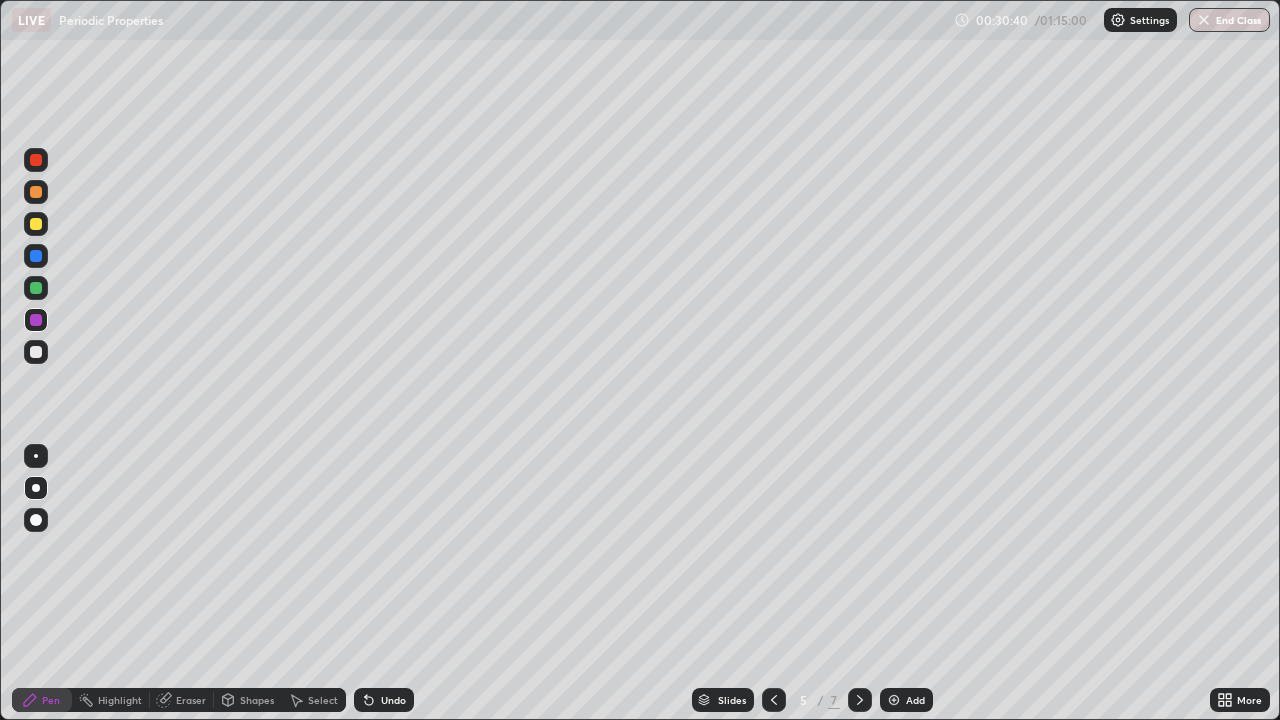 click at bounding box center (774, 700) 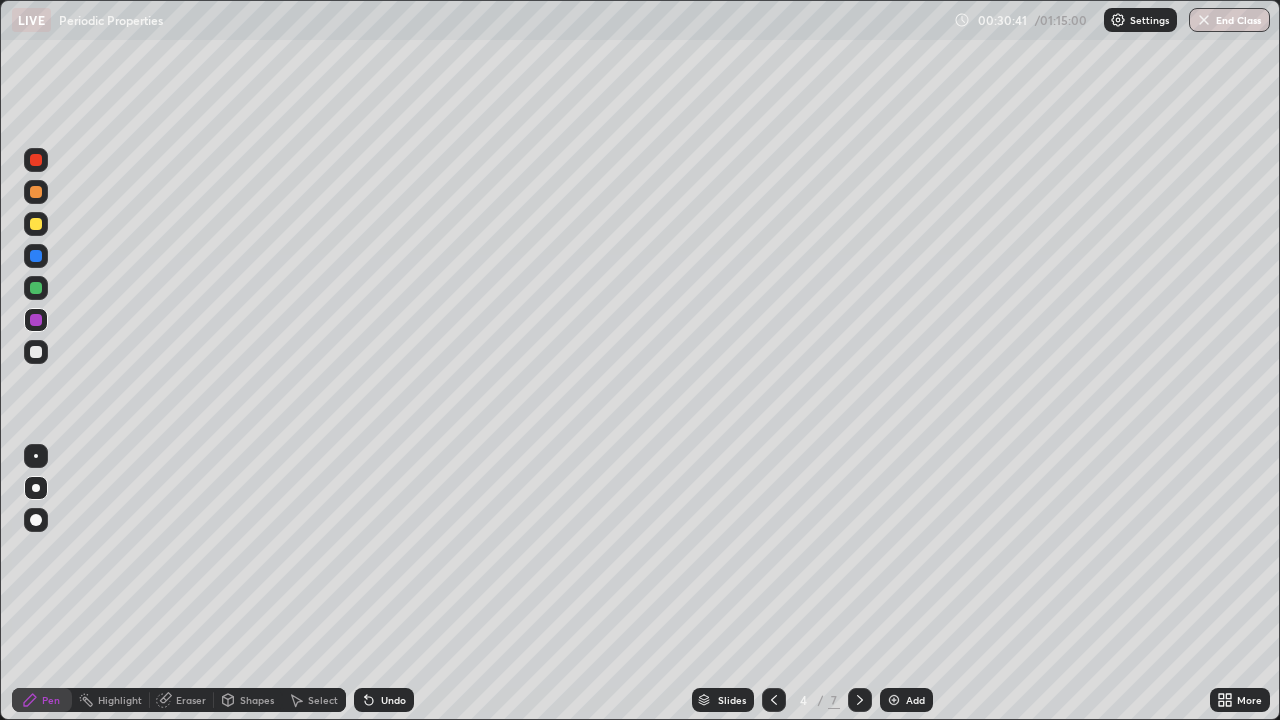 click at bounding box center (860, 700) 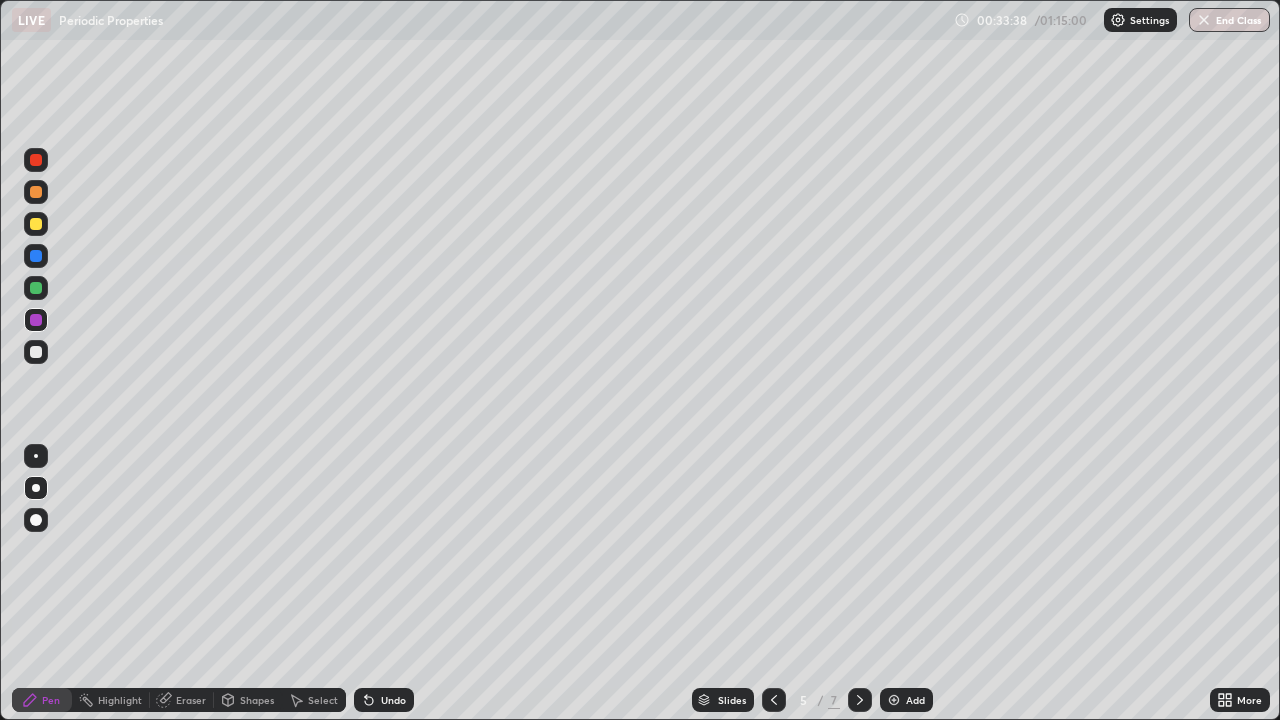 click 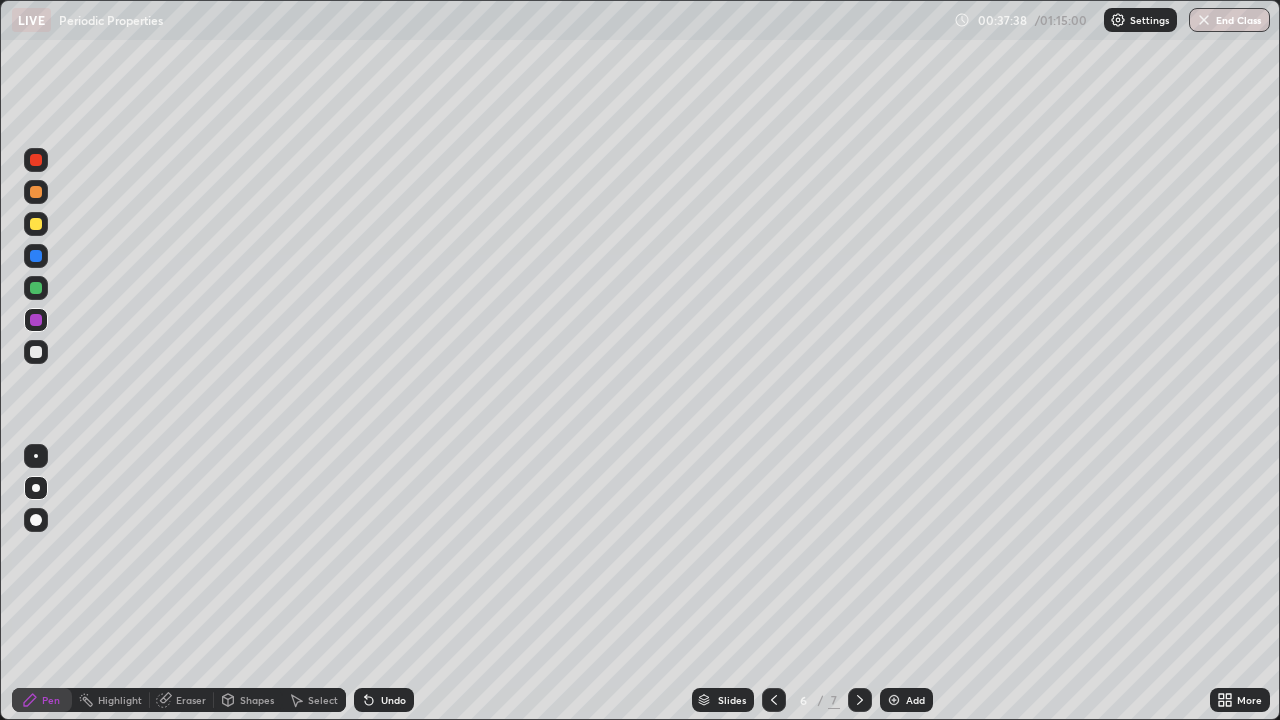 click 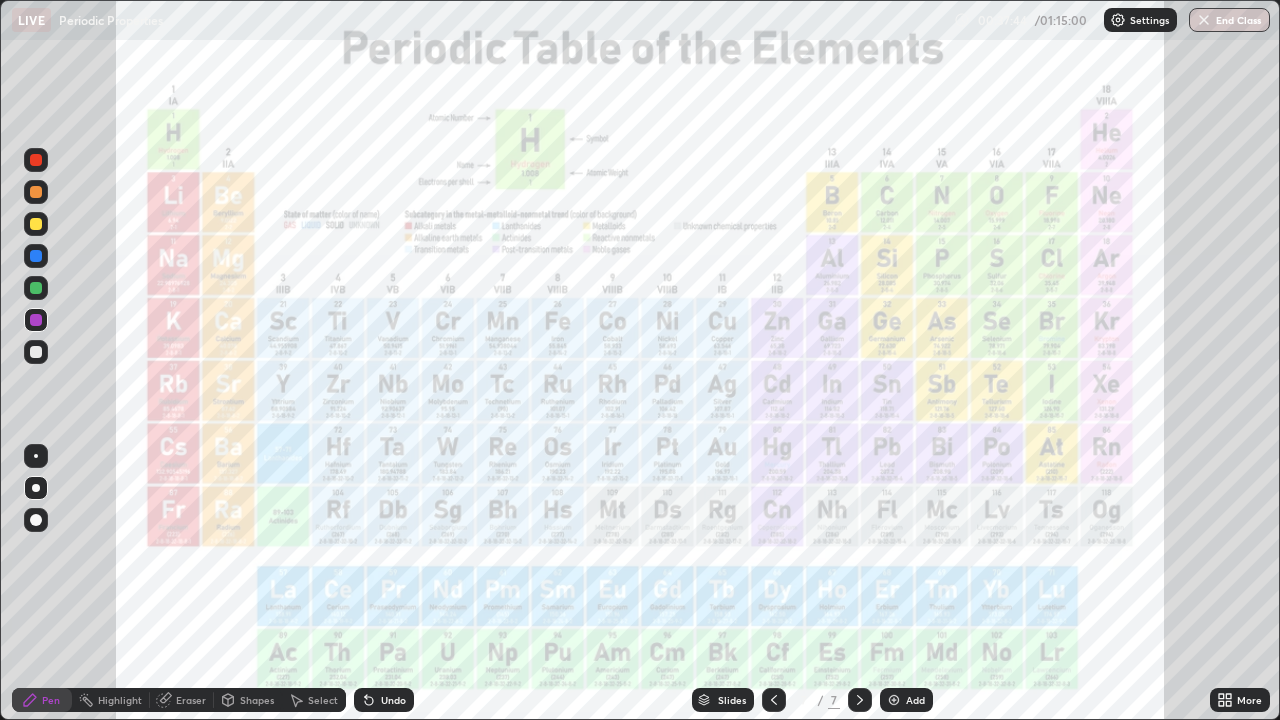 click at bounding box center [860, 700] 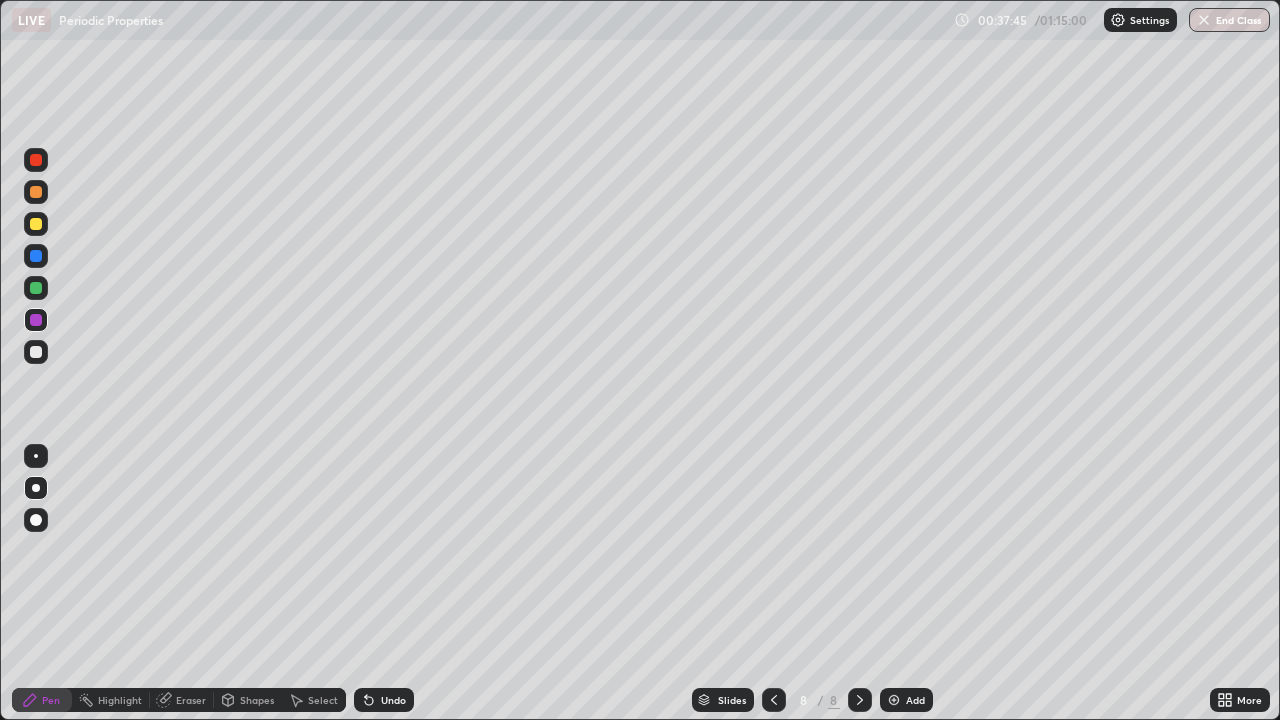 click at bounding box center [36, 352] 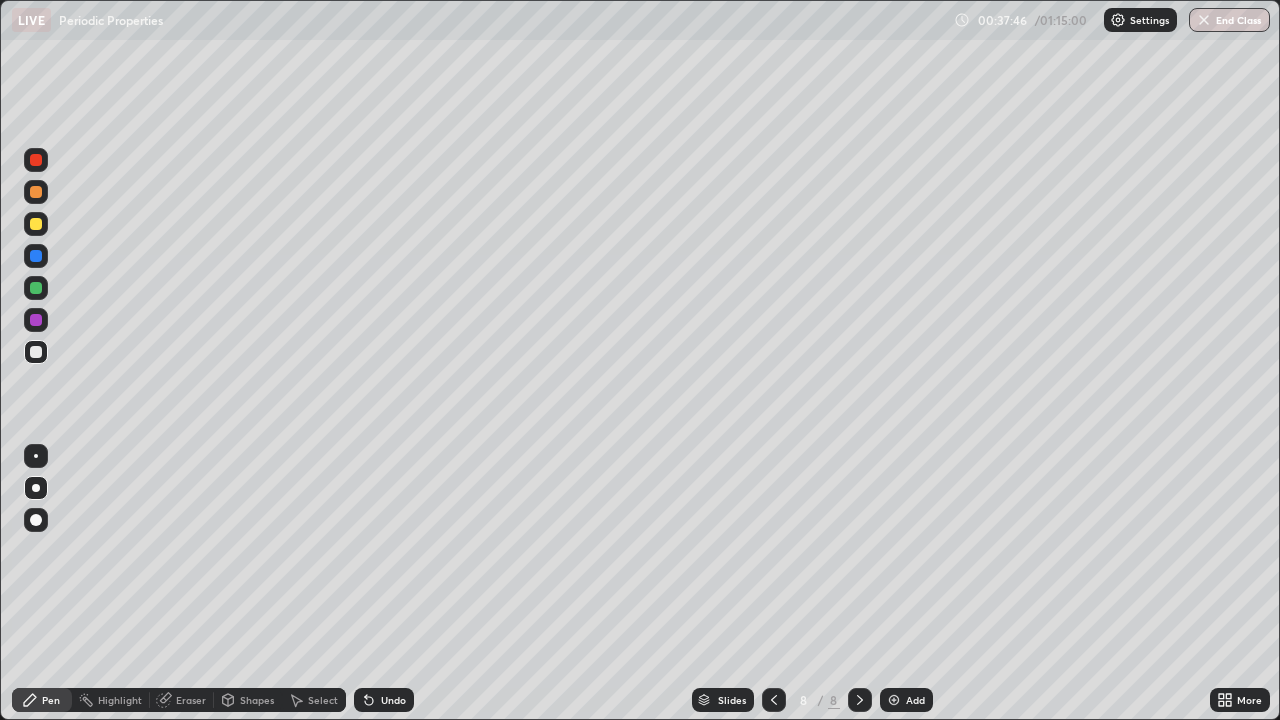 click at bounding box center (36, 352) 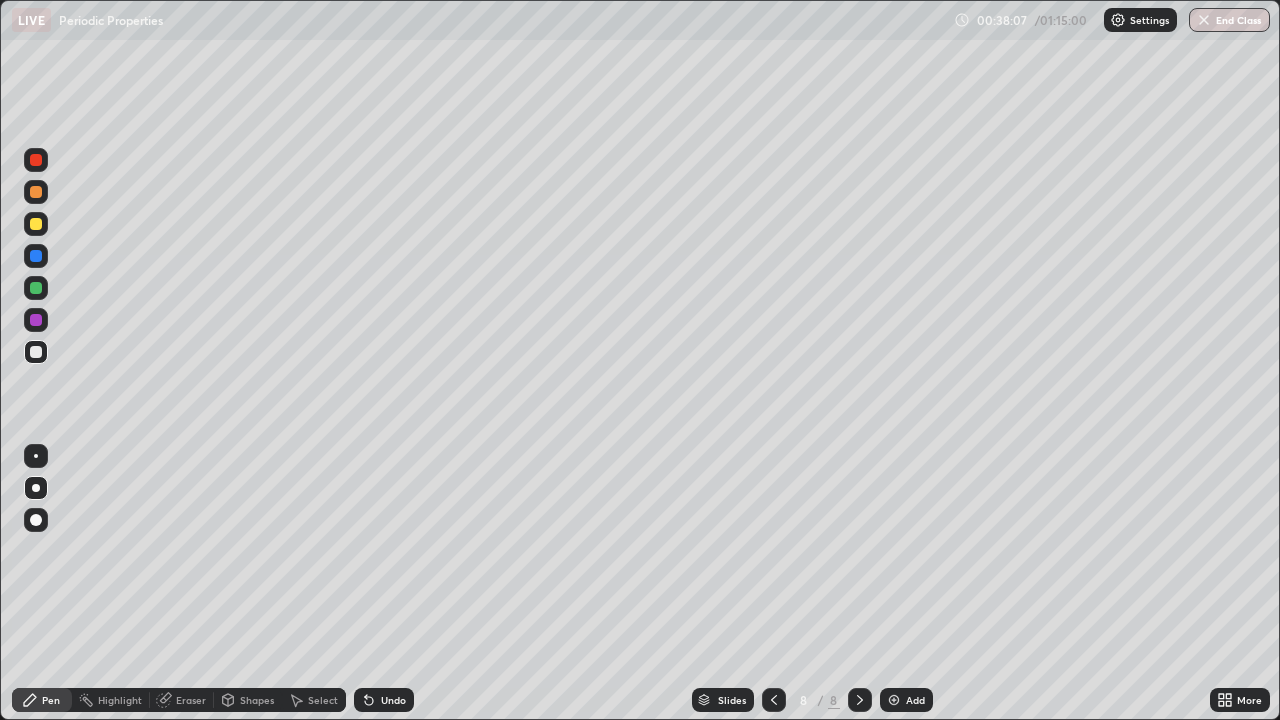 click at bounding box center [36, 288] 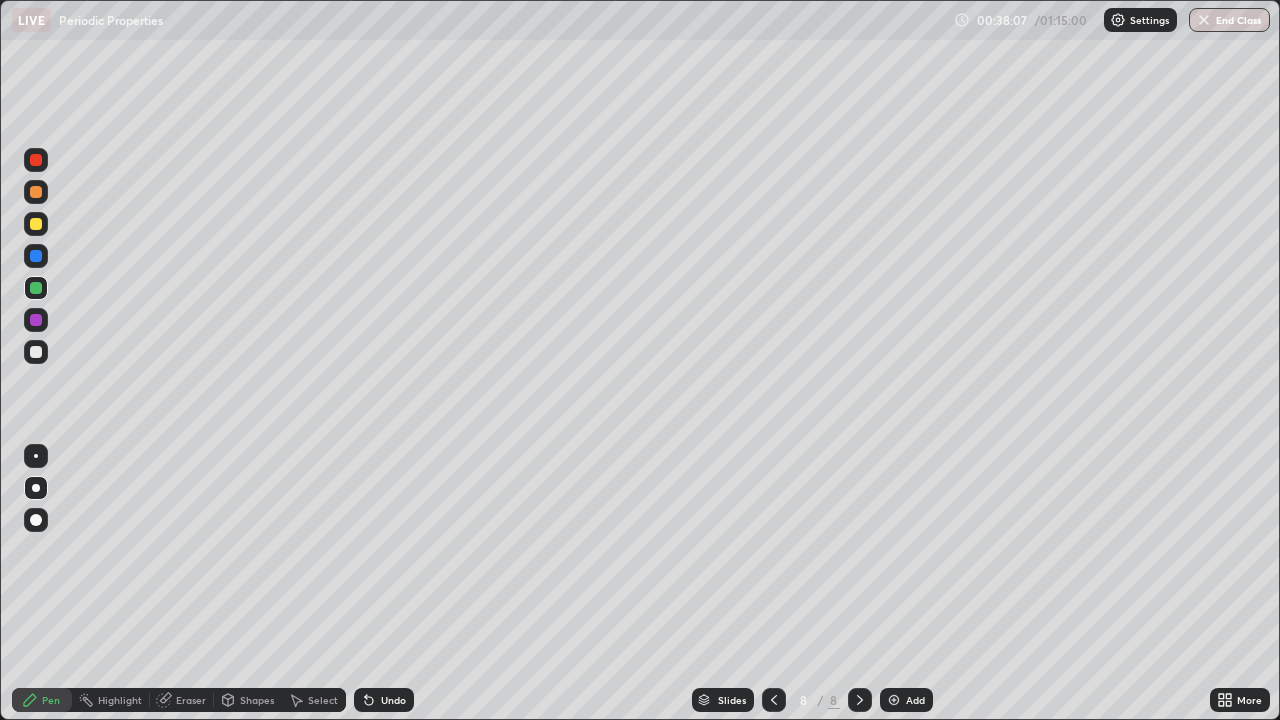 click at bounding box center [36, 288] 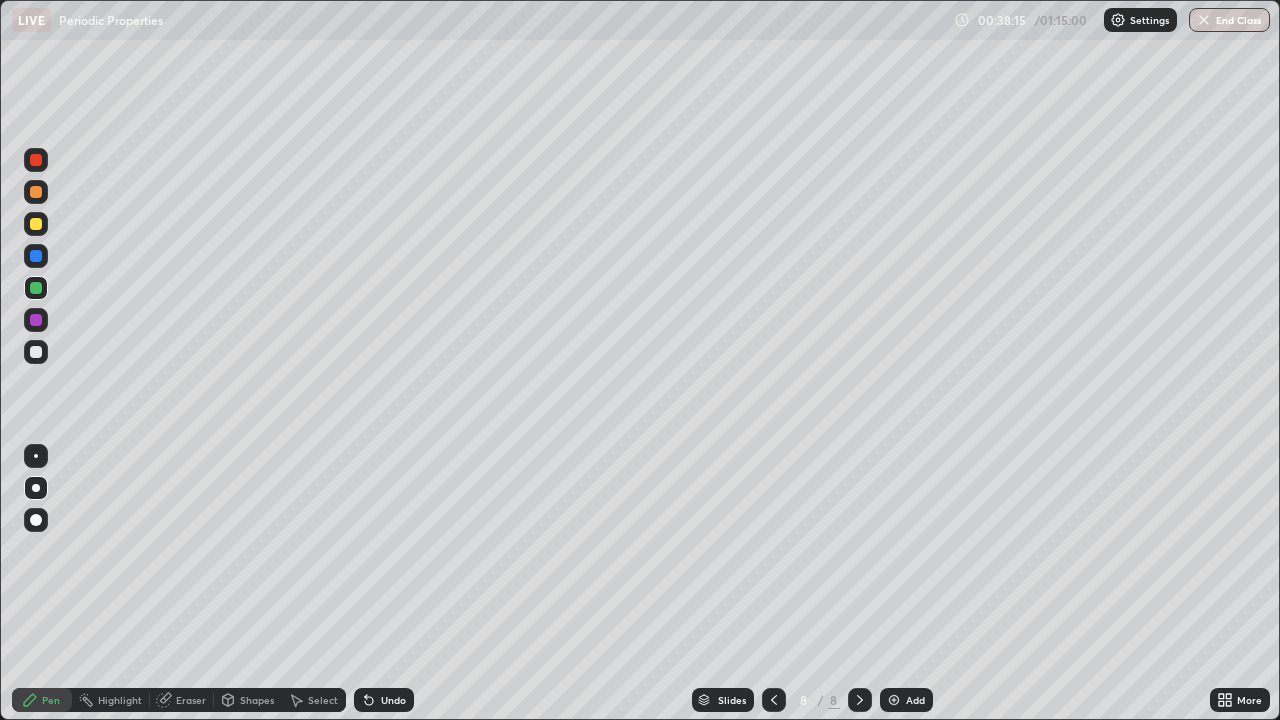 click at bounding box center [36, 256] 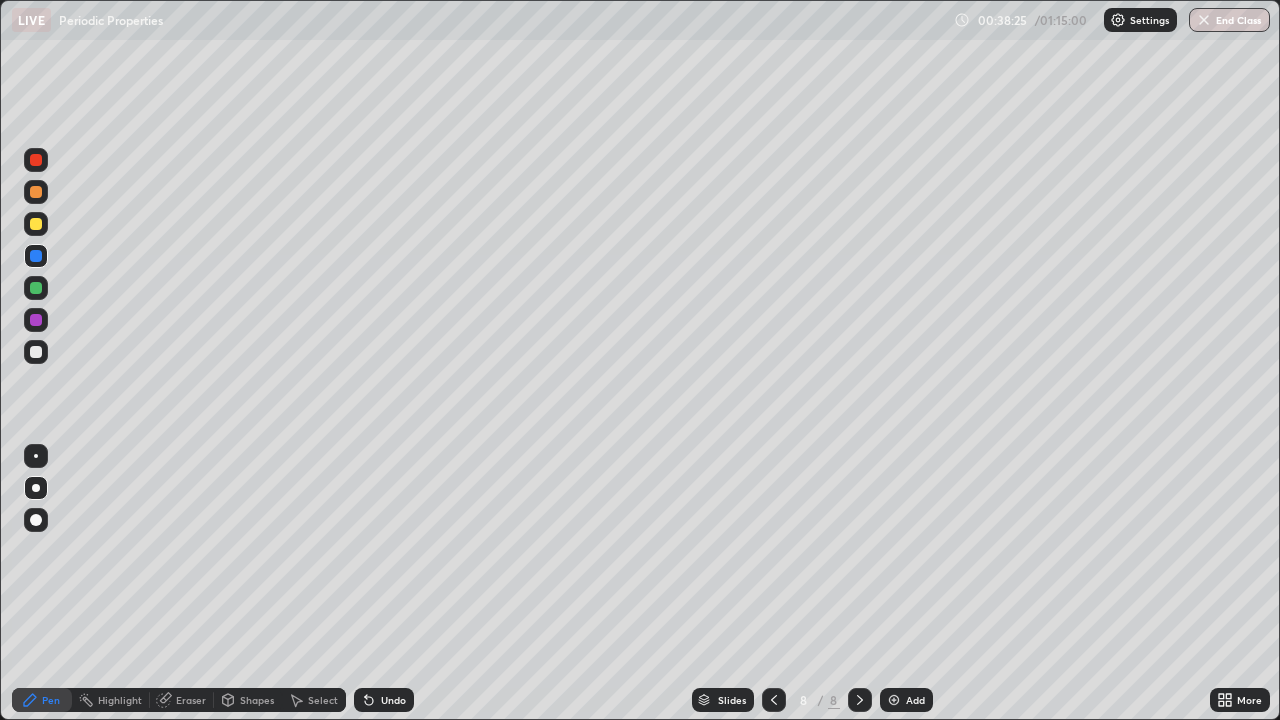 click at bounding box center (36, 320) 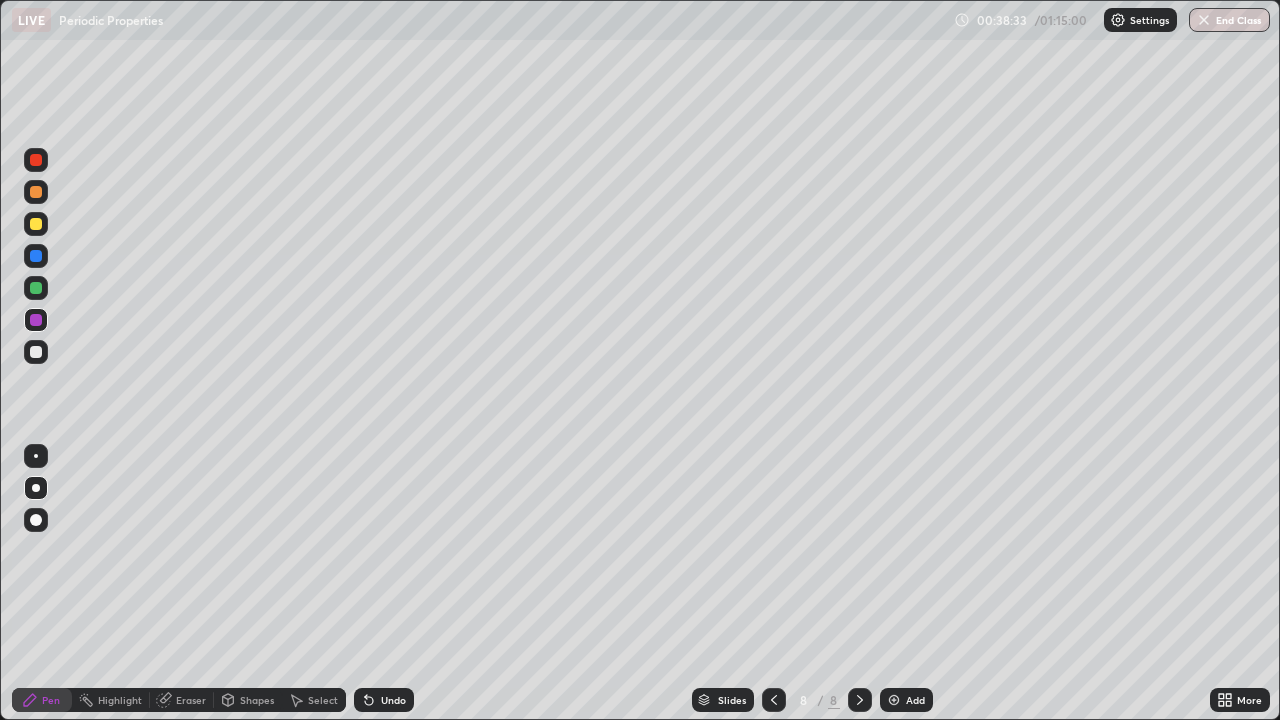 click on "Undo" at bounding box center [393, 700] 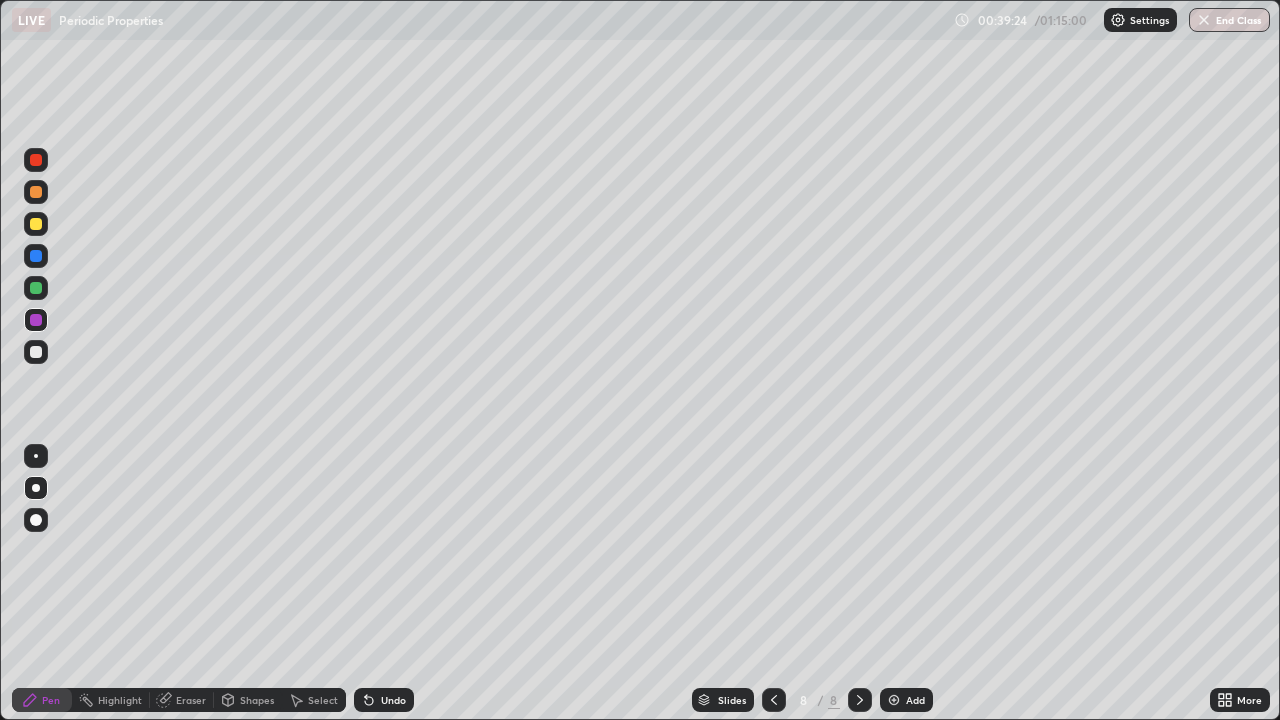 click on "Add" at bounding box center [906, 700] 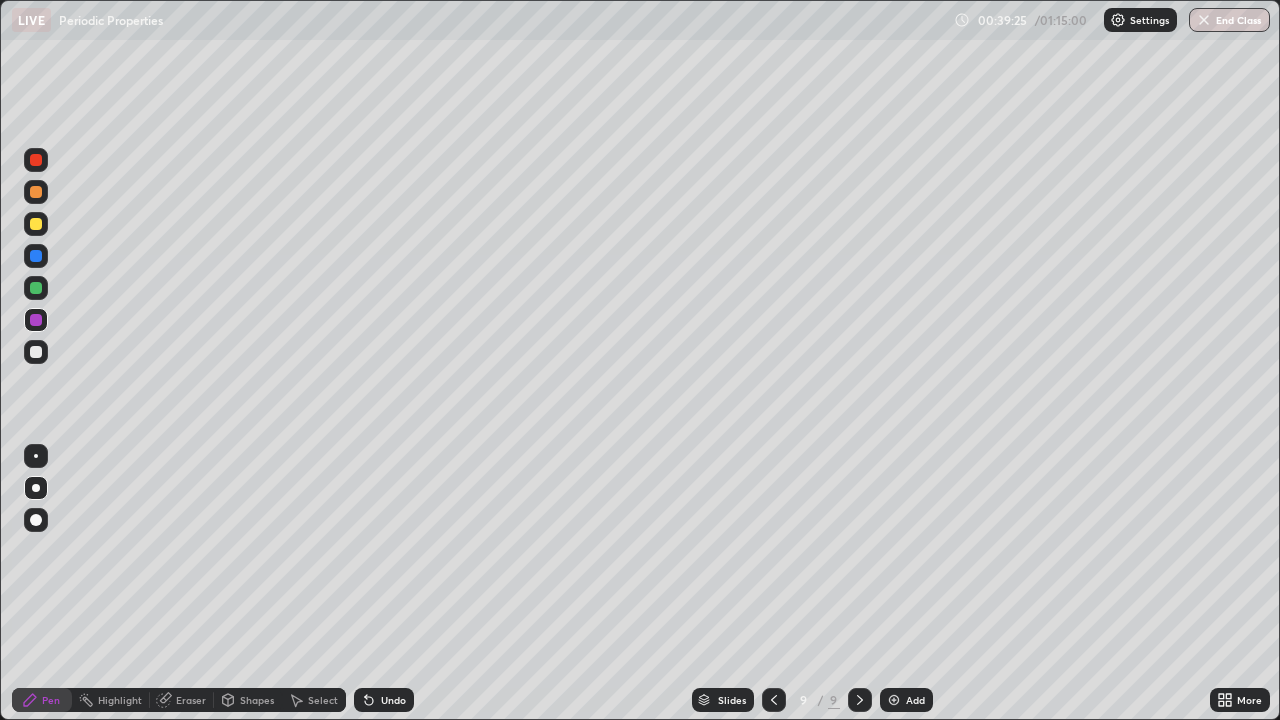 click at bounding box center (36, 352) 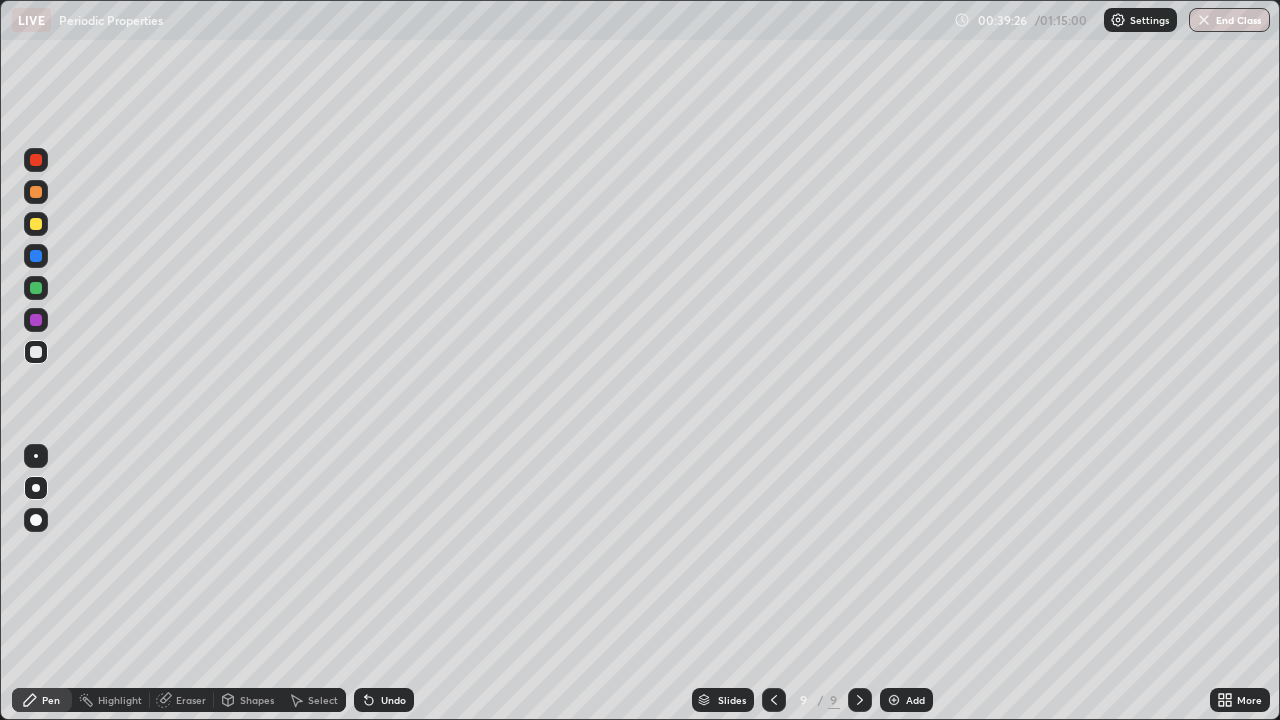 click at bounding box center (36, 352) 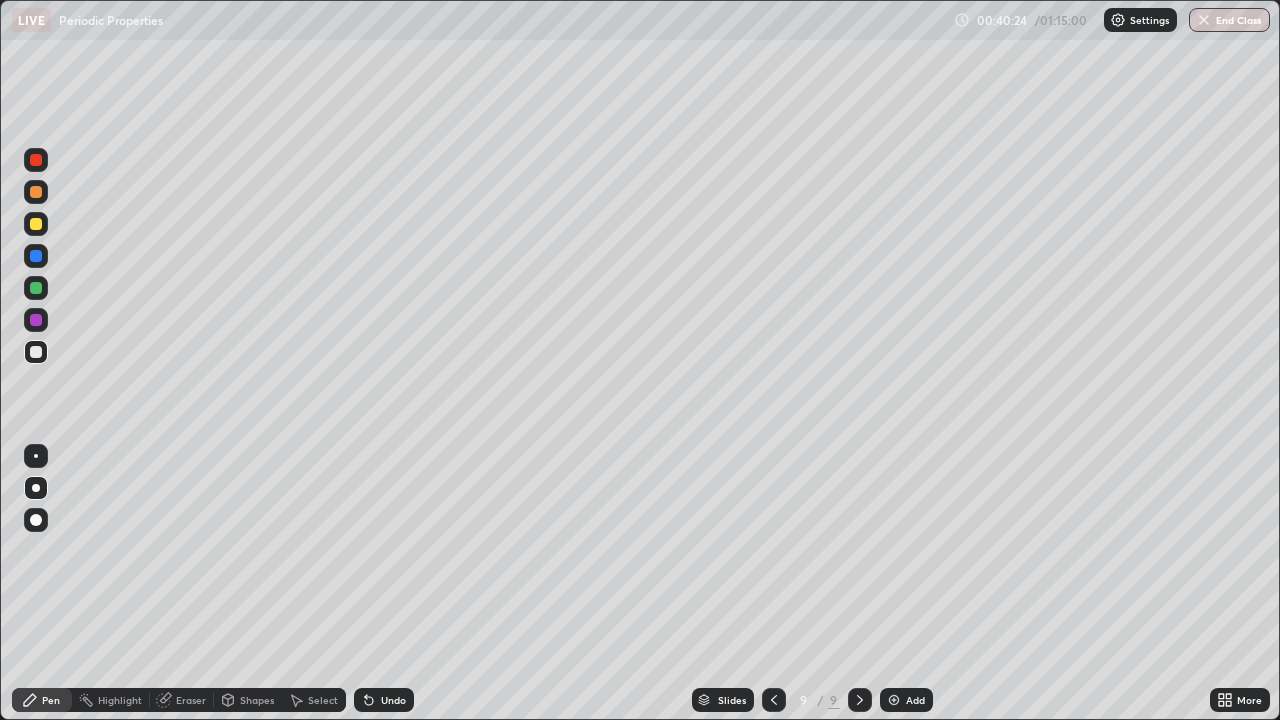 click on "Undo" at bounding box center (384, 700) 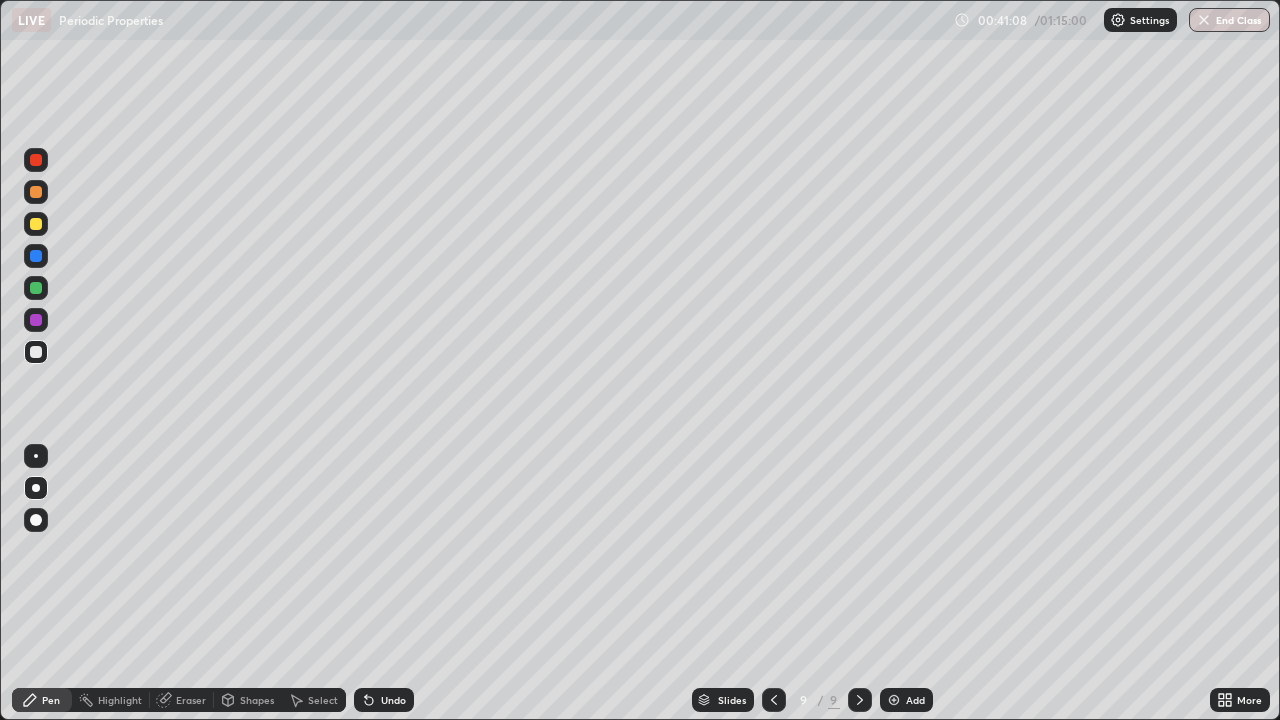 click at bounding box center [36, 224] 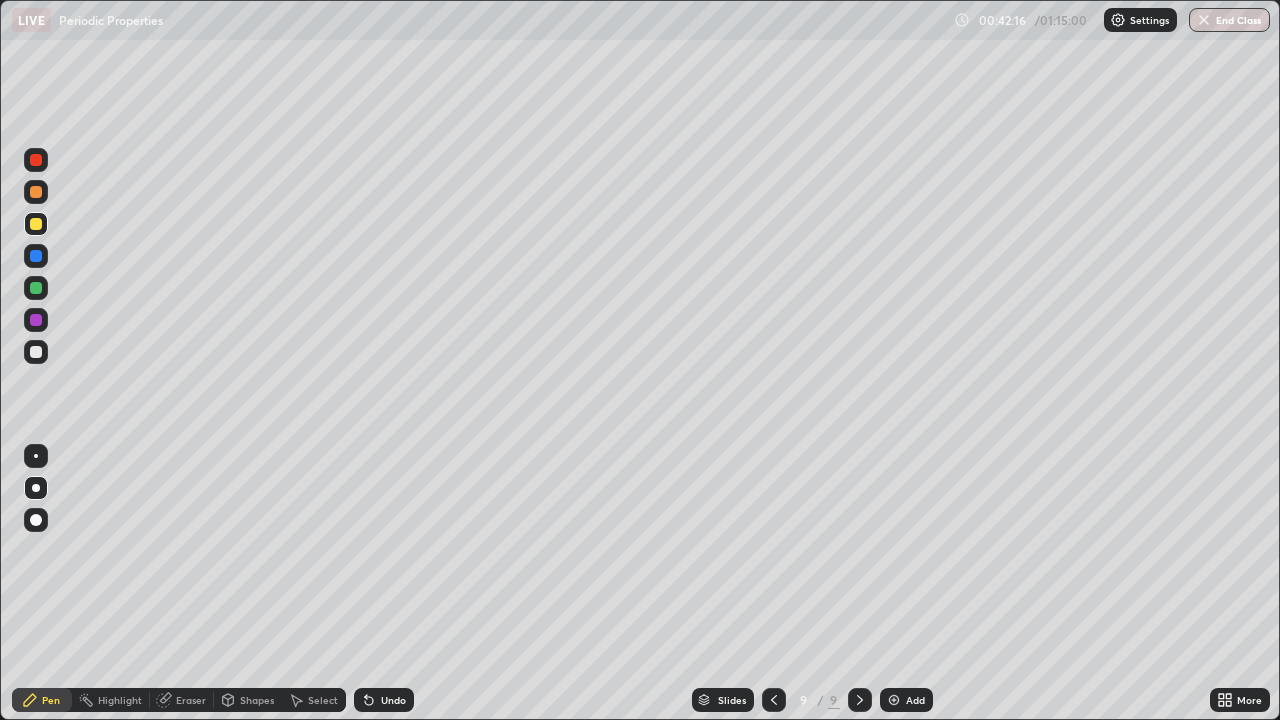 click at bounding box center (36, 352) 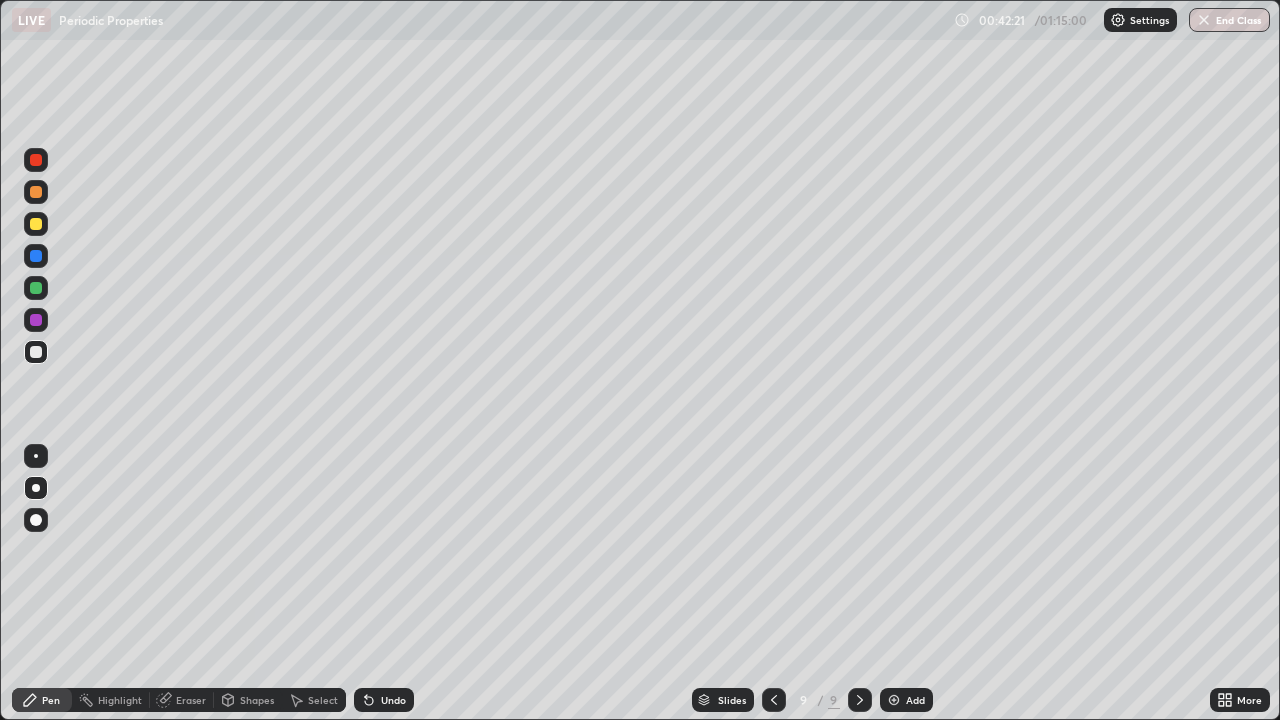 click at bounding box center (36, 288) 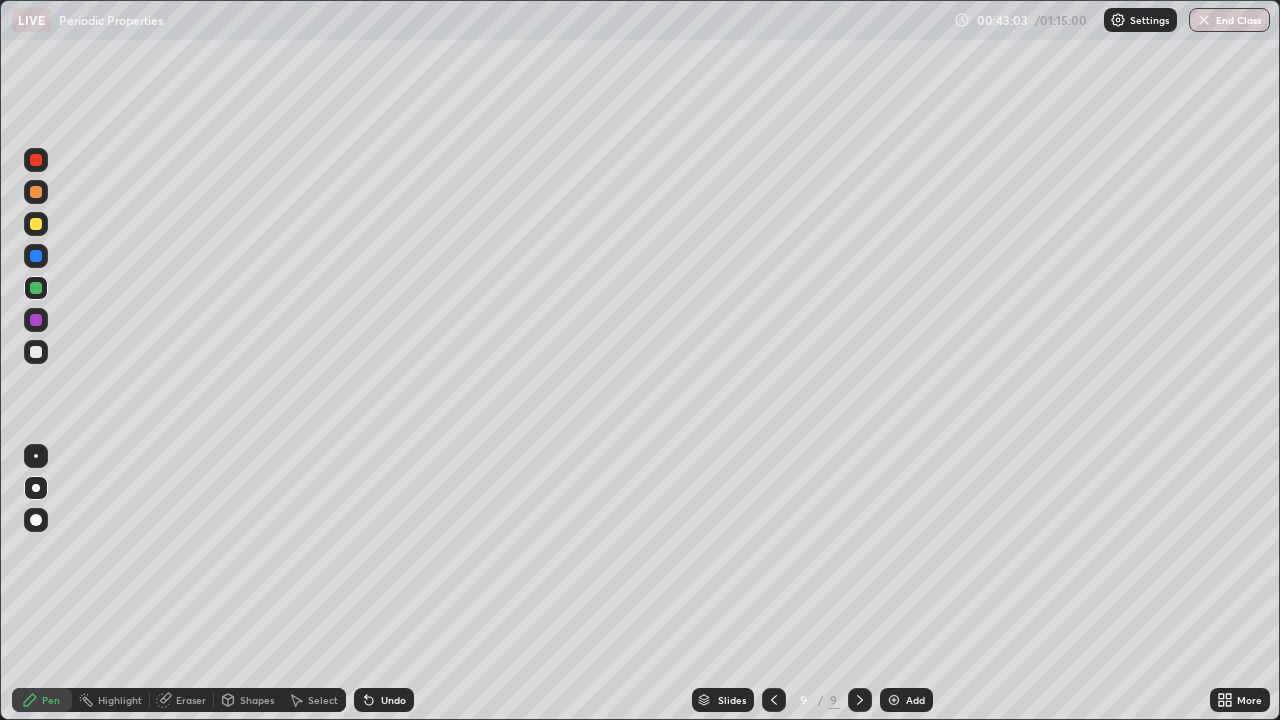 click on "Undo" at bounding box center (384, 700) 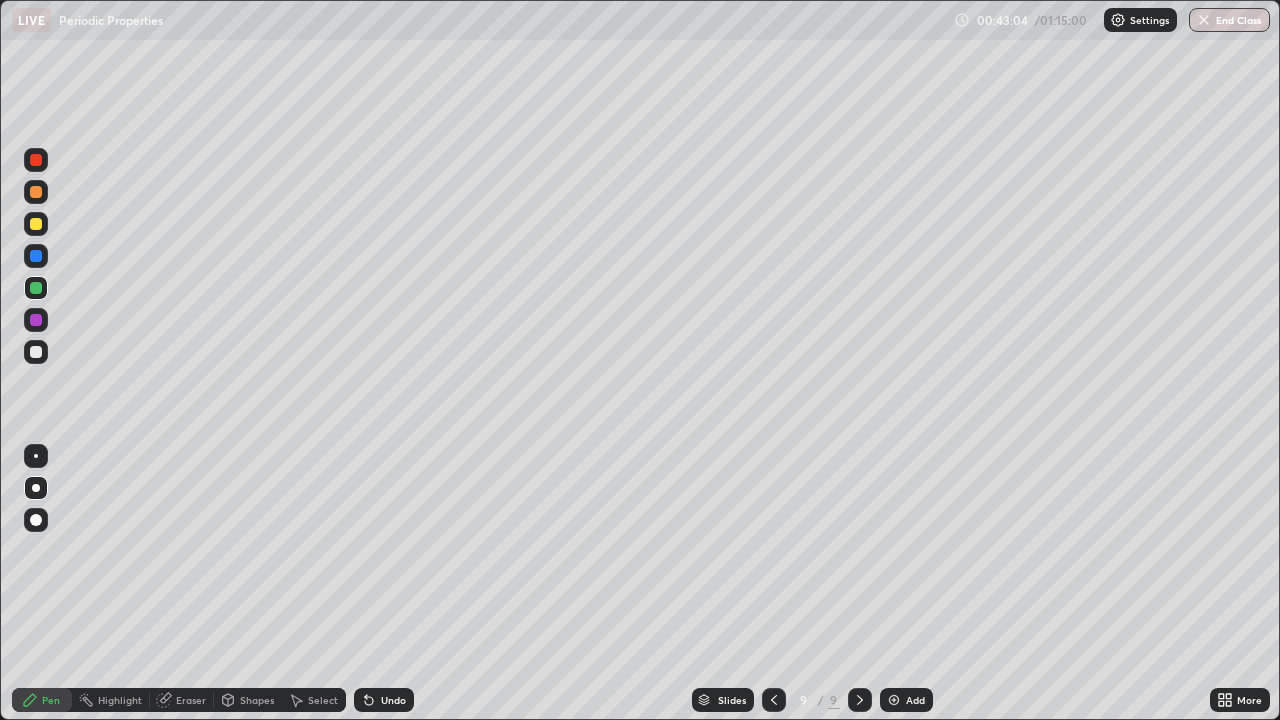 click on "Undo" at bounding box center (384, 700) 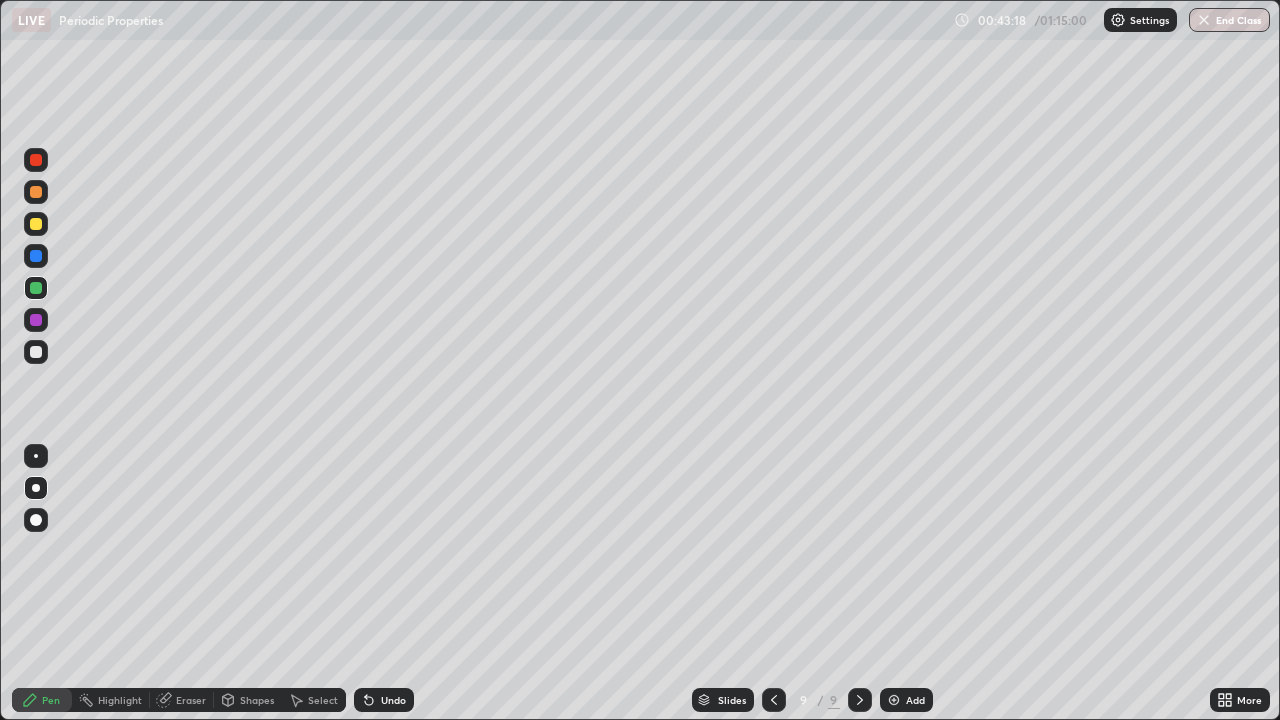 click at bounding box center [36, 320] 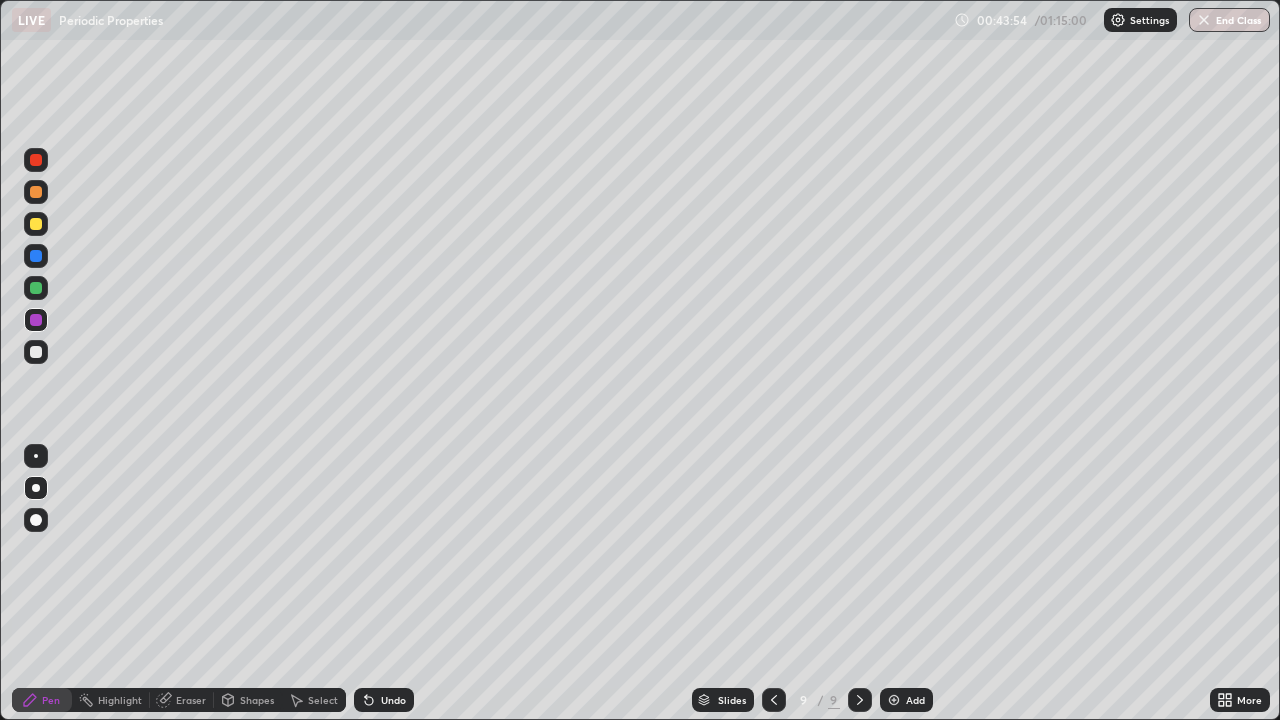 click at bounding box center (36, 224) 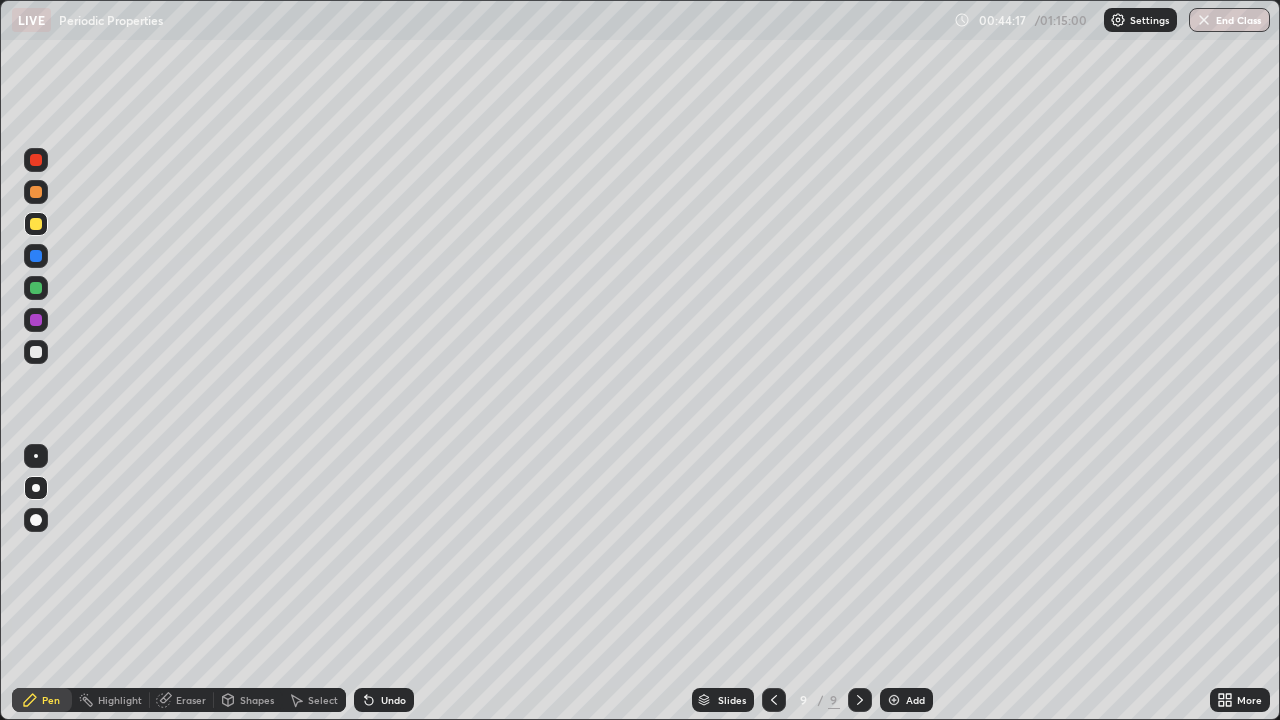 click at bounding box center (36, 352) 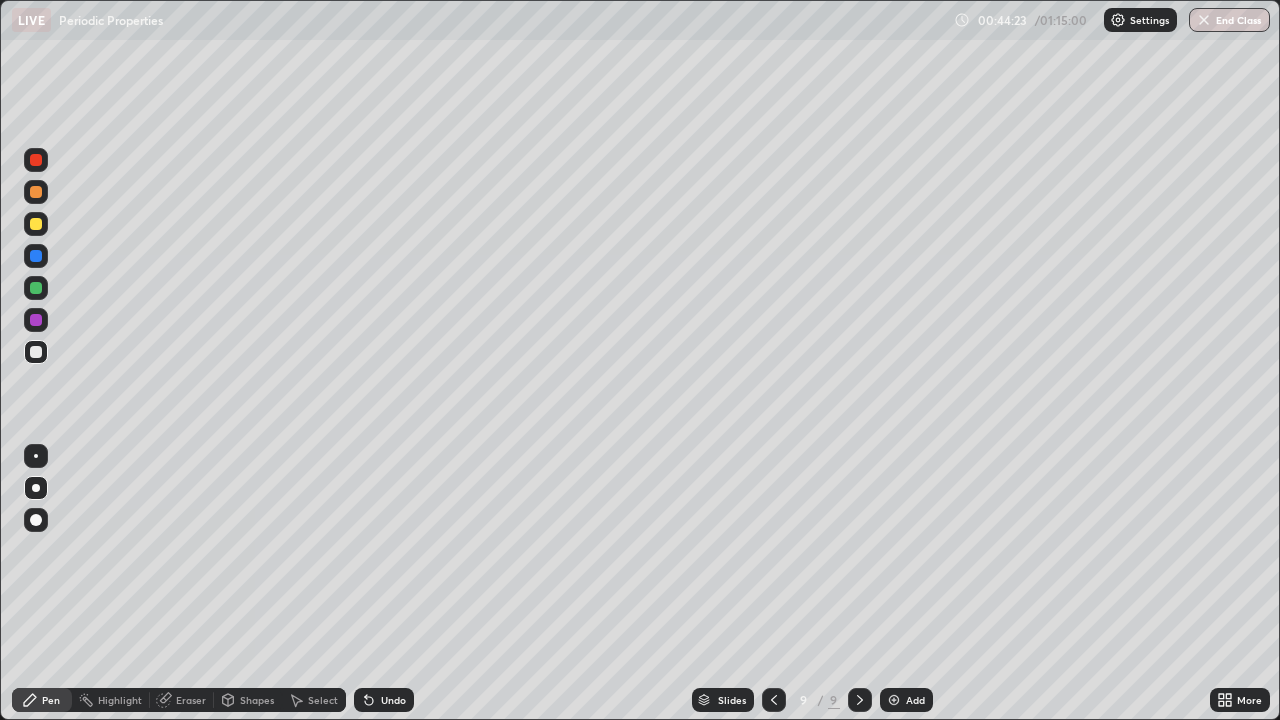 click at bounding box center (36, 352) 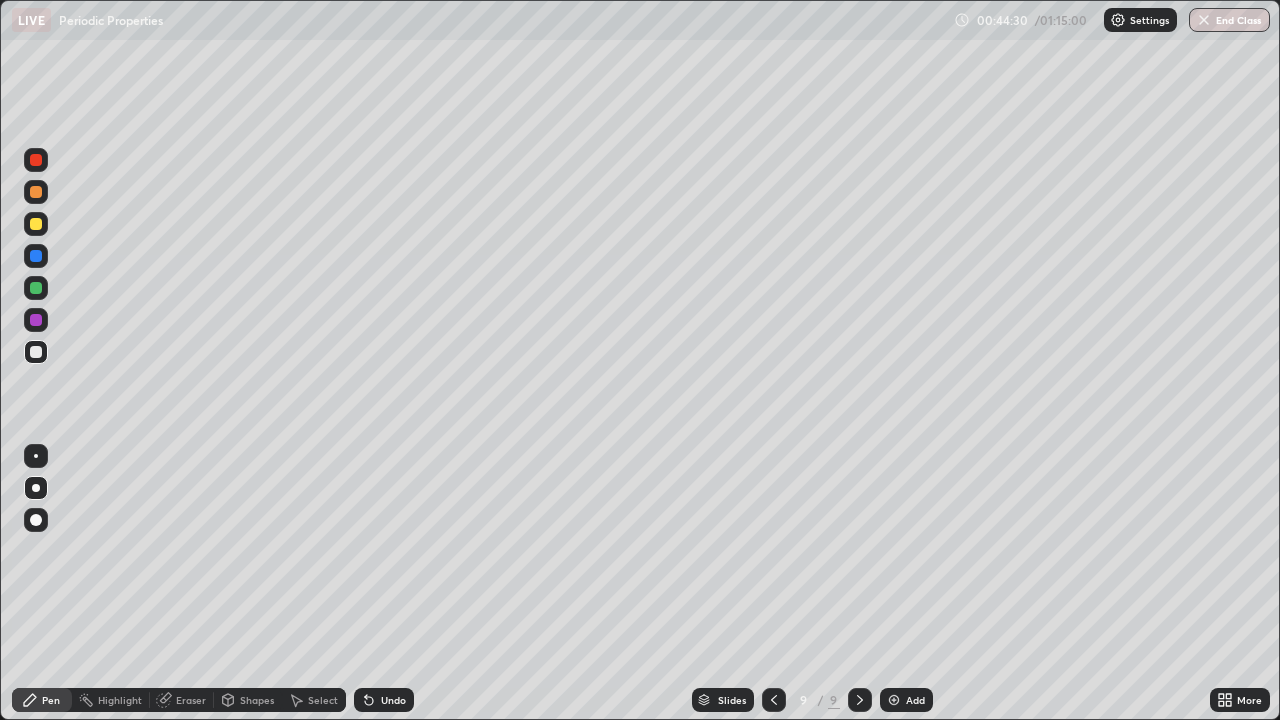 click on "Undo" at bounding box center (393, 700) 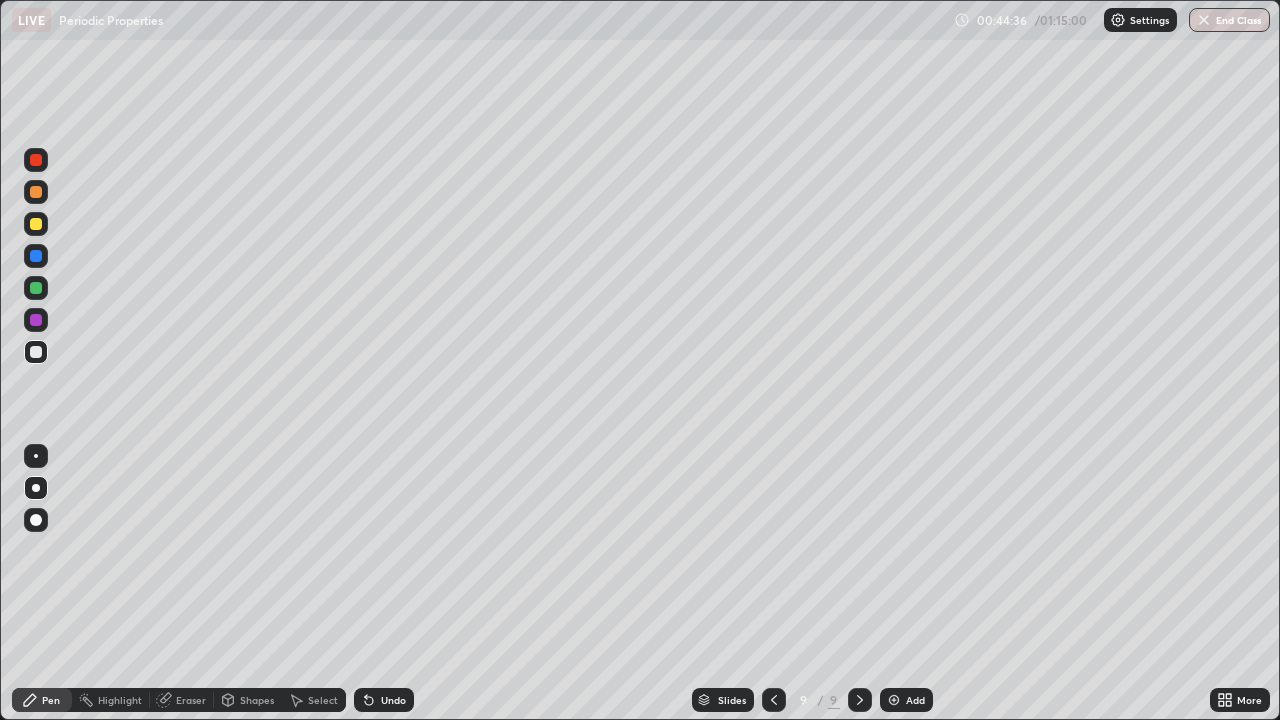 click at bounding box center (36, 288) 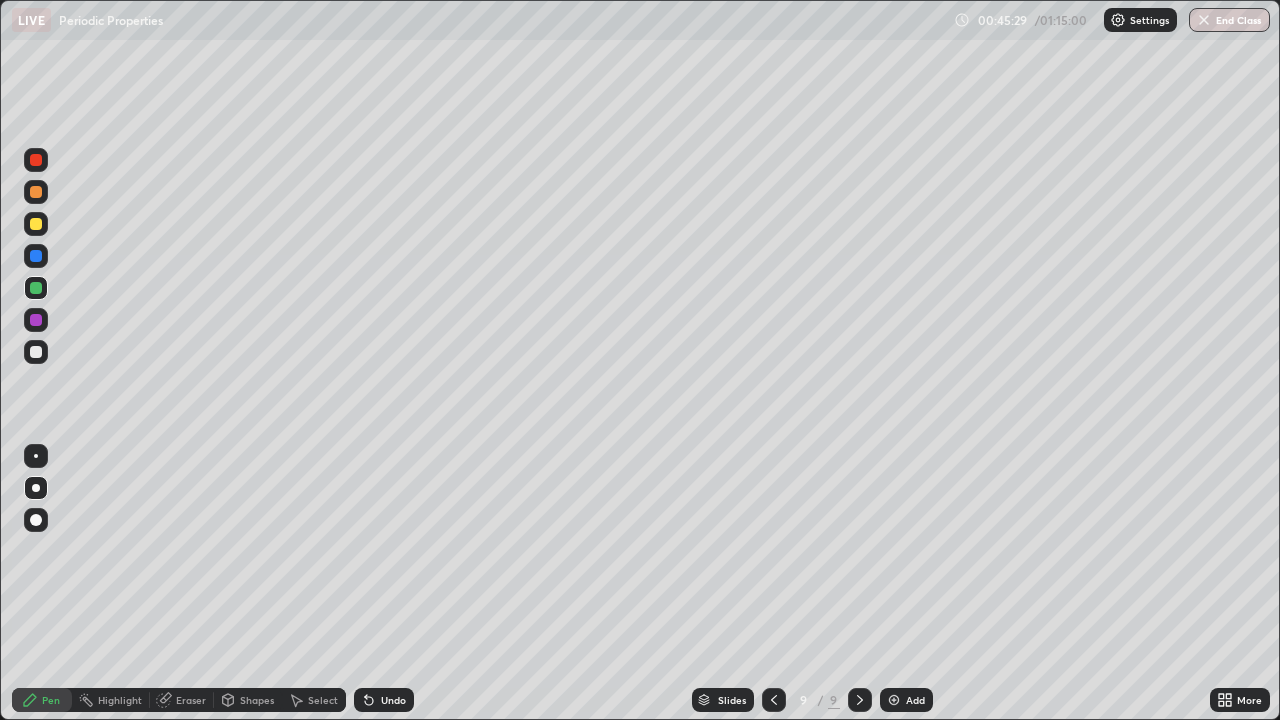 click at bounding box center (36, 352) 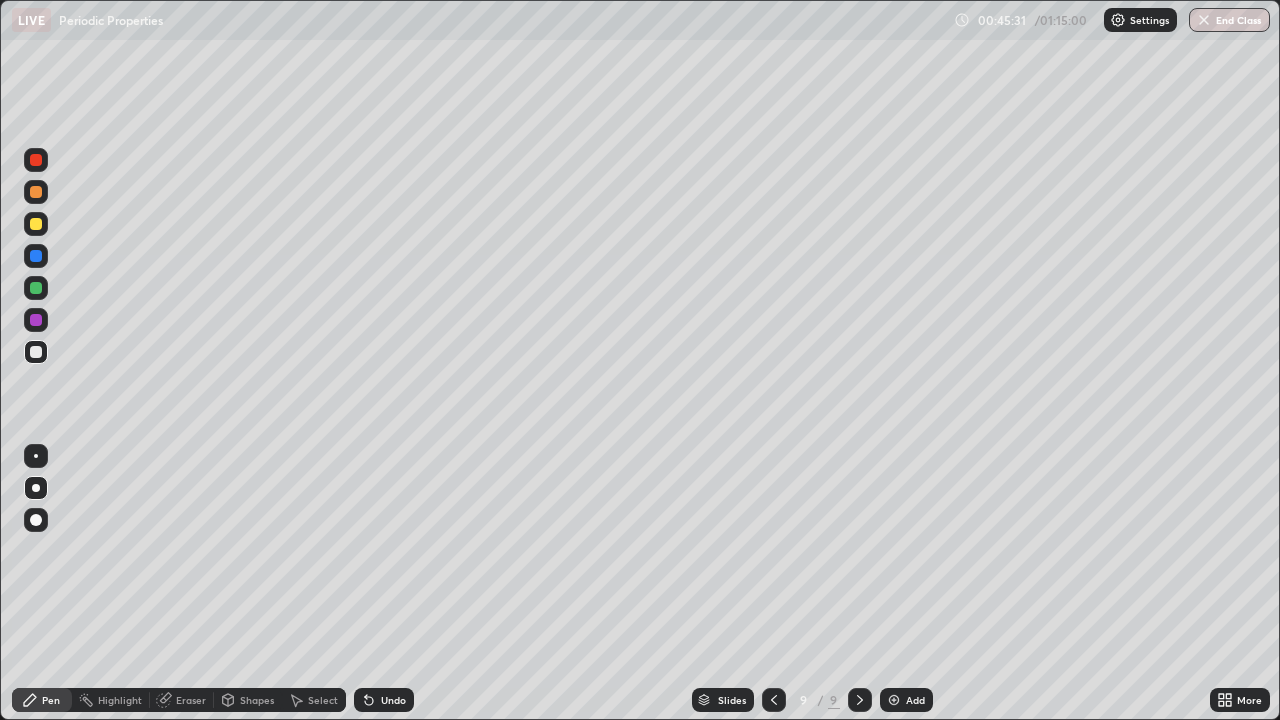 click on "Undo" at bounding box center [384, 700] 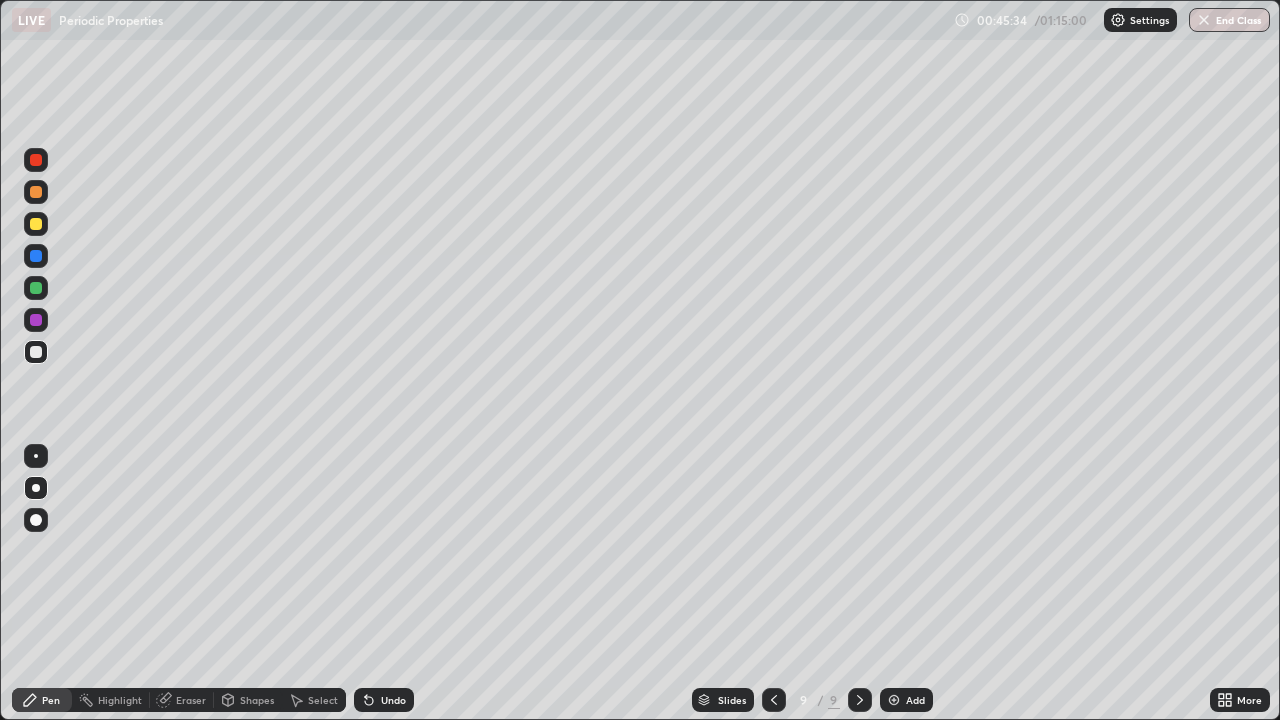 click at bounding box center (36, 224) 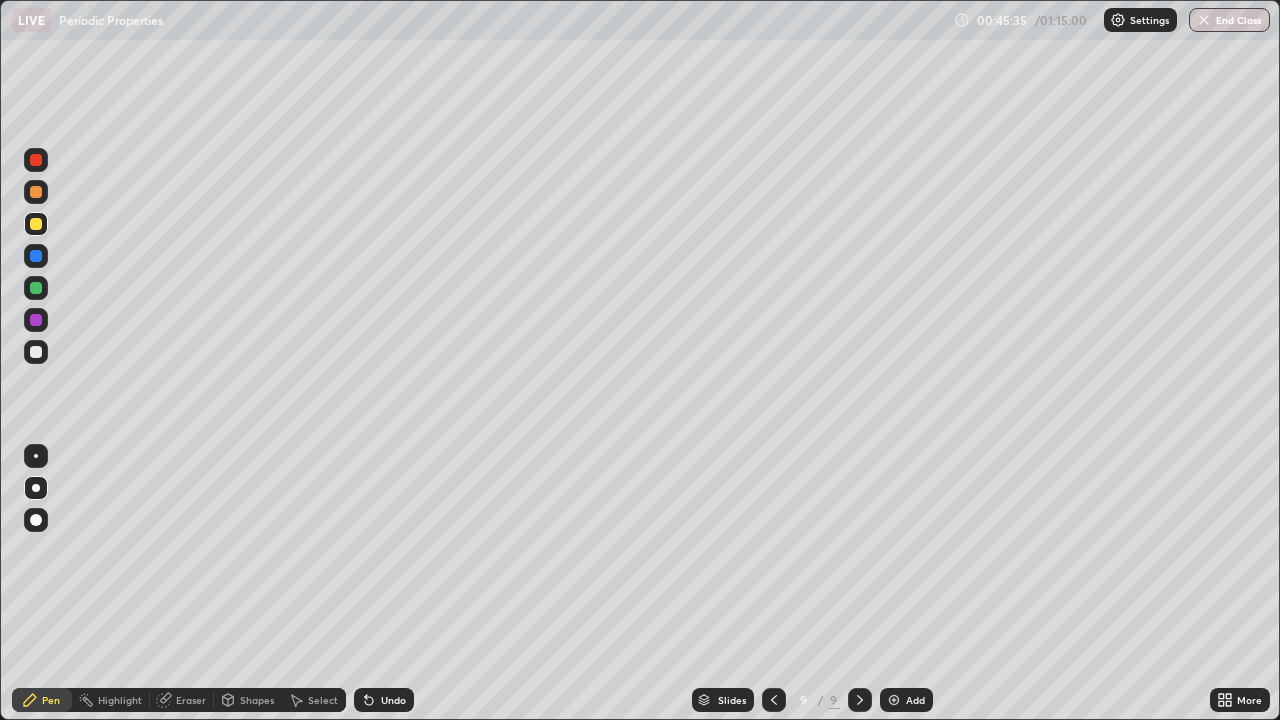 click at bounding box center (36, 160) 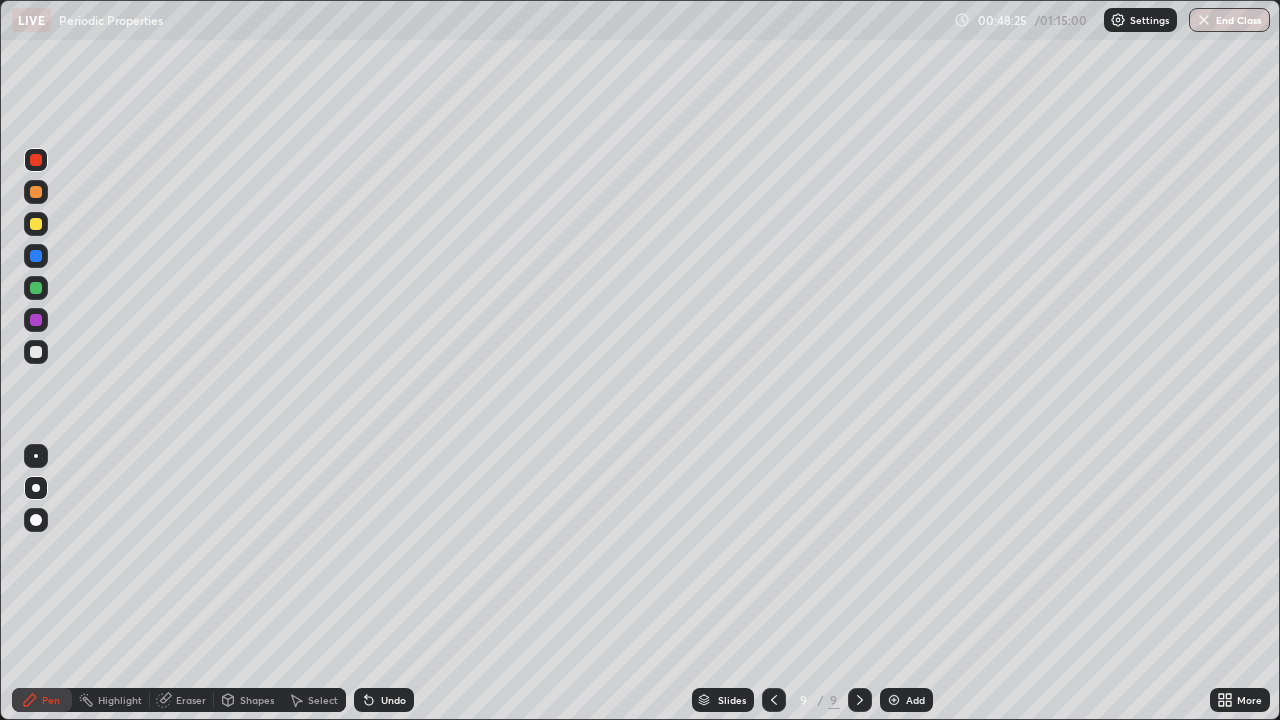 click 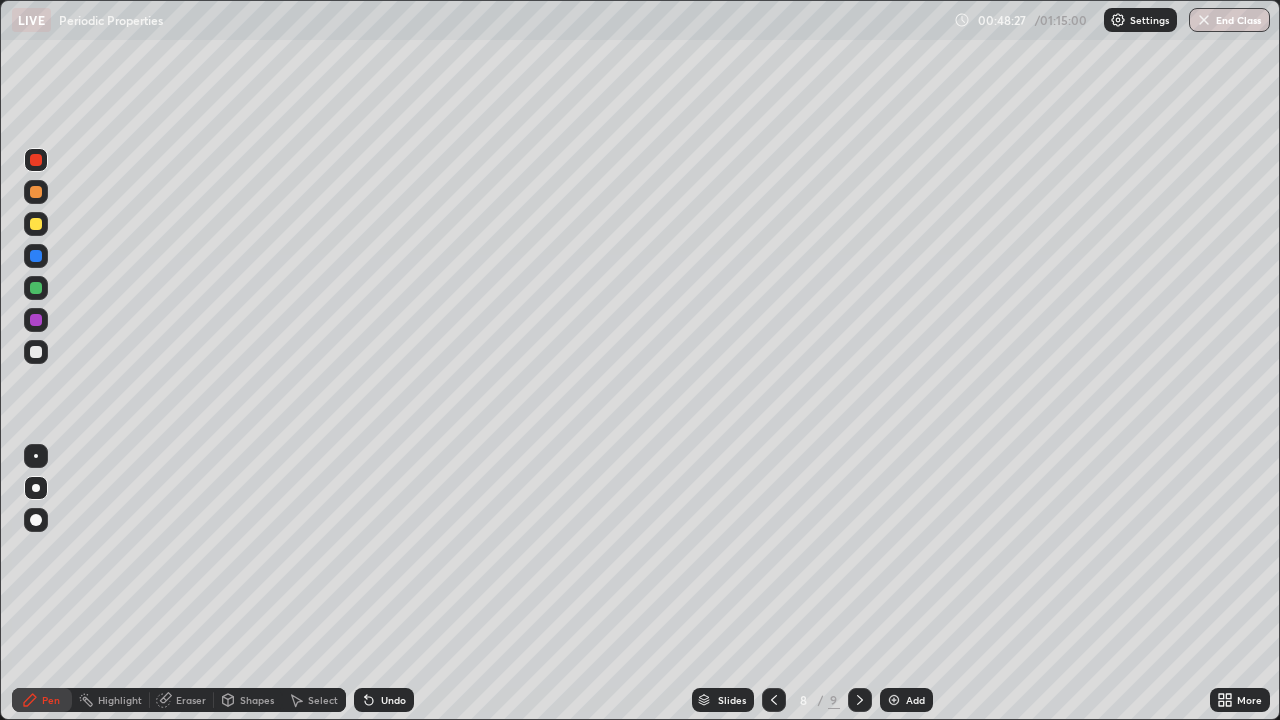 click 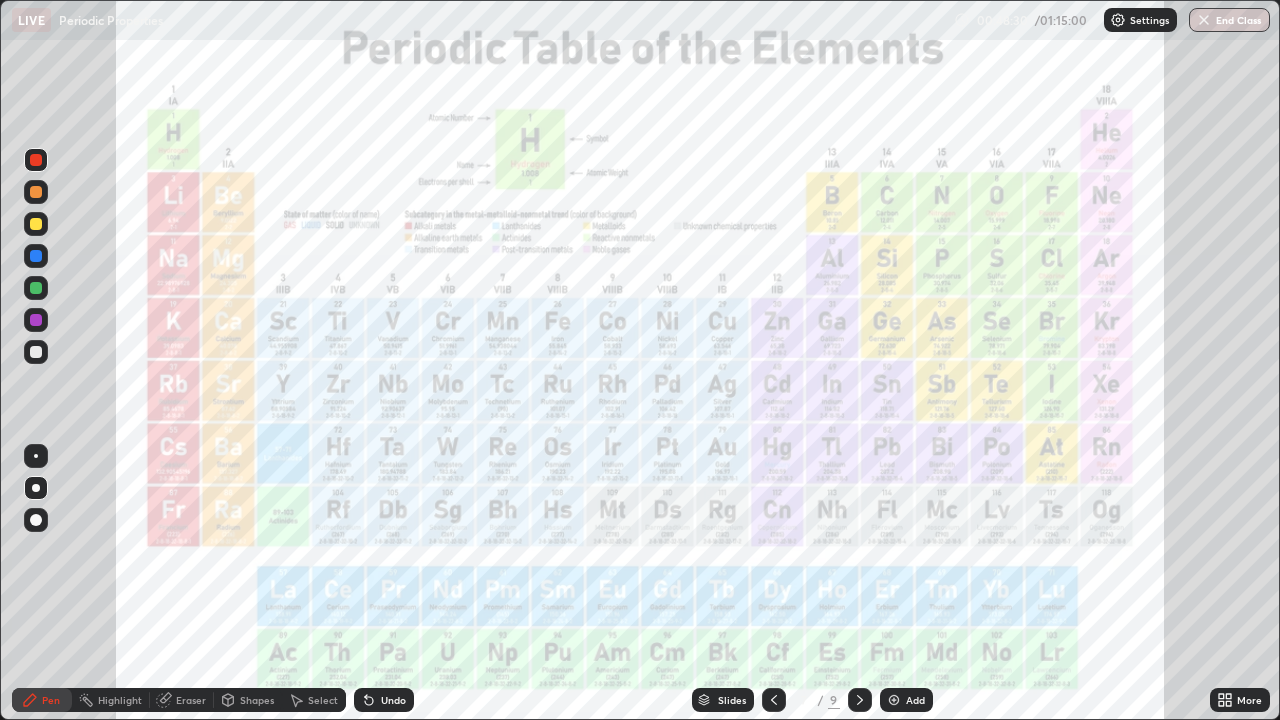 click on "Eraser" at bounding box center [191, 700] 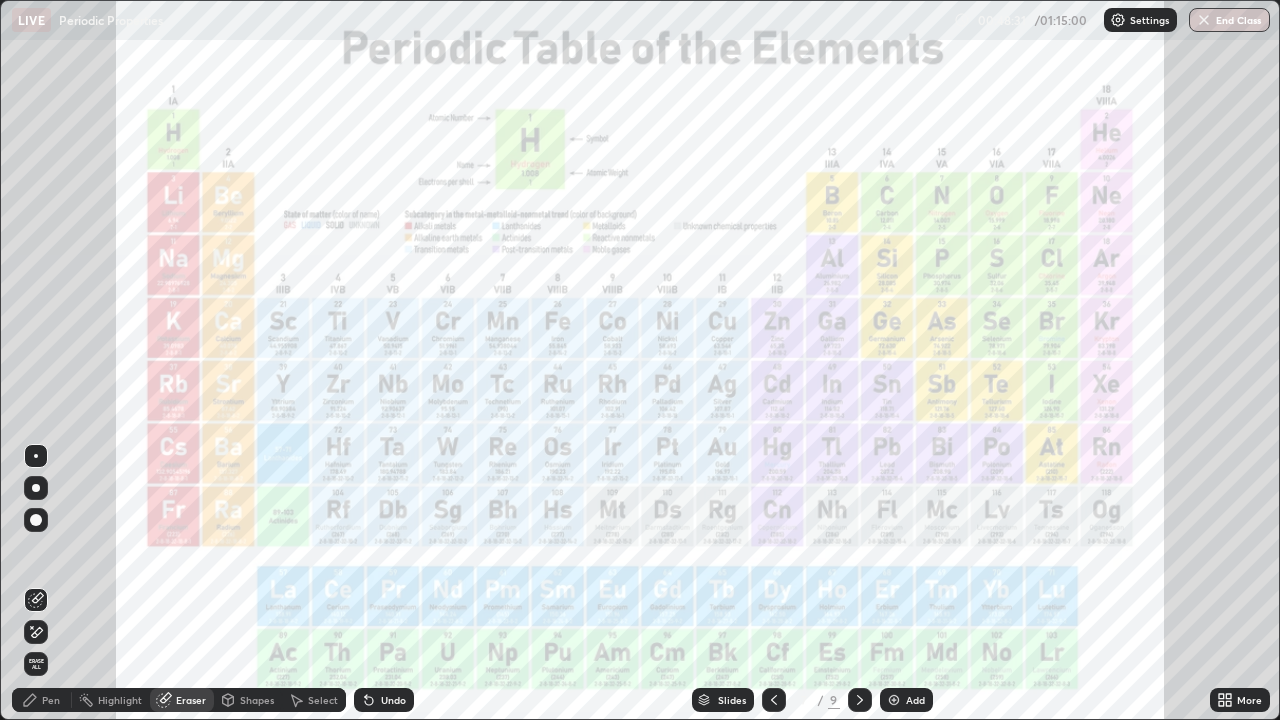 click on "Erase all" at bounding box center [36, 664] 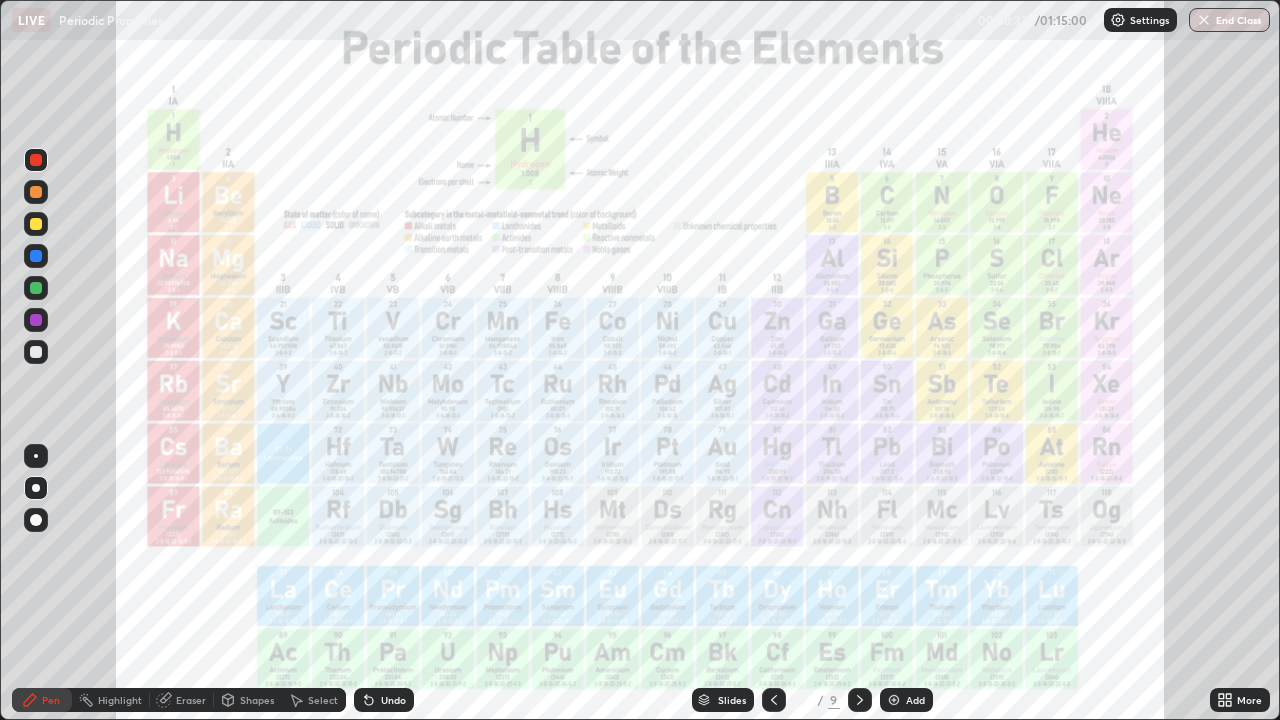 click at bounding box center [36, 160] 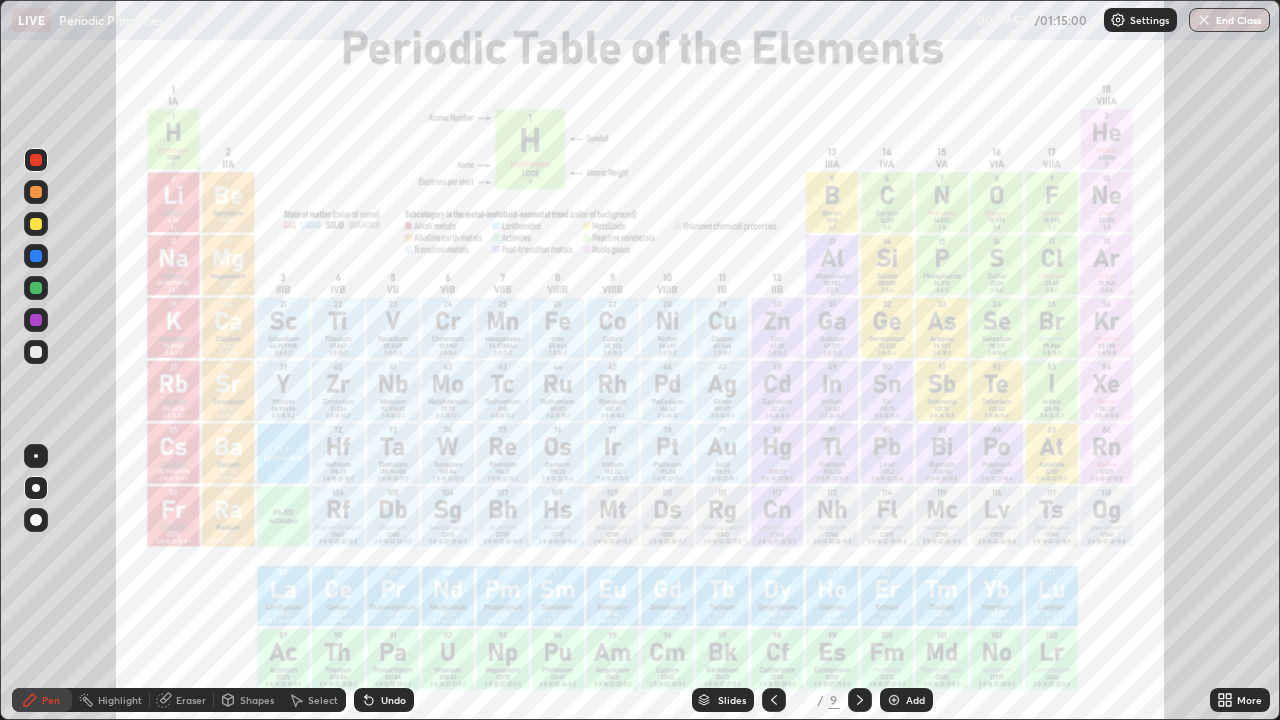click at bounding box center [36, 320] 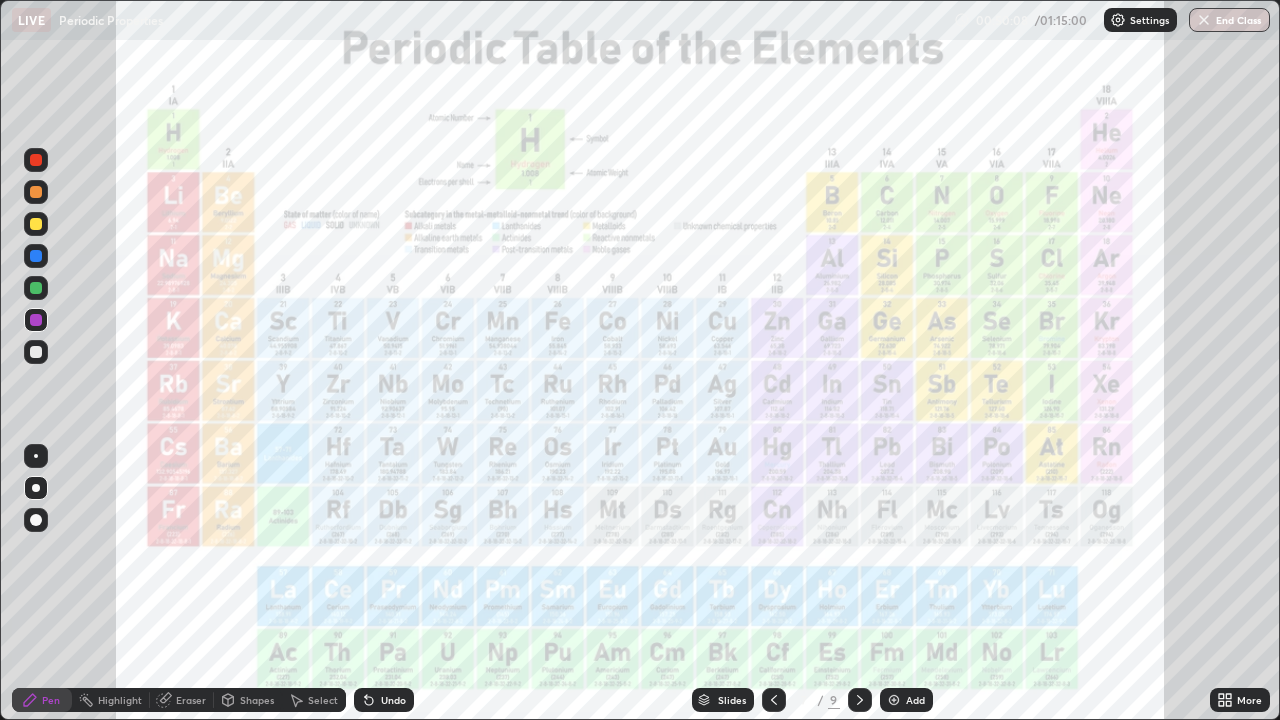 click at bounding box center (774, 700) 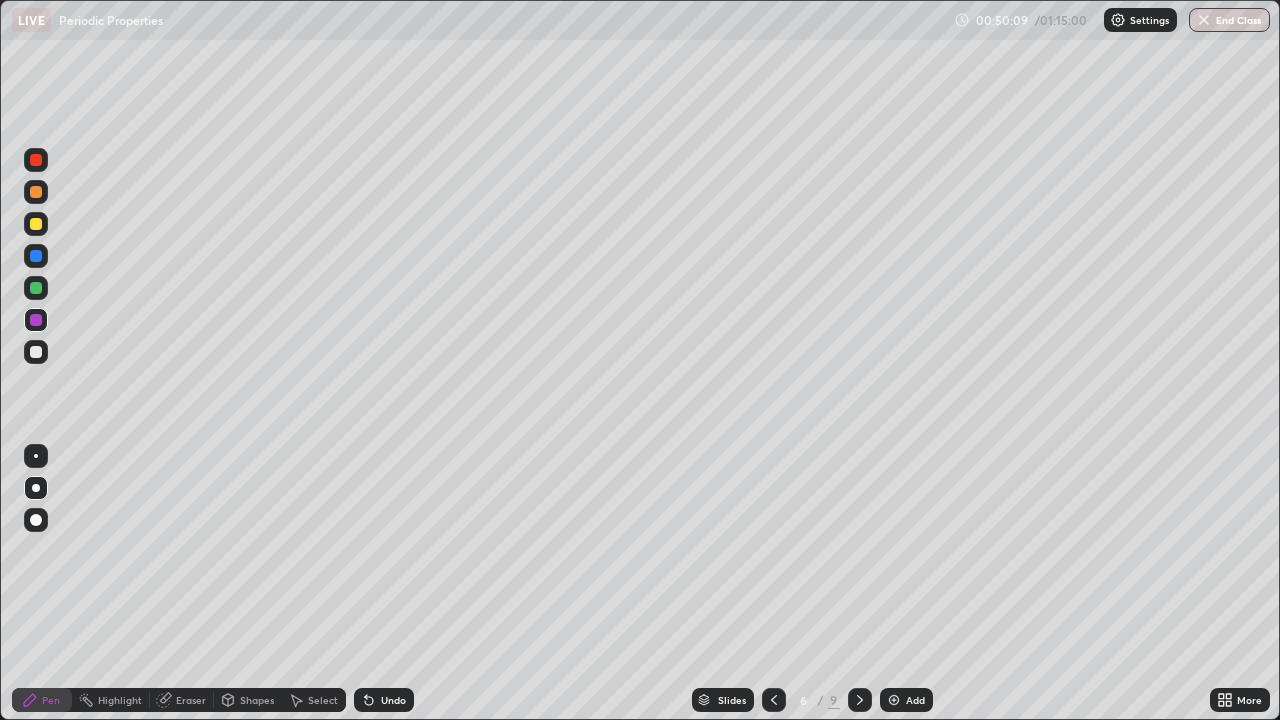 click 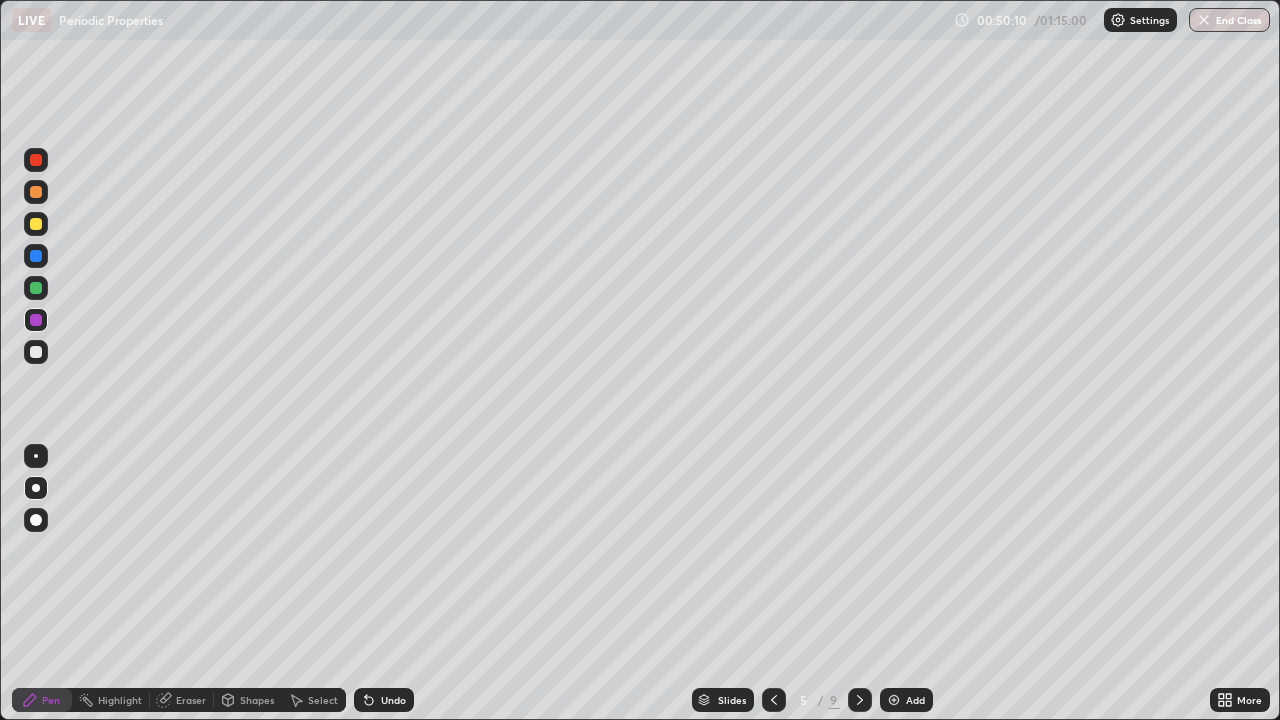 click 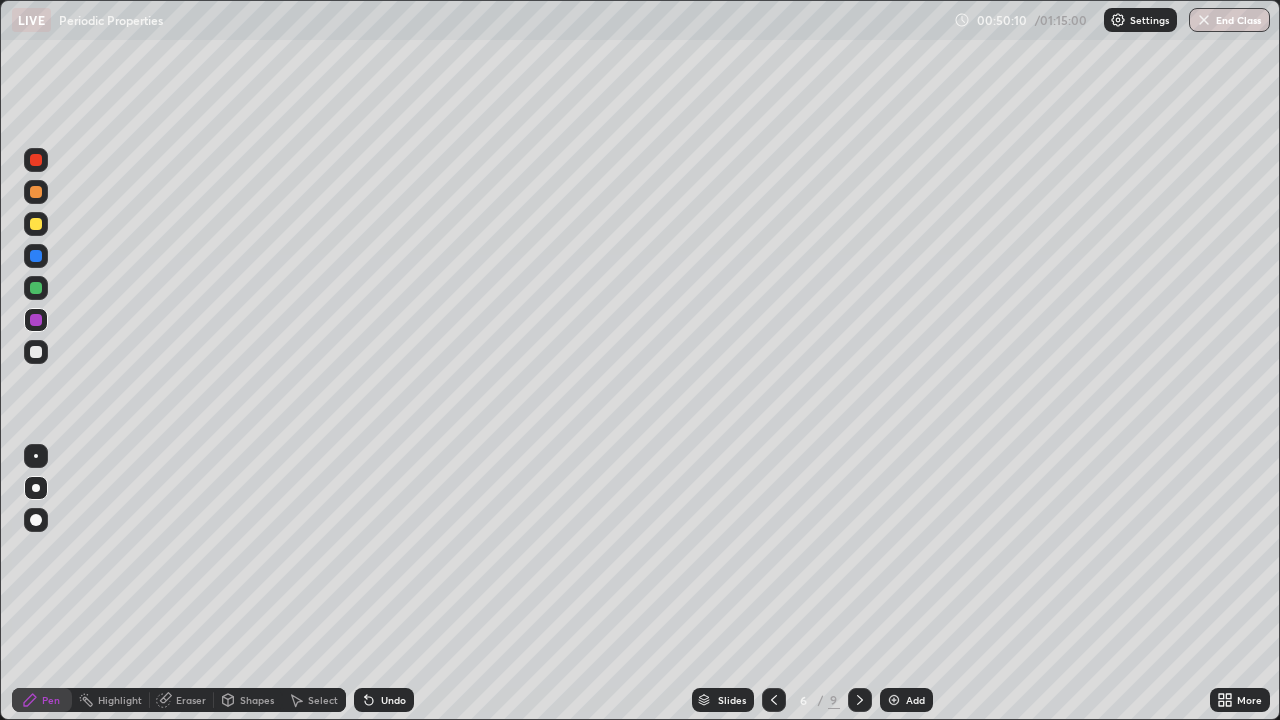 click at bounding box center (860, 700) 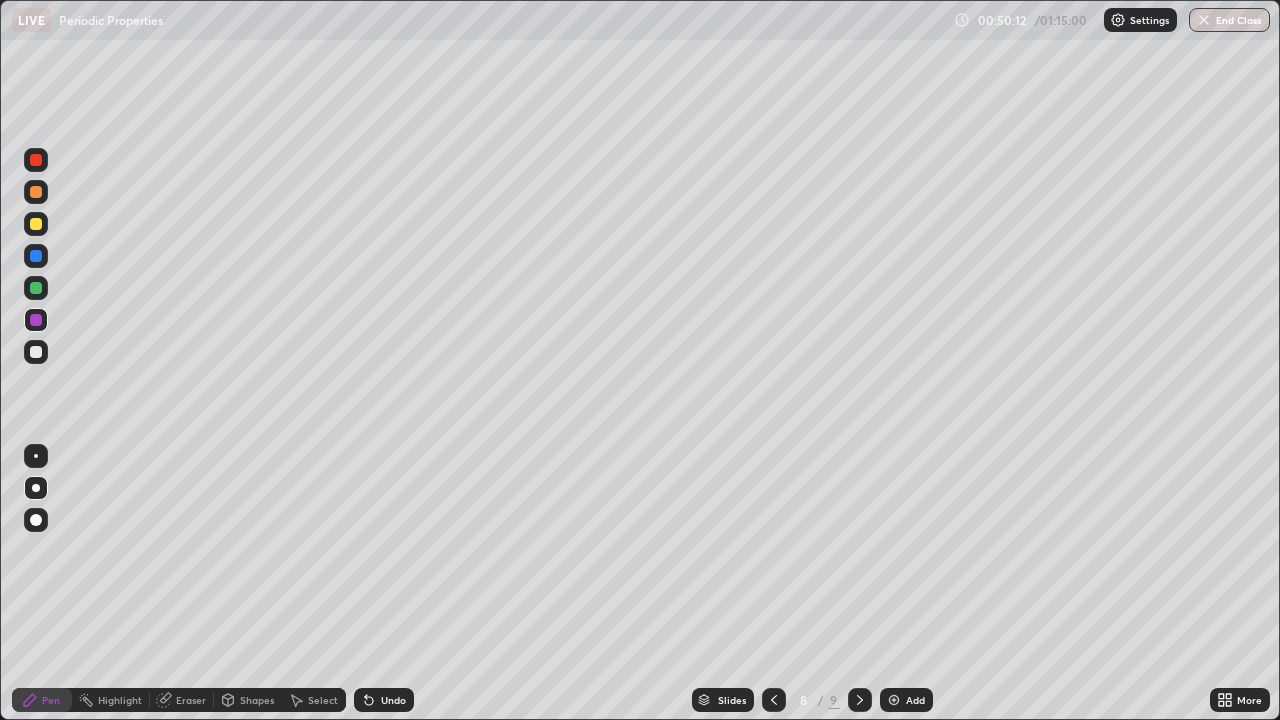 click 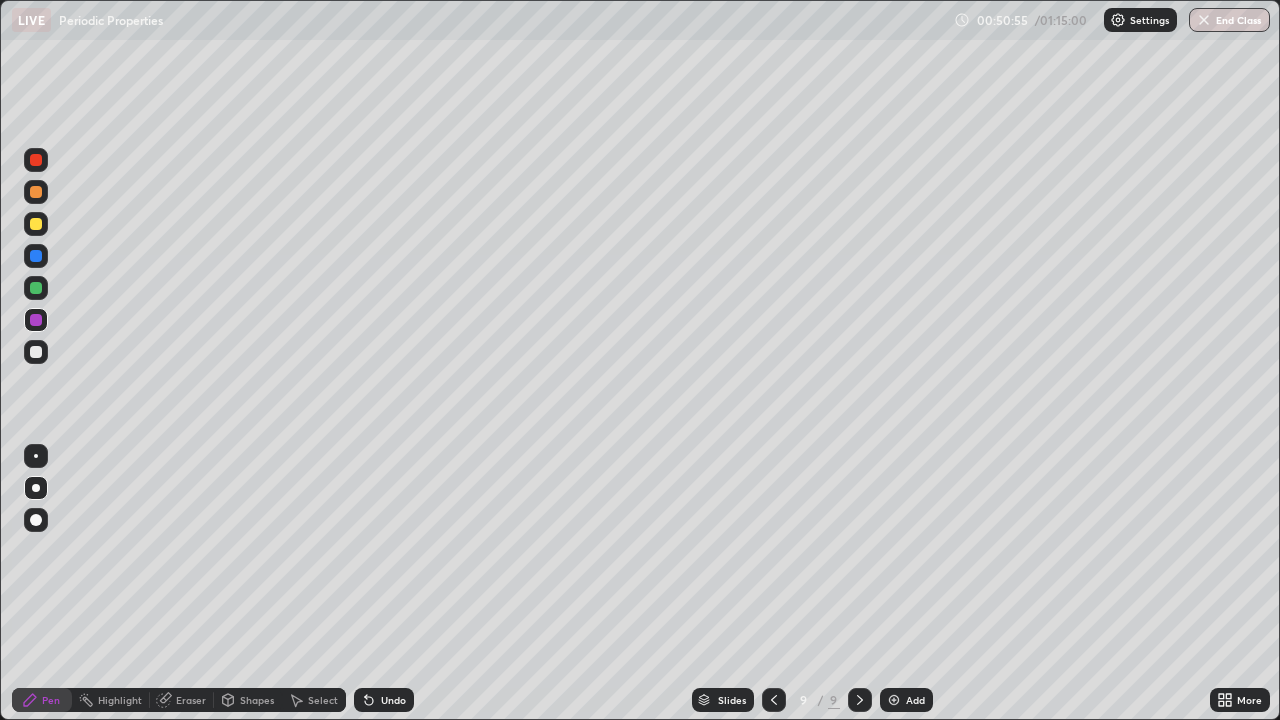 click at bounding box center (36, 224) 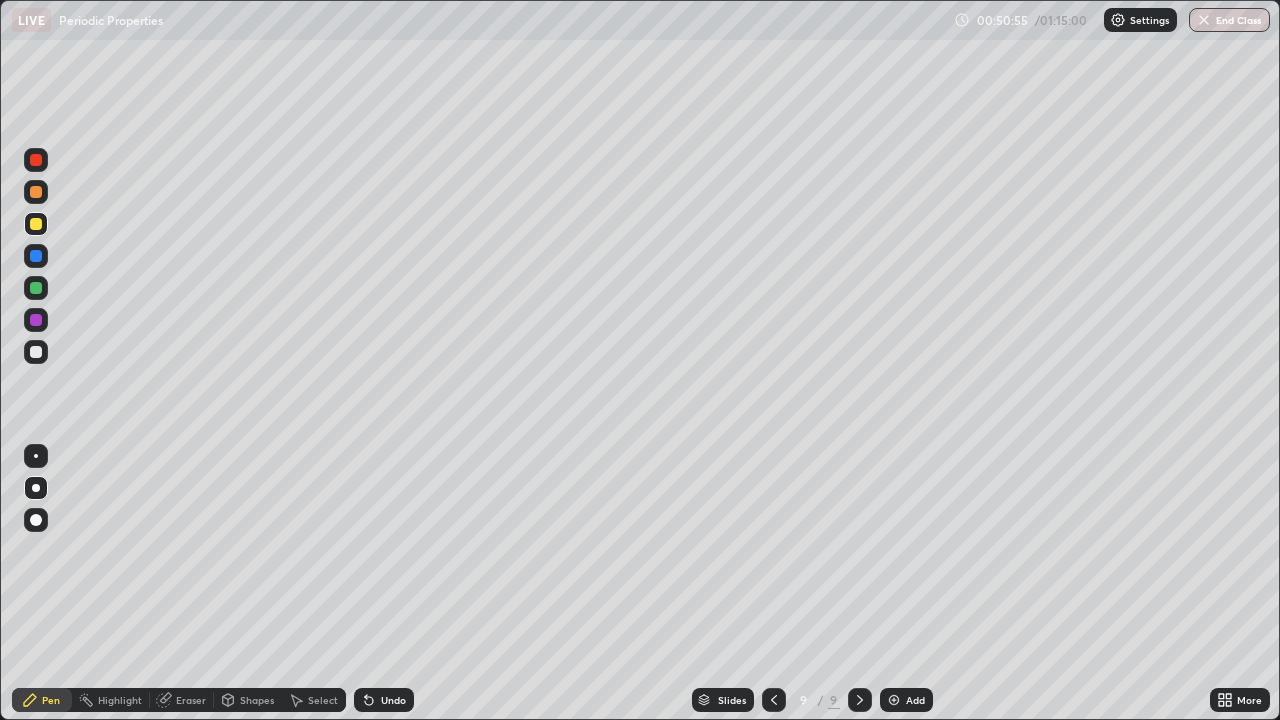 click at bounding box center [36, 224] 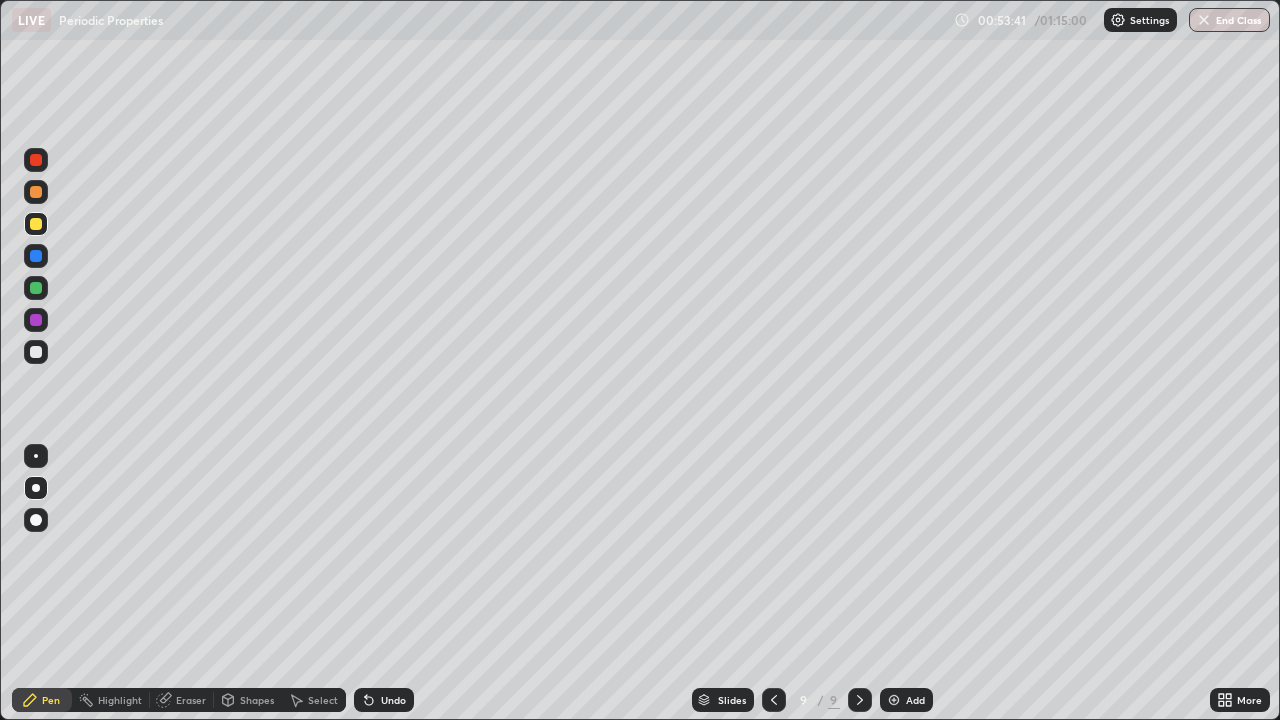 click on "Eraser" at bounding box center (182, 700) 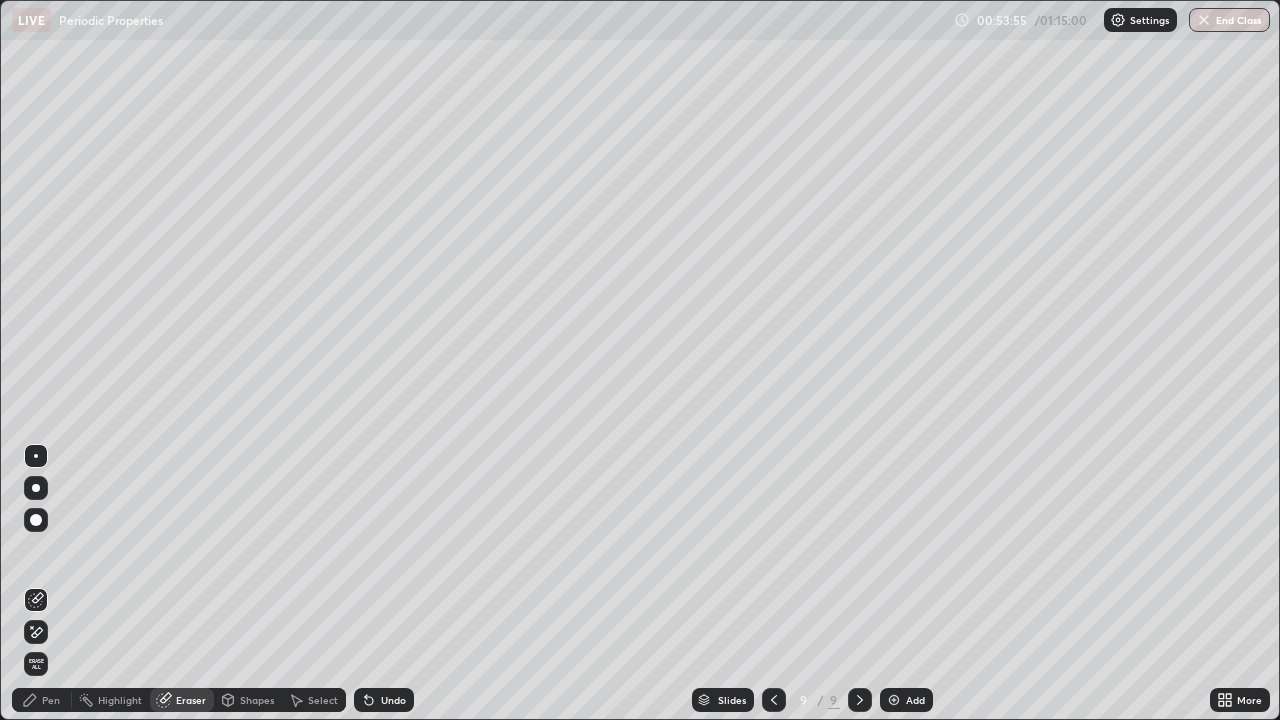 click on "Eraser" at bounding box center [182, 700] 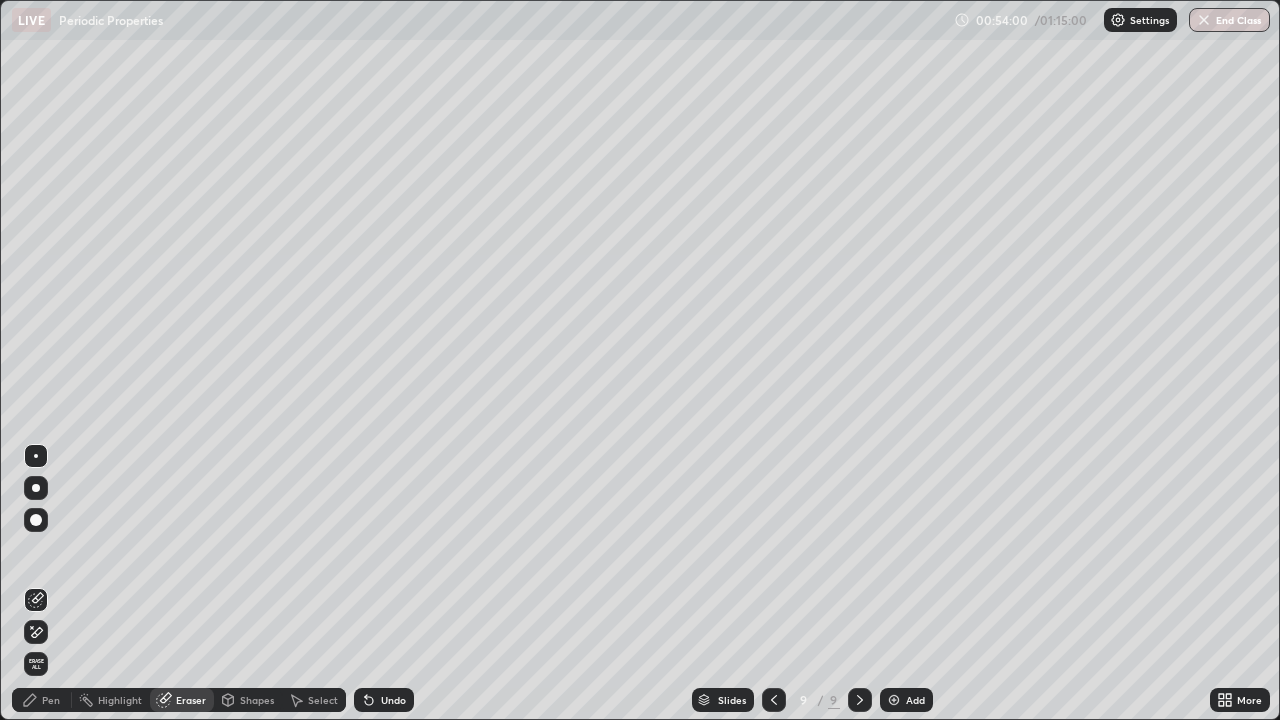 click 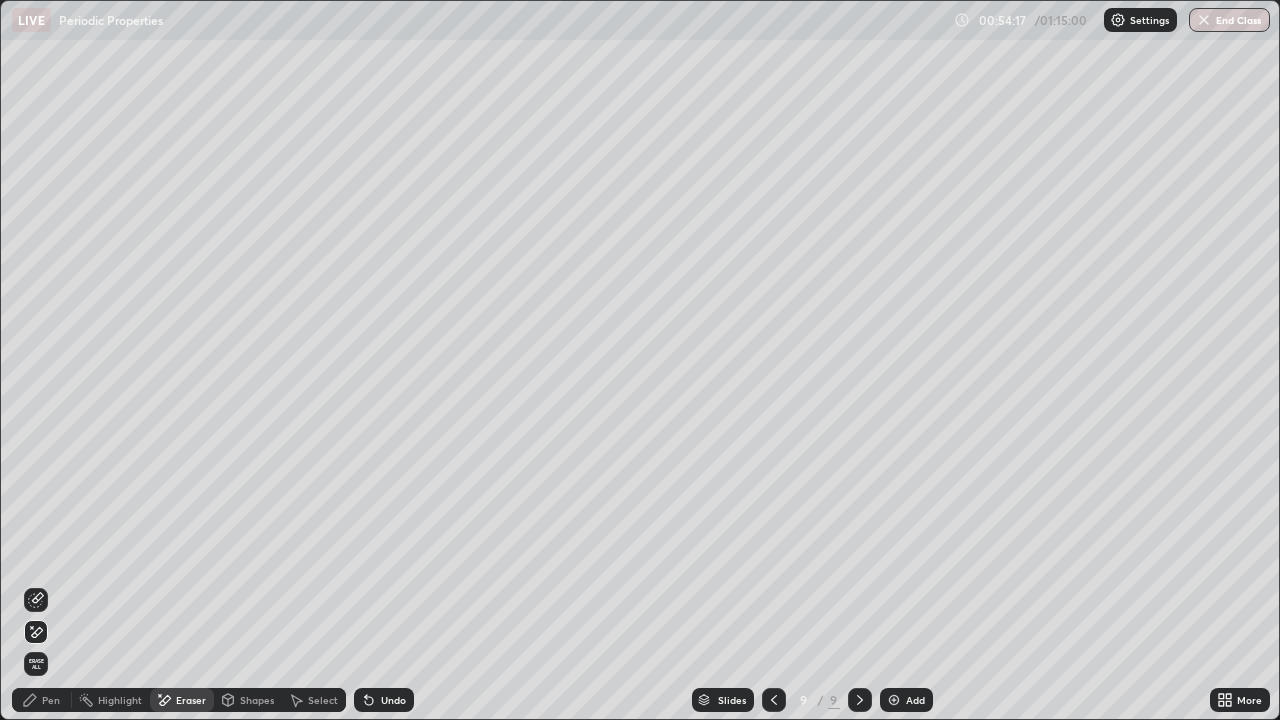 click on "Pen" at bounding box center [42, 700] 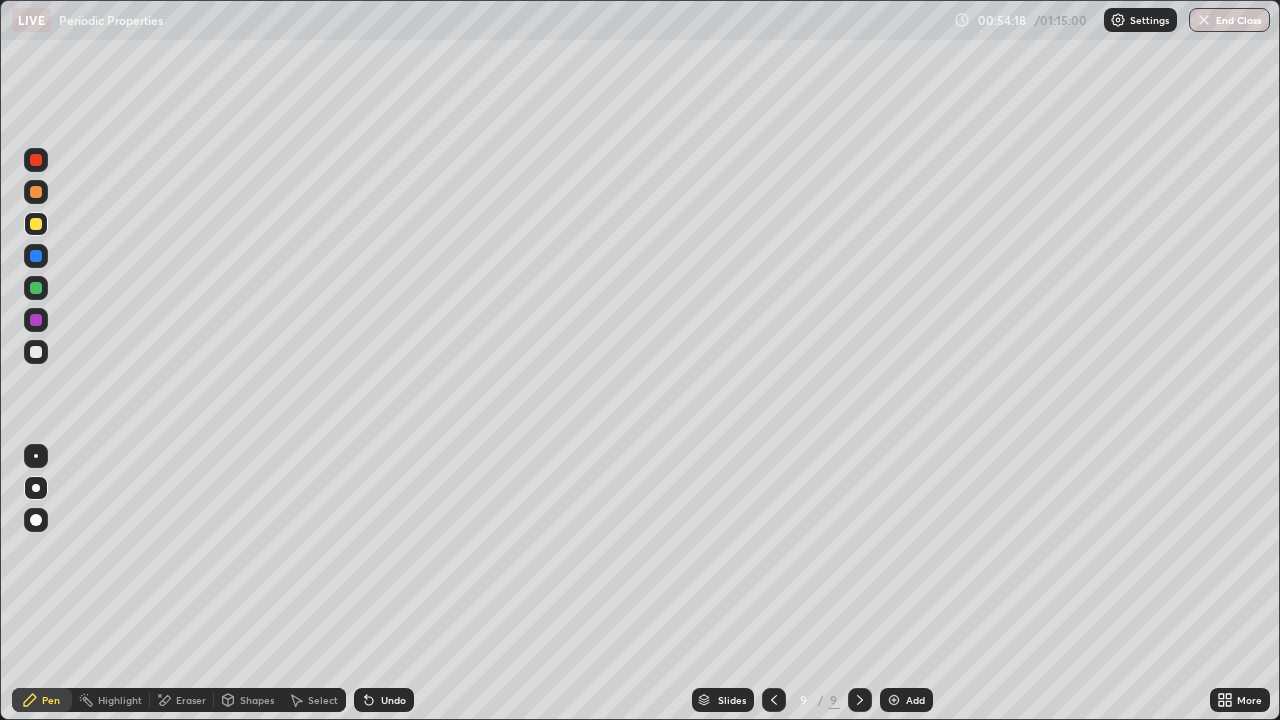 click at bounding box center (36, 288) 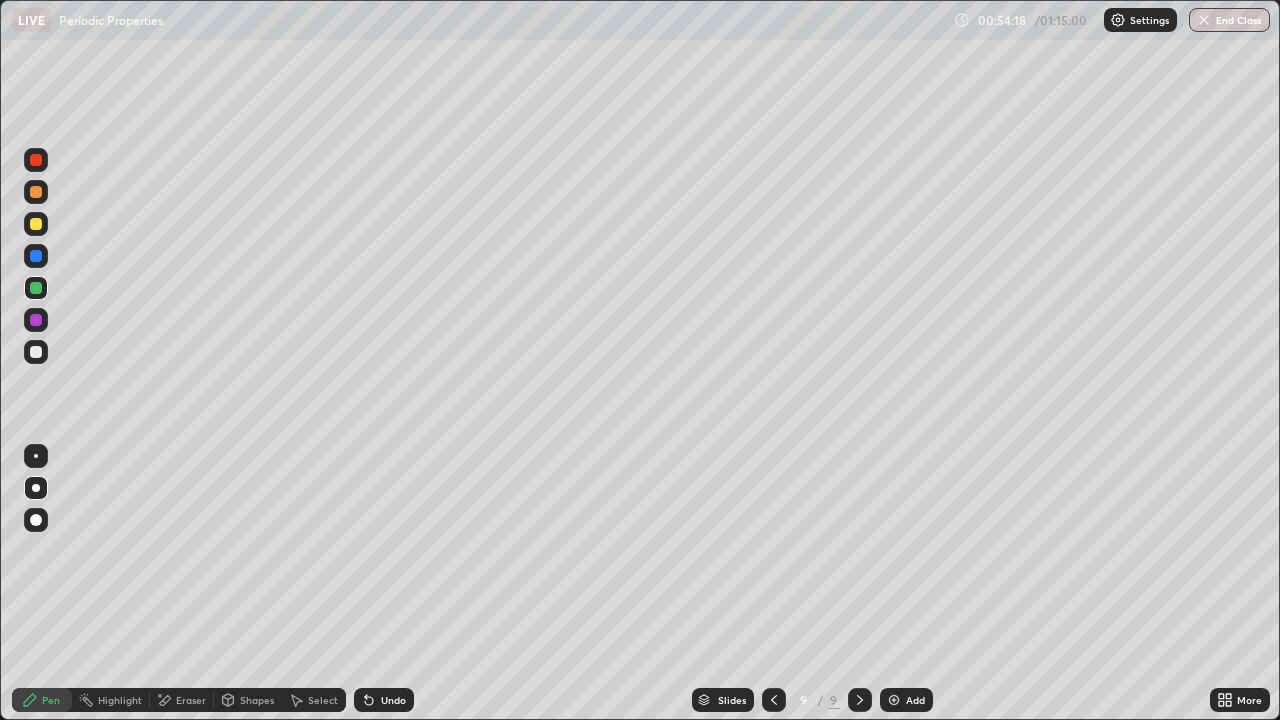 click at bounding box center [36, 224] 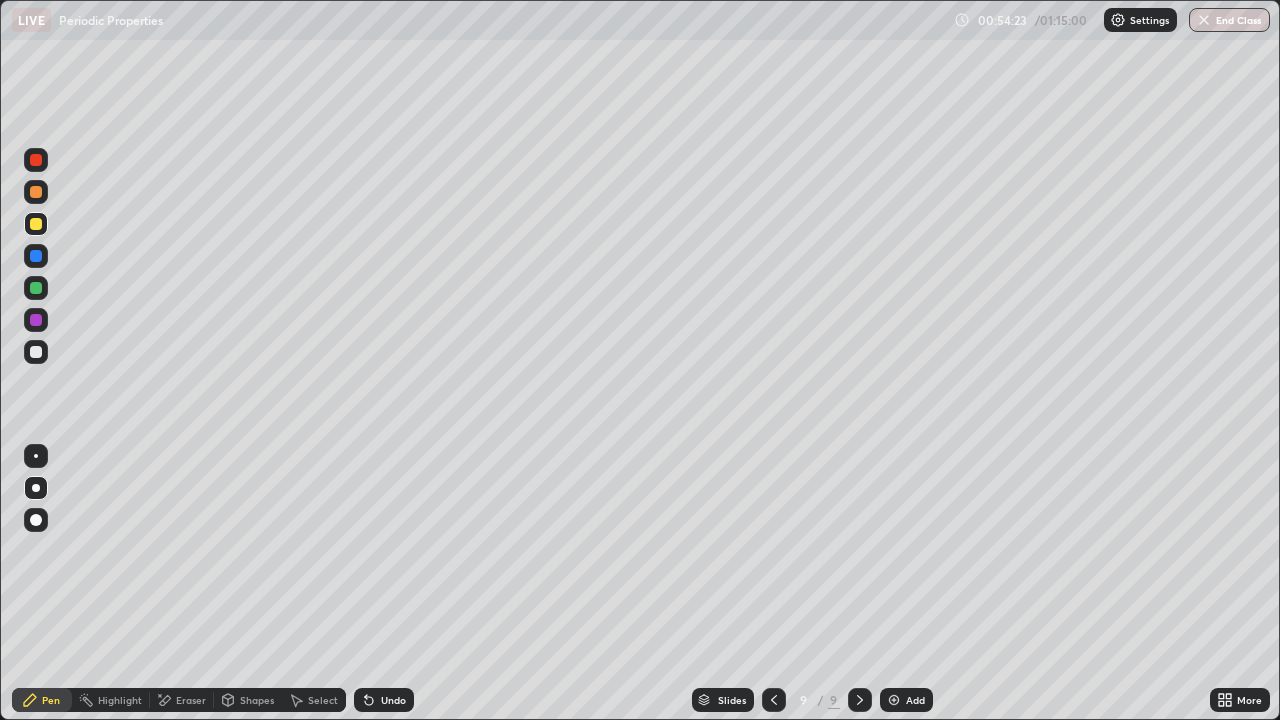 click on "Pen" at bounding box center [42, 700] 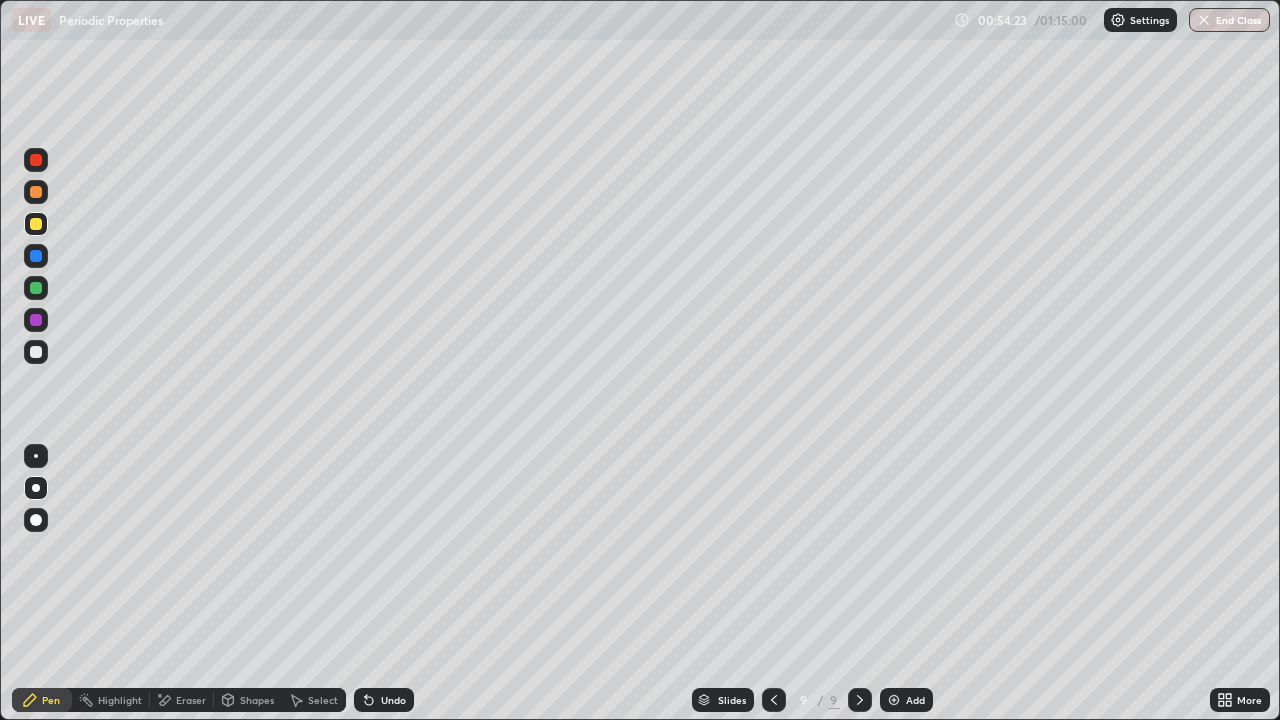 click on "Pen" at bounding box center (42, 700) 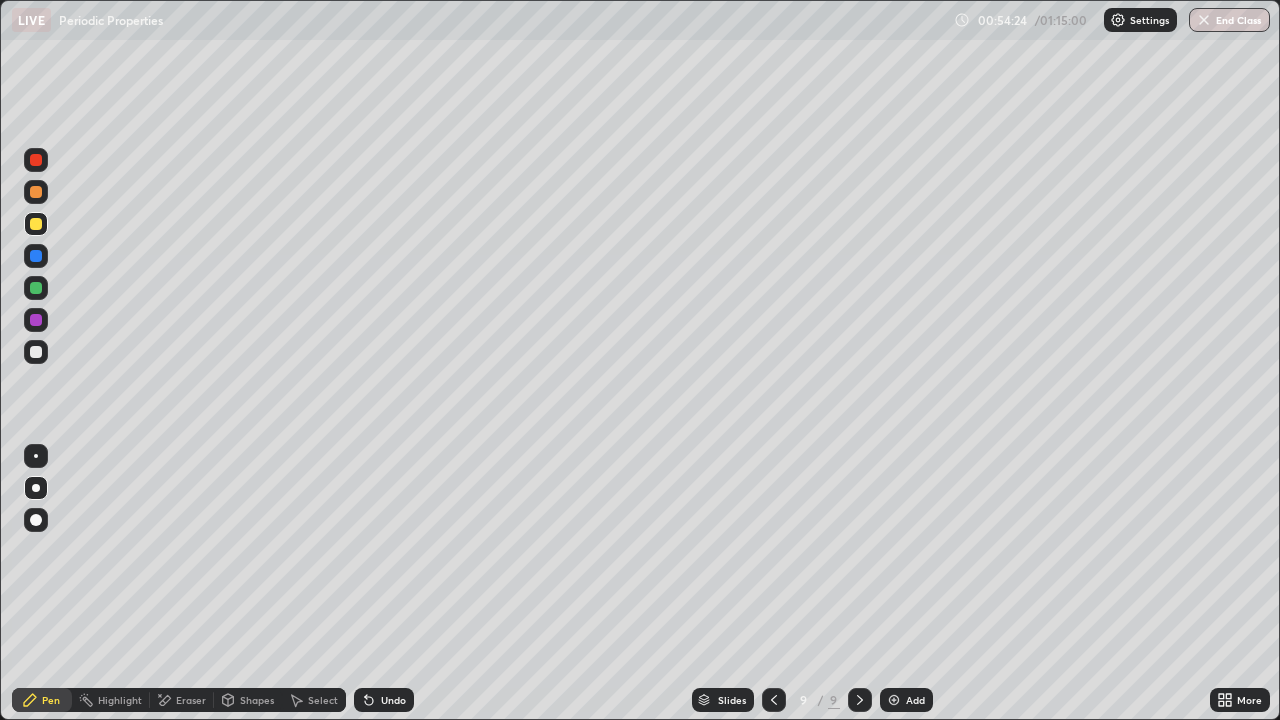 click at bounding box center (36, 224) 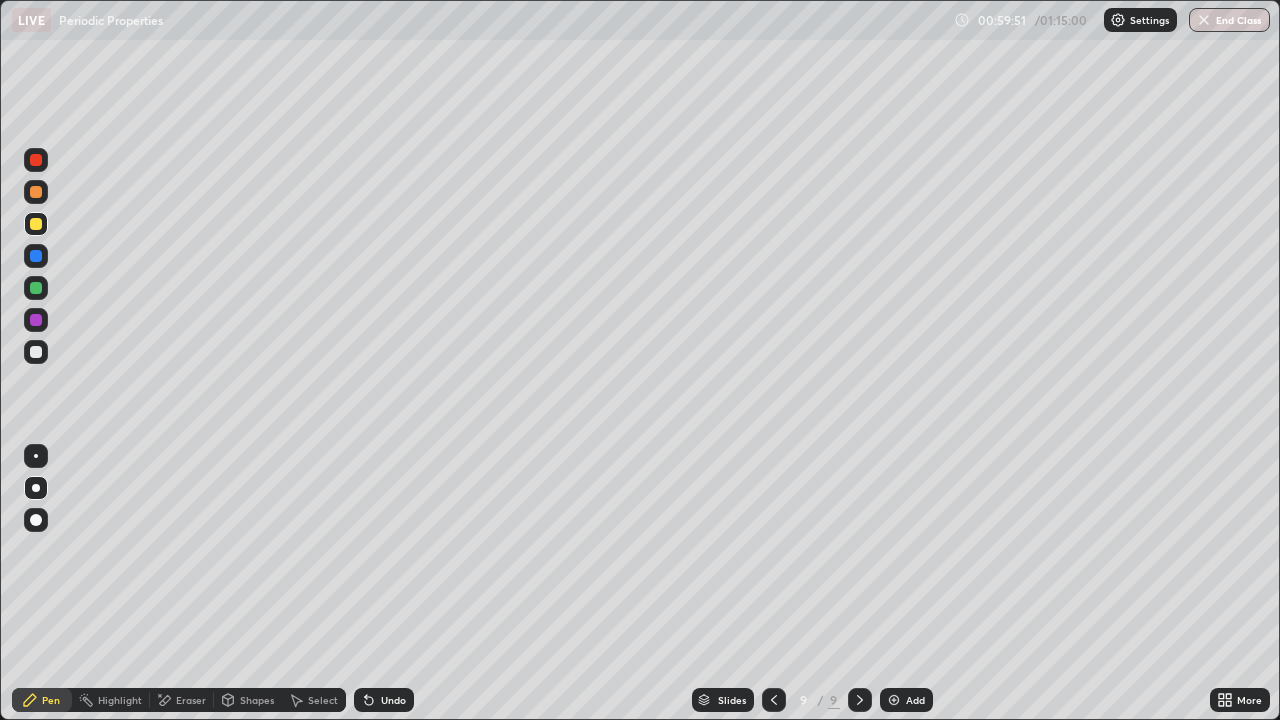 click at bounding box center (774, 700) 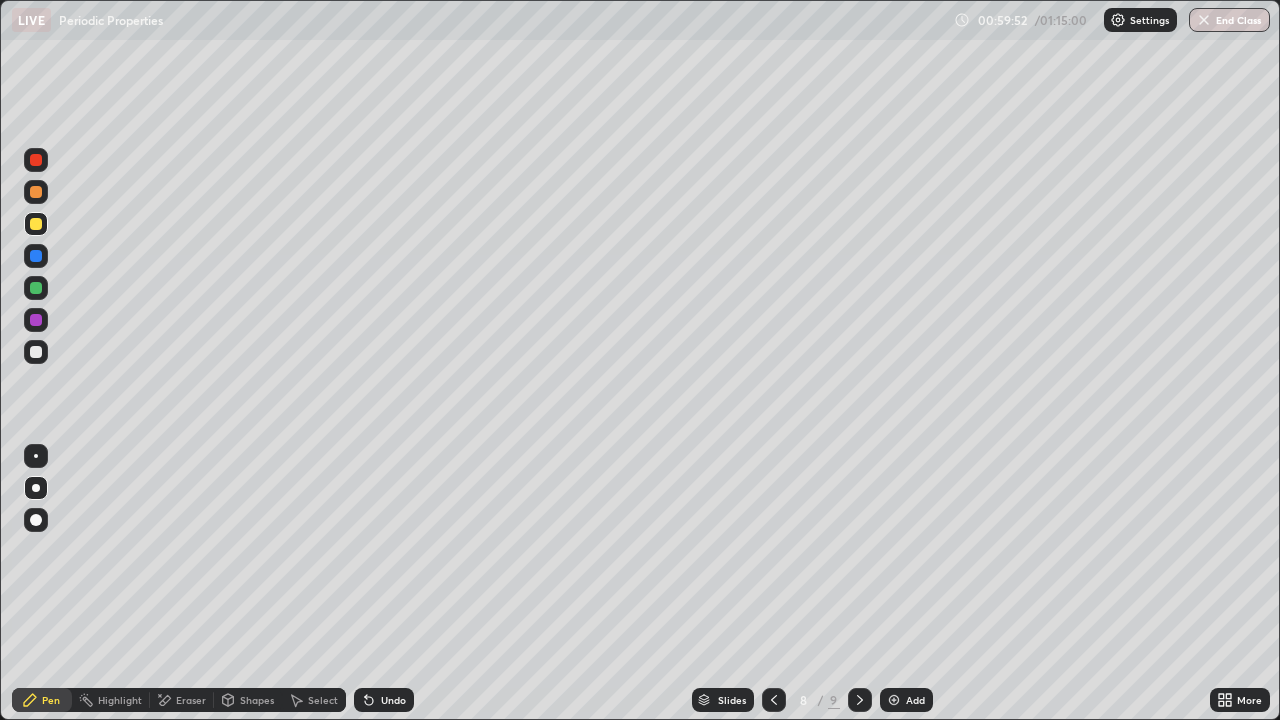 click at bounding box center (774, 700) 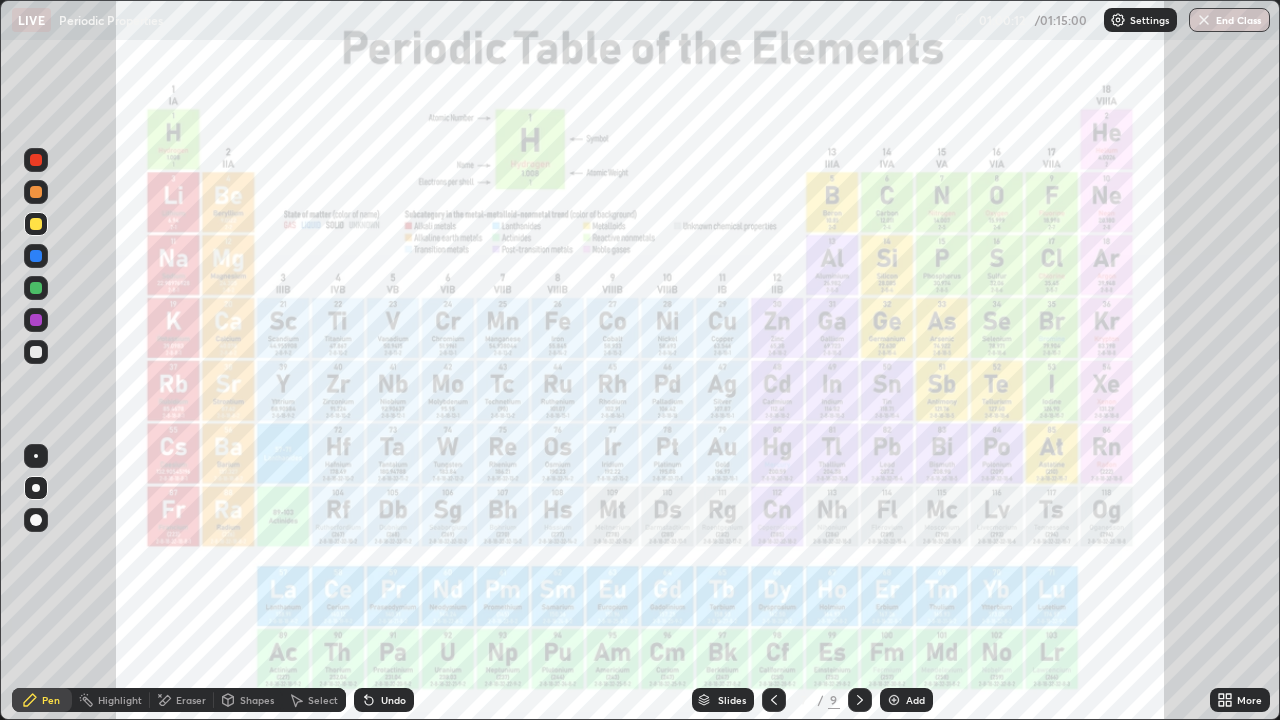 click at bounding box center [860, 700] 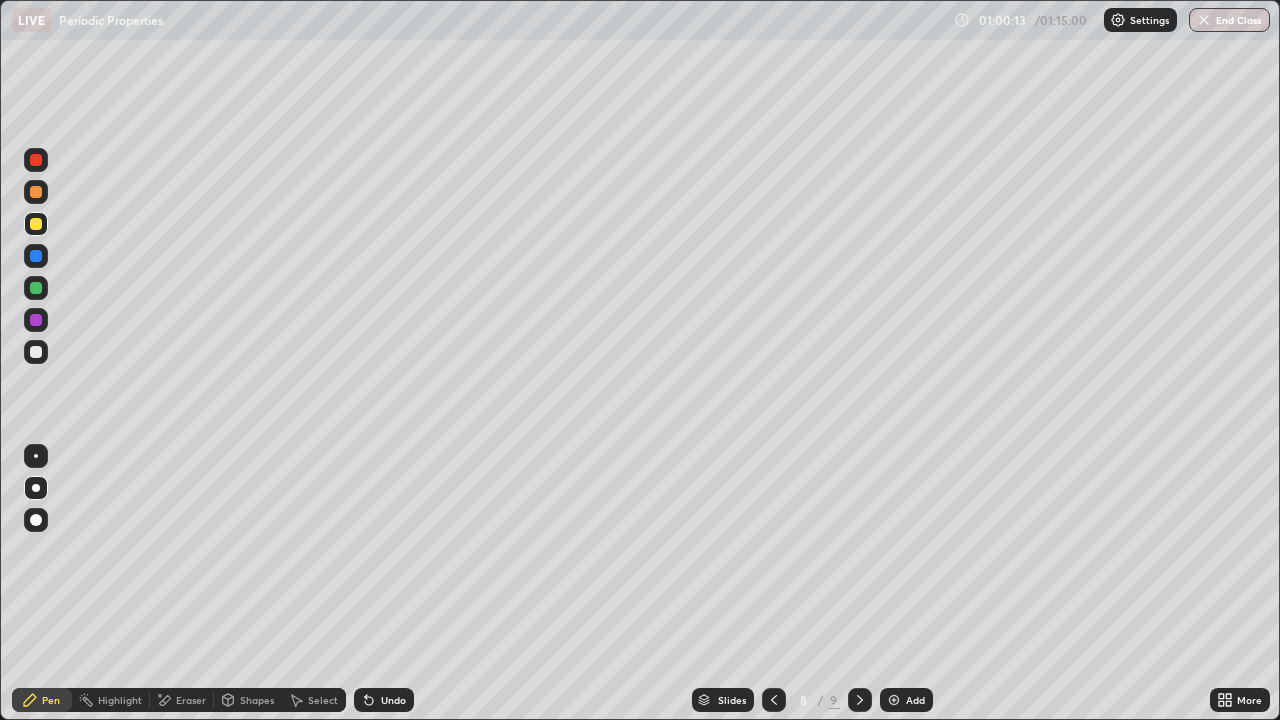 click at bounding box center (860, 700) 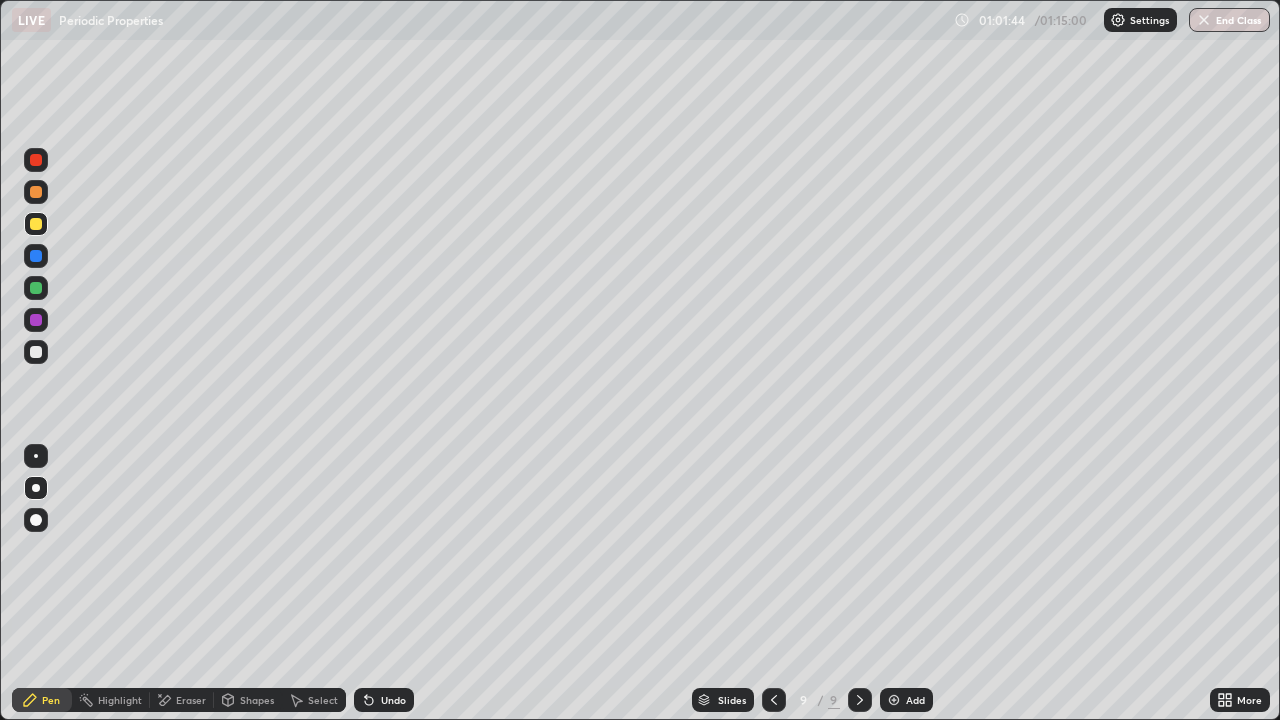 click on "Add" at bounding box center (906, 700) 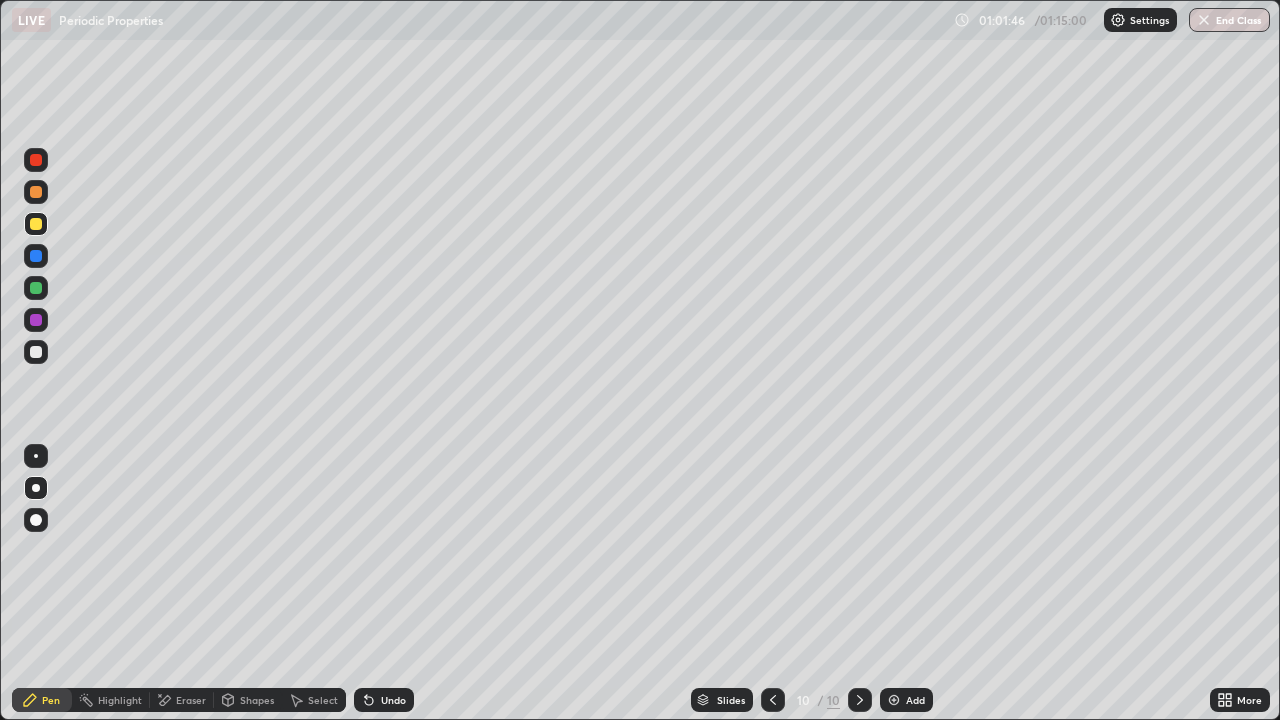 click at bounding box center (36, 352) 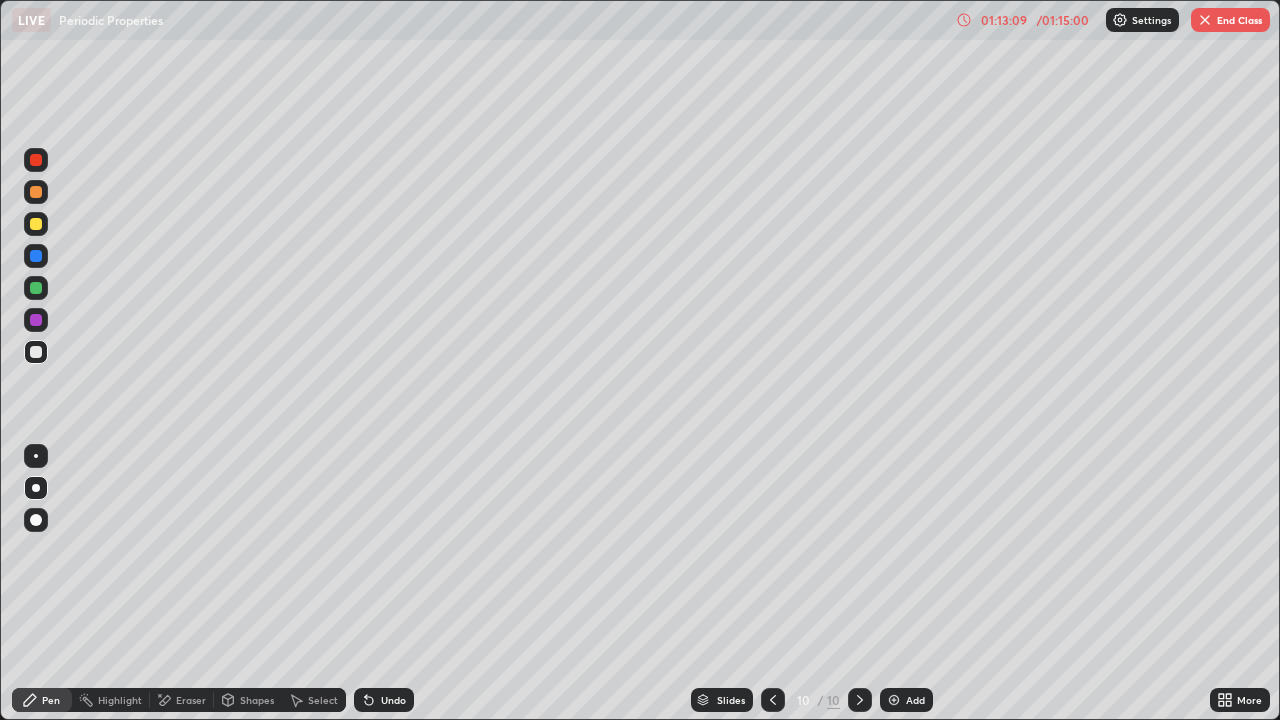 click on "End Class" at bounding box center (1230, 20) 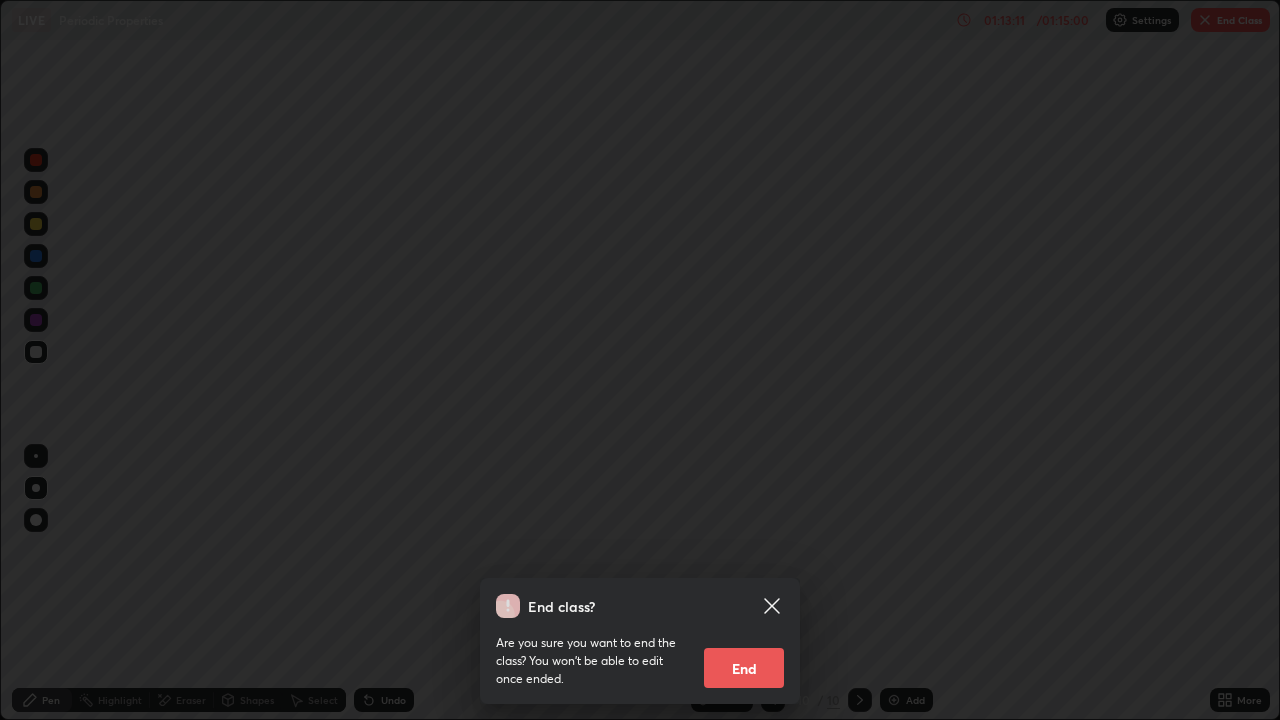 click on "End" at bounding box center [744, 668] 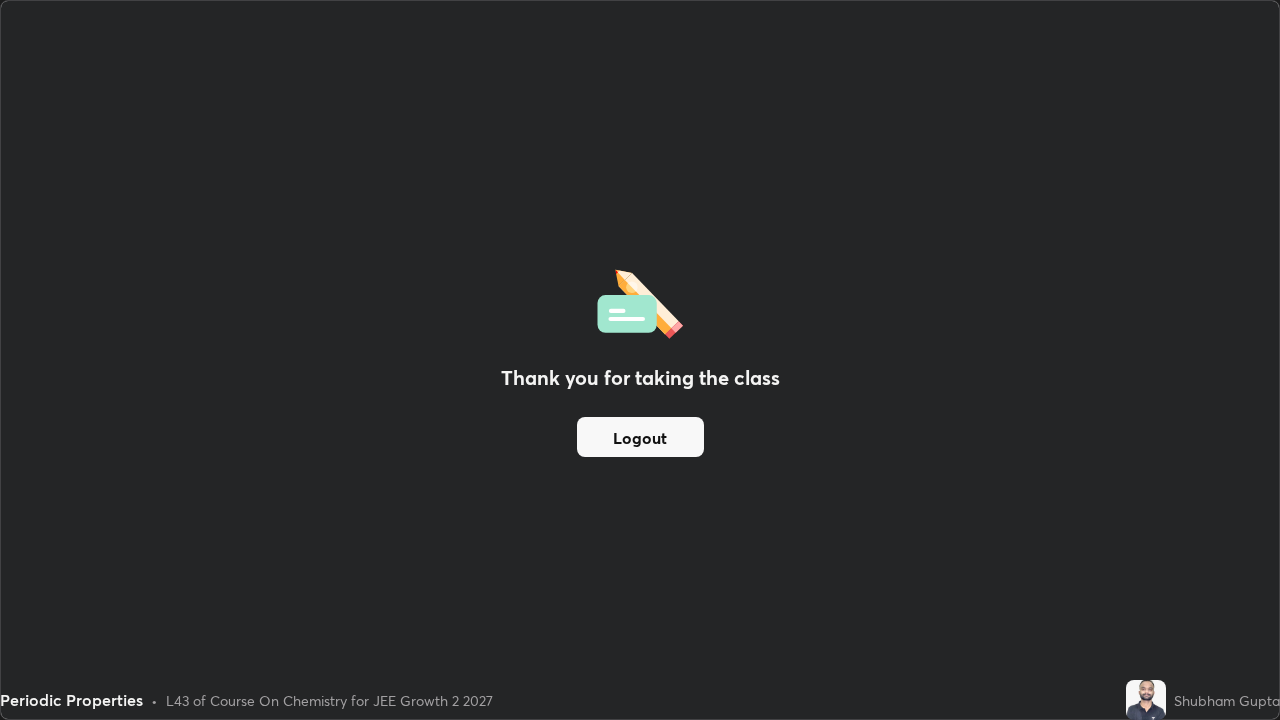 click on "Logout" at bounding box center [640, 437] 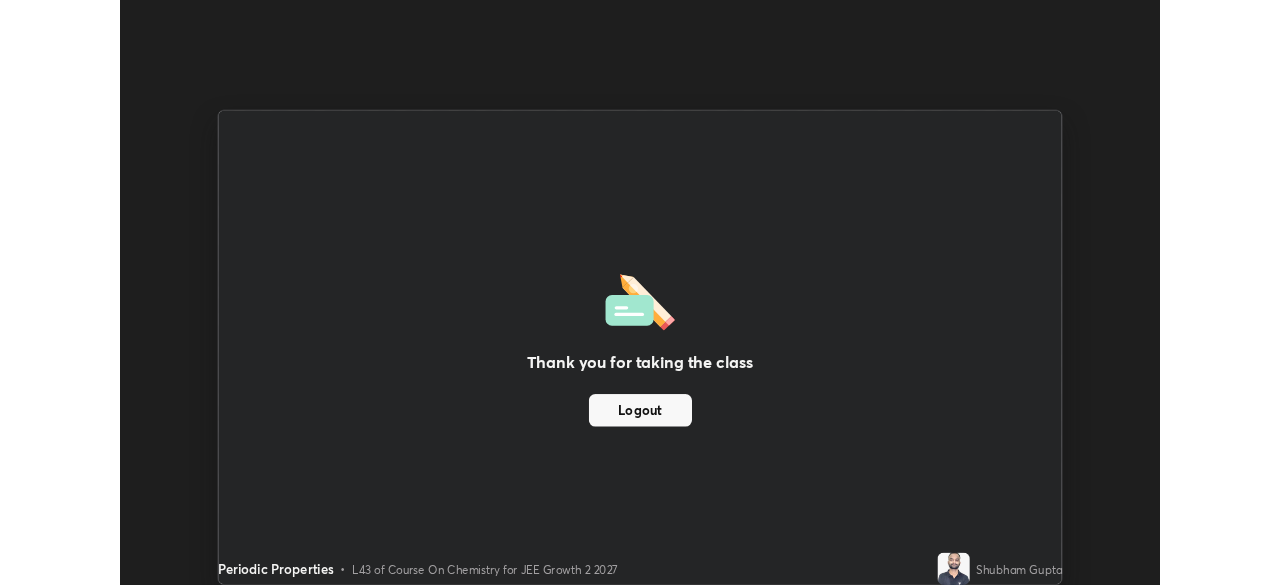 scroll, scrollTop: 585, scrollLeft: 1280, axis: both 